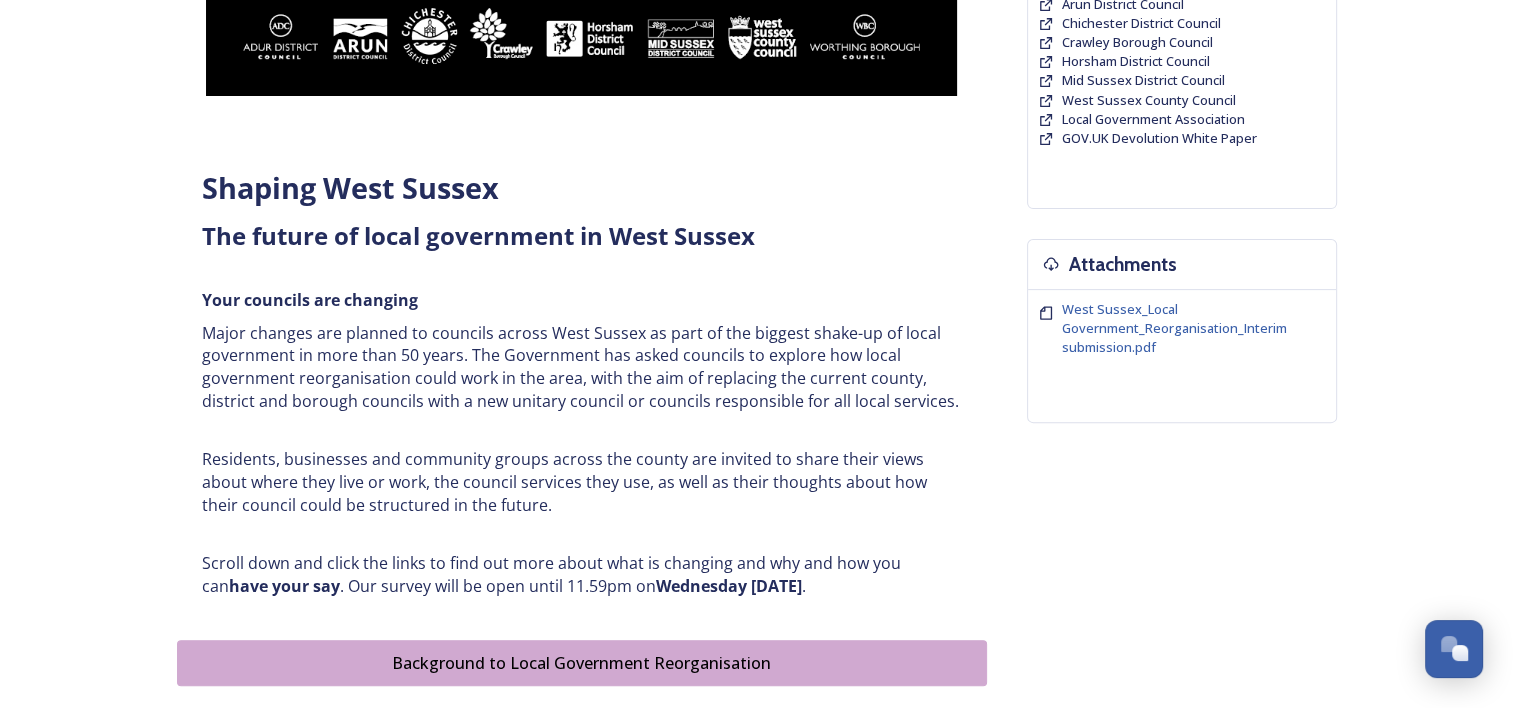 scroll, scrollTop: 568, scrollLeft: 0, axis: vertical 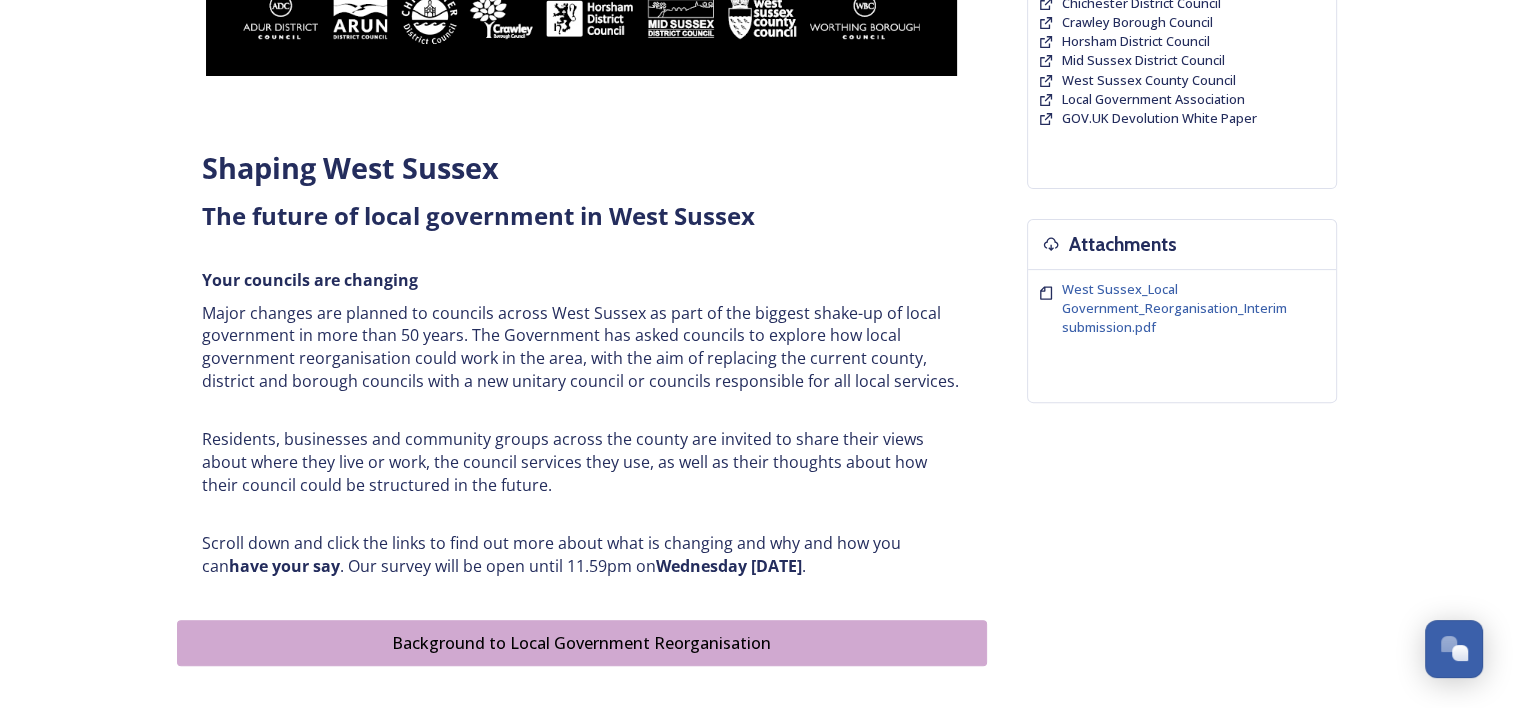 click on "Home Shaping [COUNTY] survey Shaping [COUNTY] ﻿﻿﻿The future of local government in [COUNTY] Your councils are changing Major changes are planned to councils across [COUNTY] as part of the biggest shake-up of local government in more than 50 years. The Government has asked councils to explore how local government reorganisation could work in the area, with the aim of replacing the current county, district and borough councils with a new unitary council or councils responsible for all local services. Residents, businesses and community groups across the county are invited to share their views about where they live or work, the council services they use, as well as their thoughts about how their council could be structured in the future.  Scroll down and click the links to find out more about what is changing and why and how you can  have your say . Our survey will be open until 11.59pm on  [DATE] .   Background to Local Government Reorganisation   Progress so far" at bounding box center [757, 488] 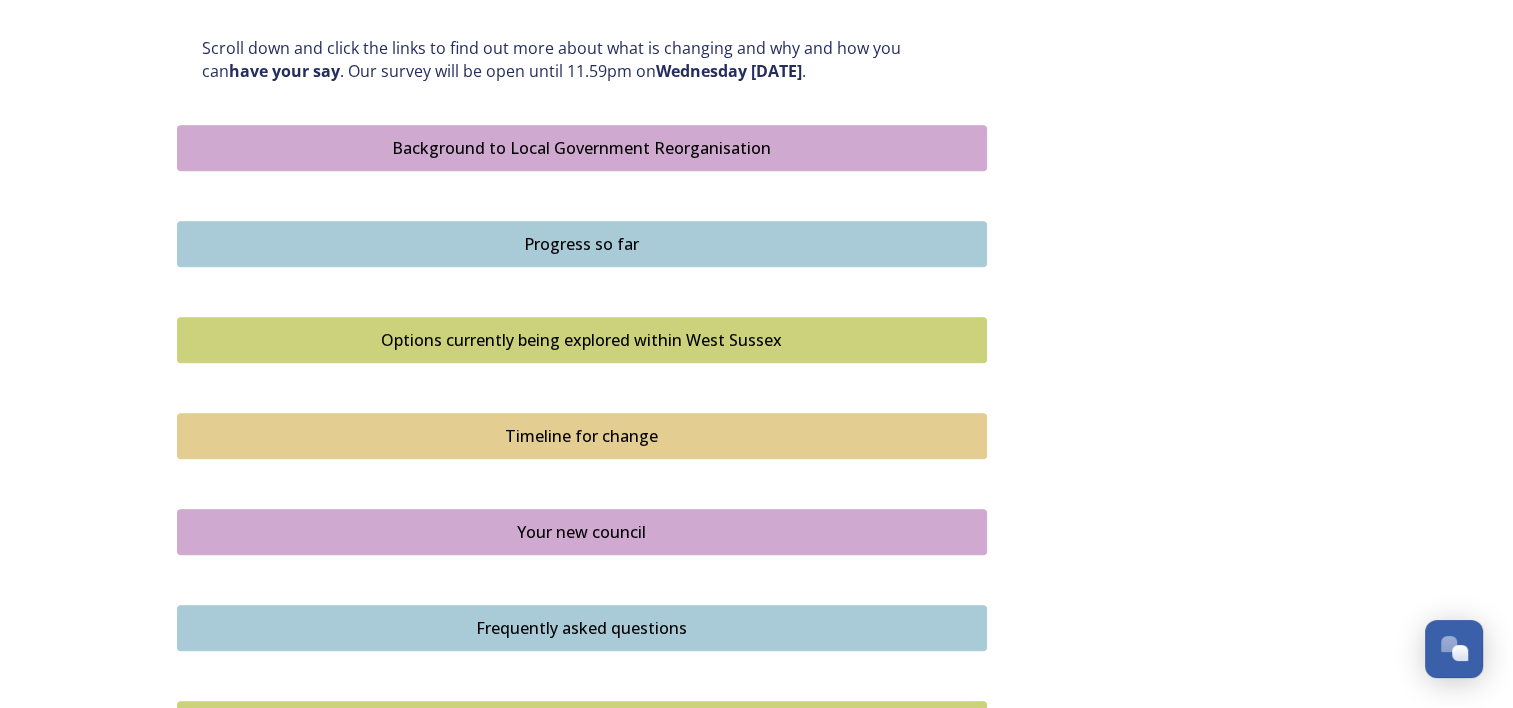 scroll, scrollTop: 987, scrollLeft: 0, axis: vertical 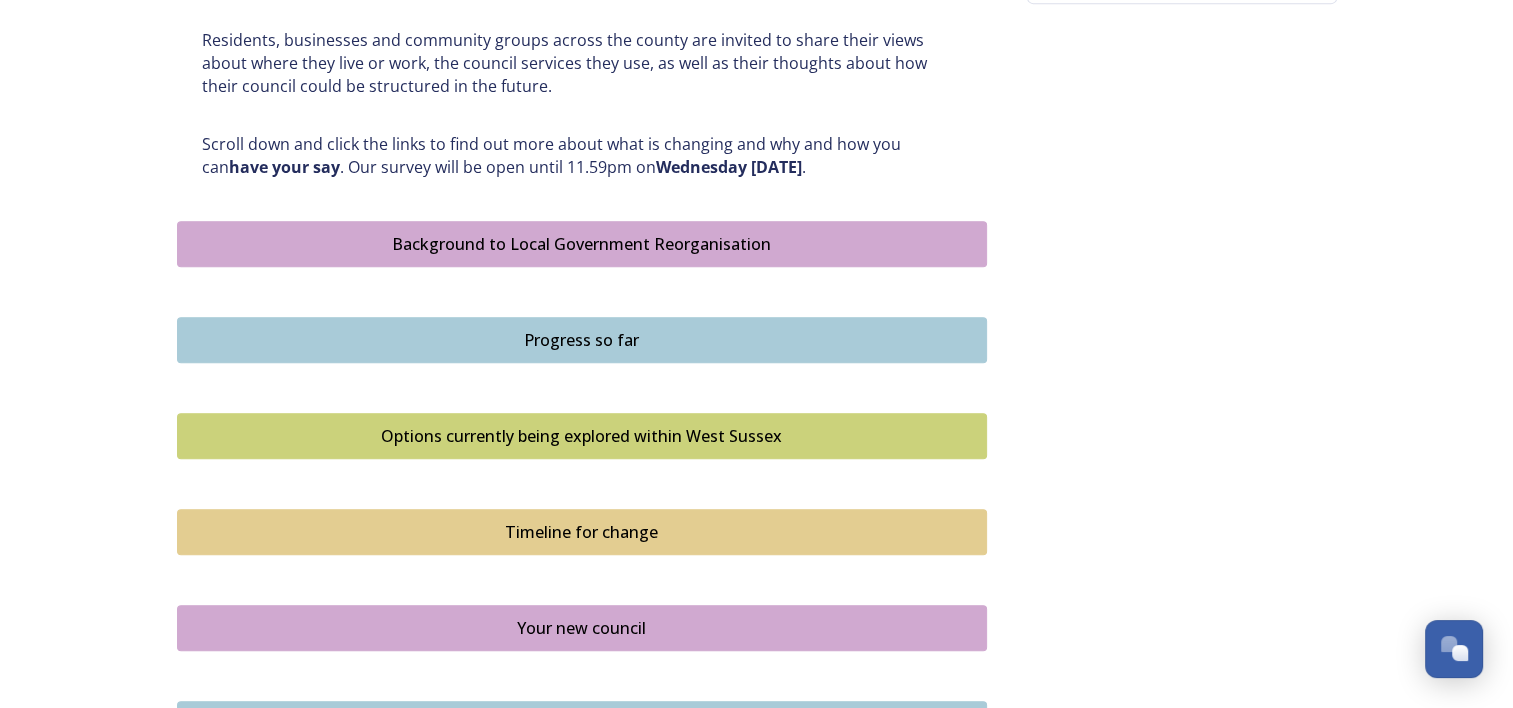 click on "Options currently being explored within West Sussex" at bounding box center [582, 436] 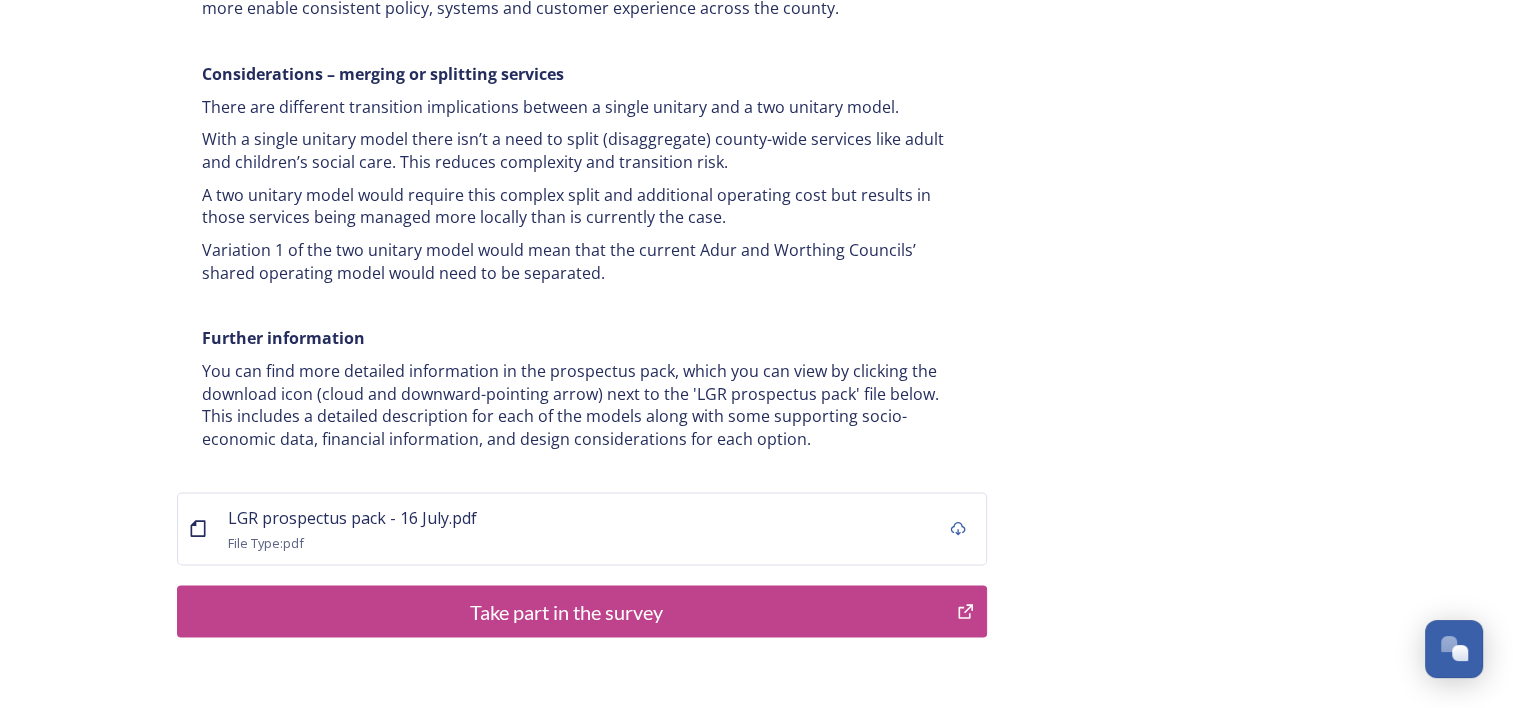 scroll, scrollTop: 3879, scrollLeft: 0, axis: vertical 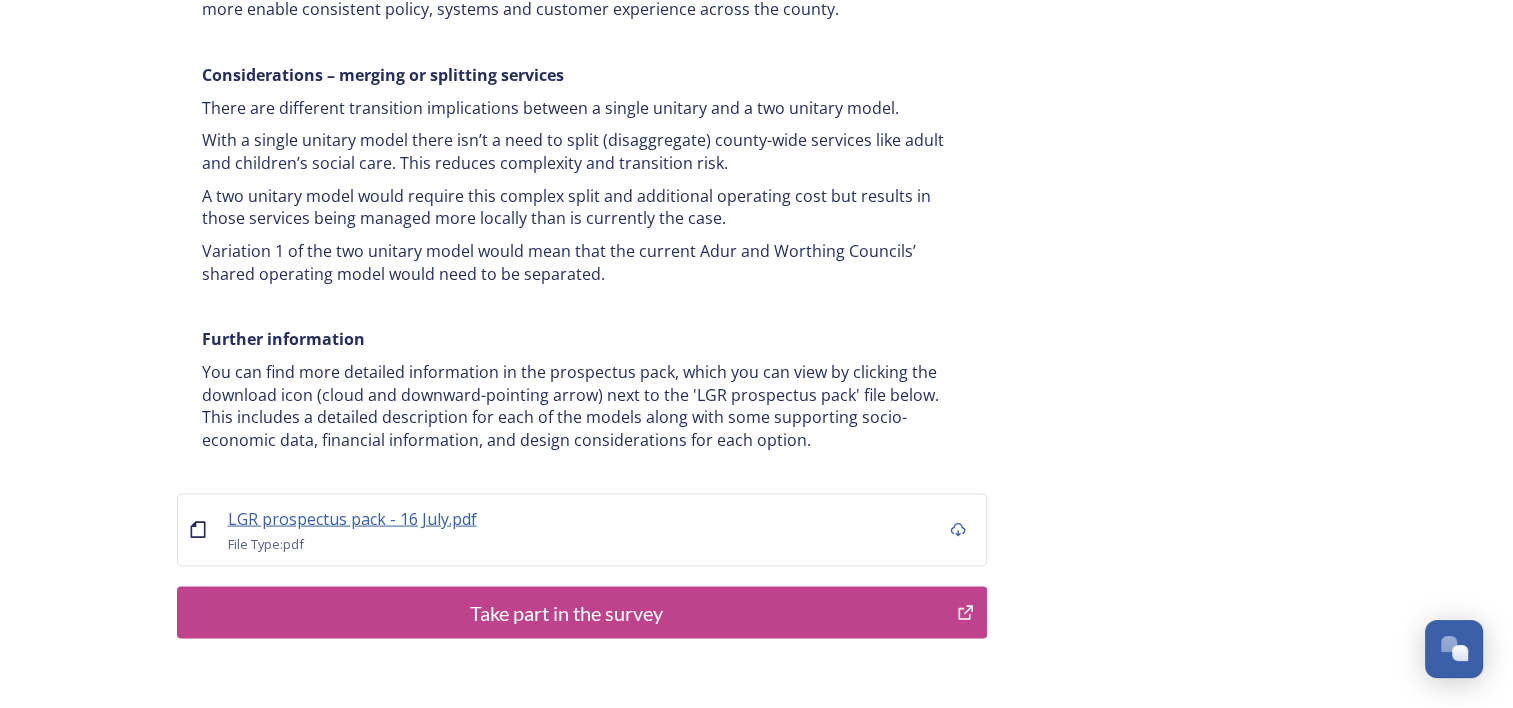 click on "LGR prospectus pack - 16 July.pdf" at bounding box center (352, 519) 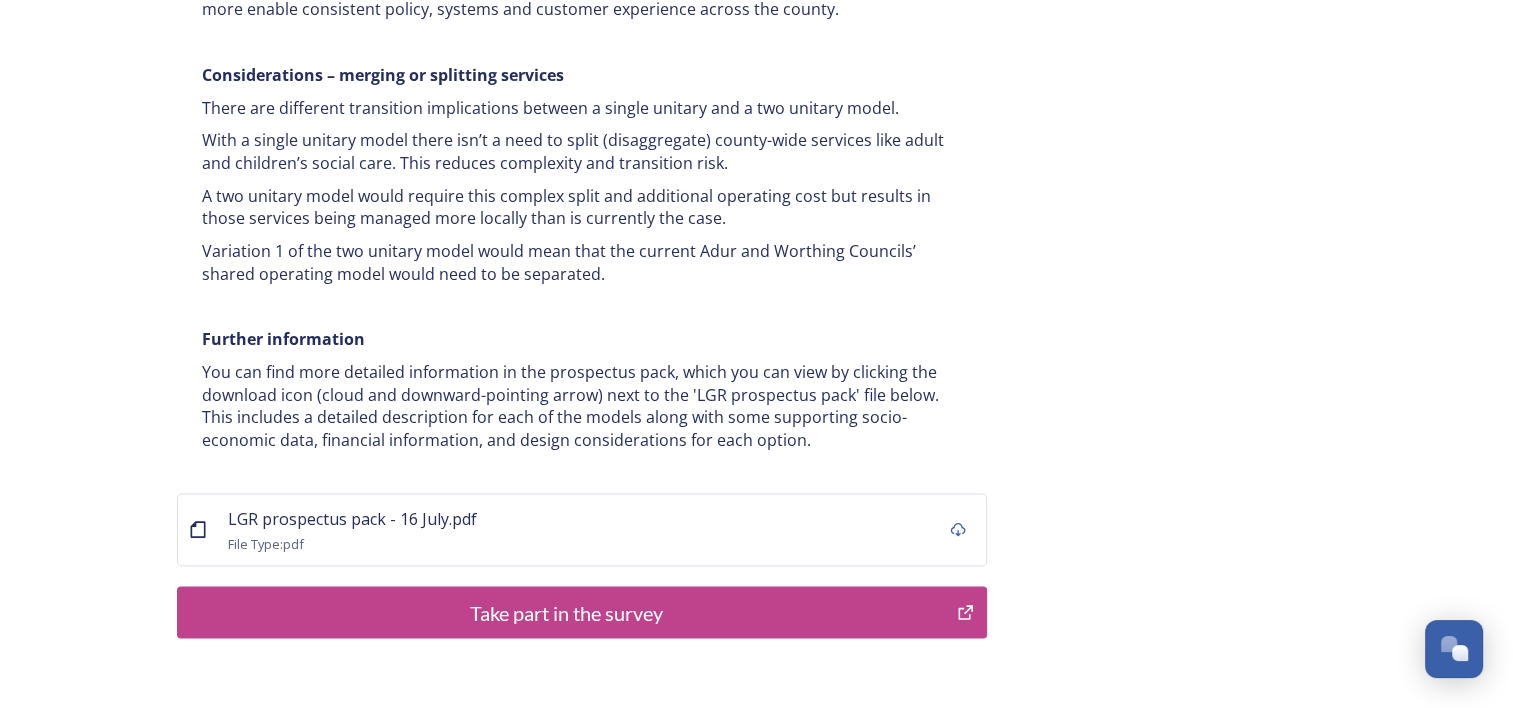 drag, startPoint x: 565, startPoint y: 389, endPoint x: 588, endPoint y: 595, distance: 207.28 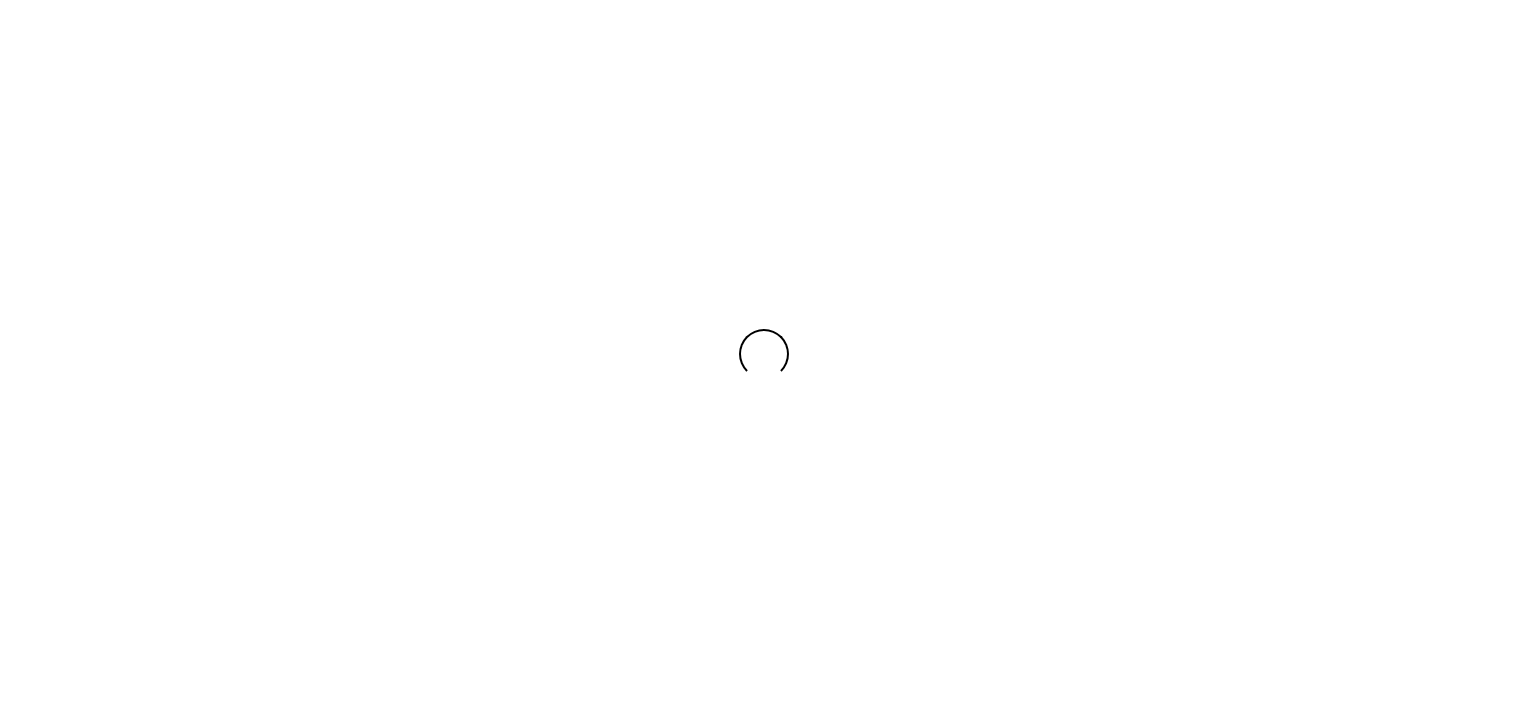 scroll, scrollTop: 0, scrollLeft: 0, axis: both 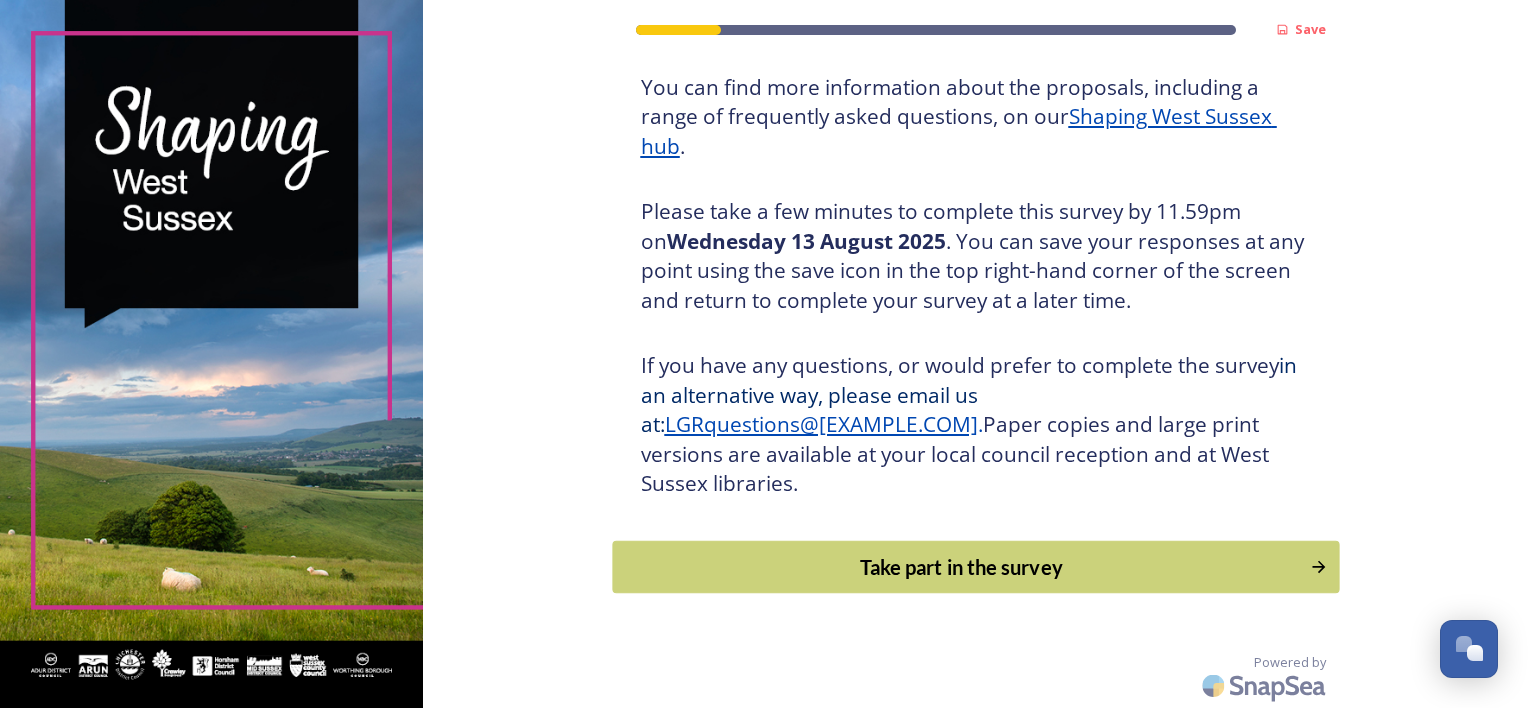 click on "Take part in the survey" at bounding box center (961, 567) 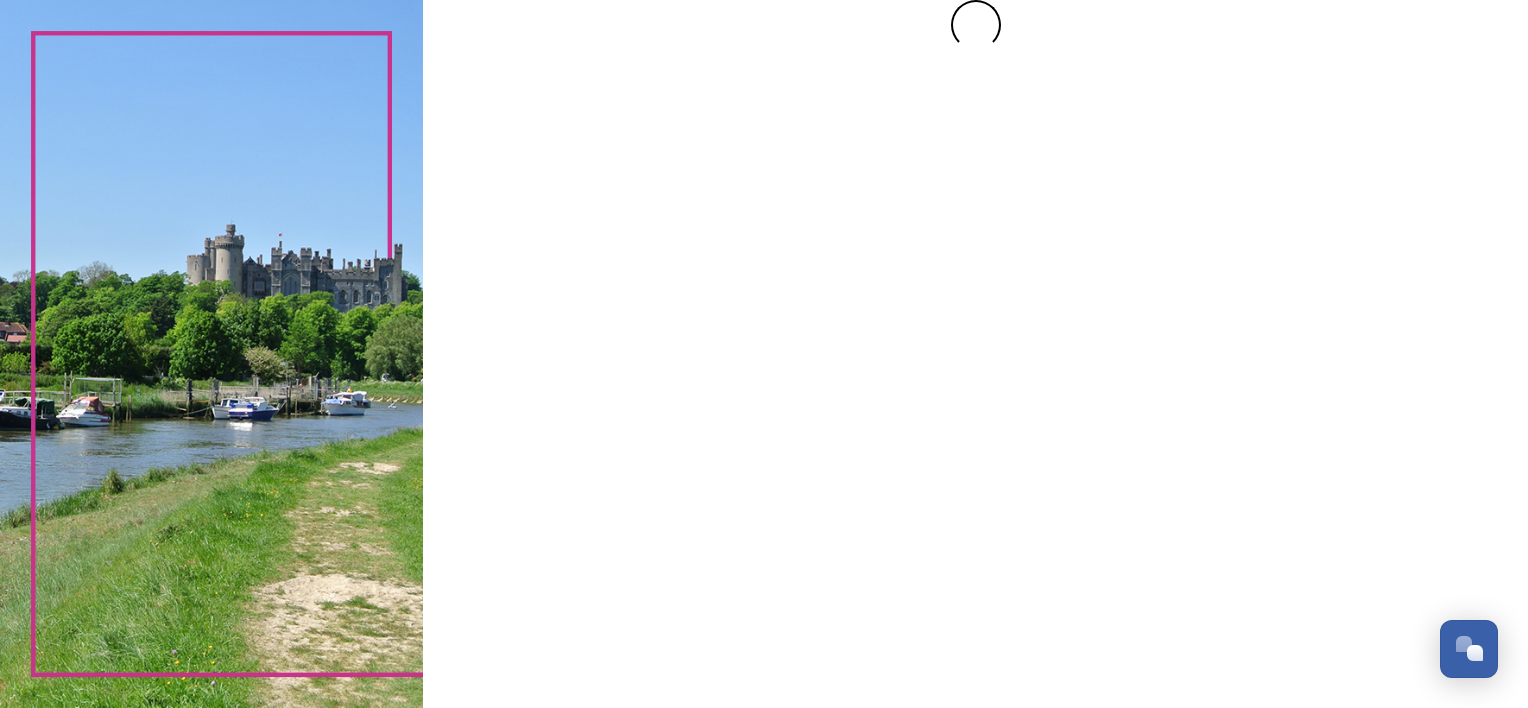 scroll, scrollTop: 0, scrollLeft: 0, axis: both 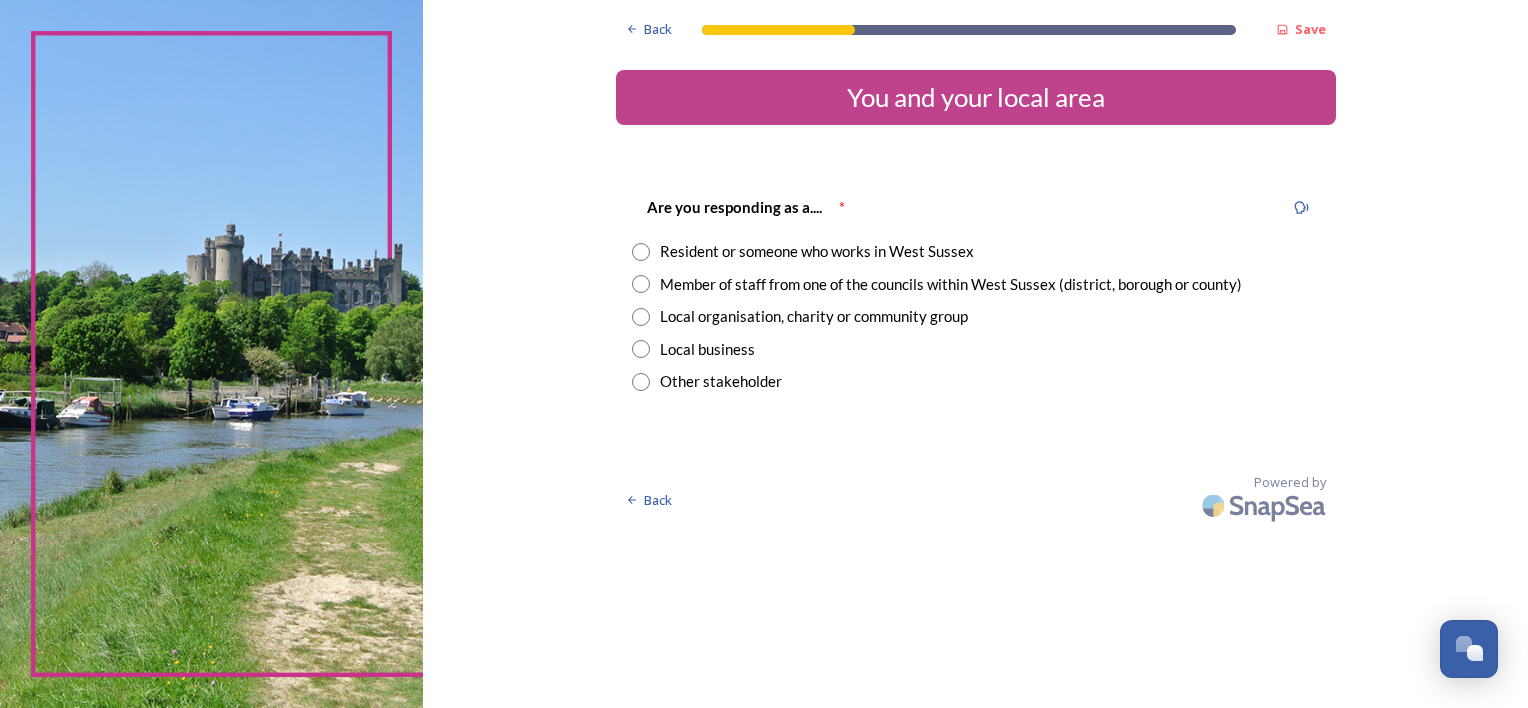 click at bounding box center (641, 252) 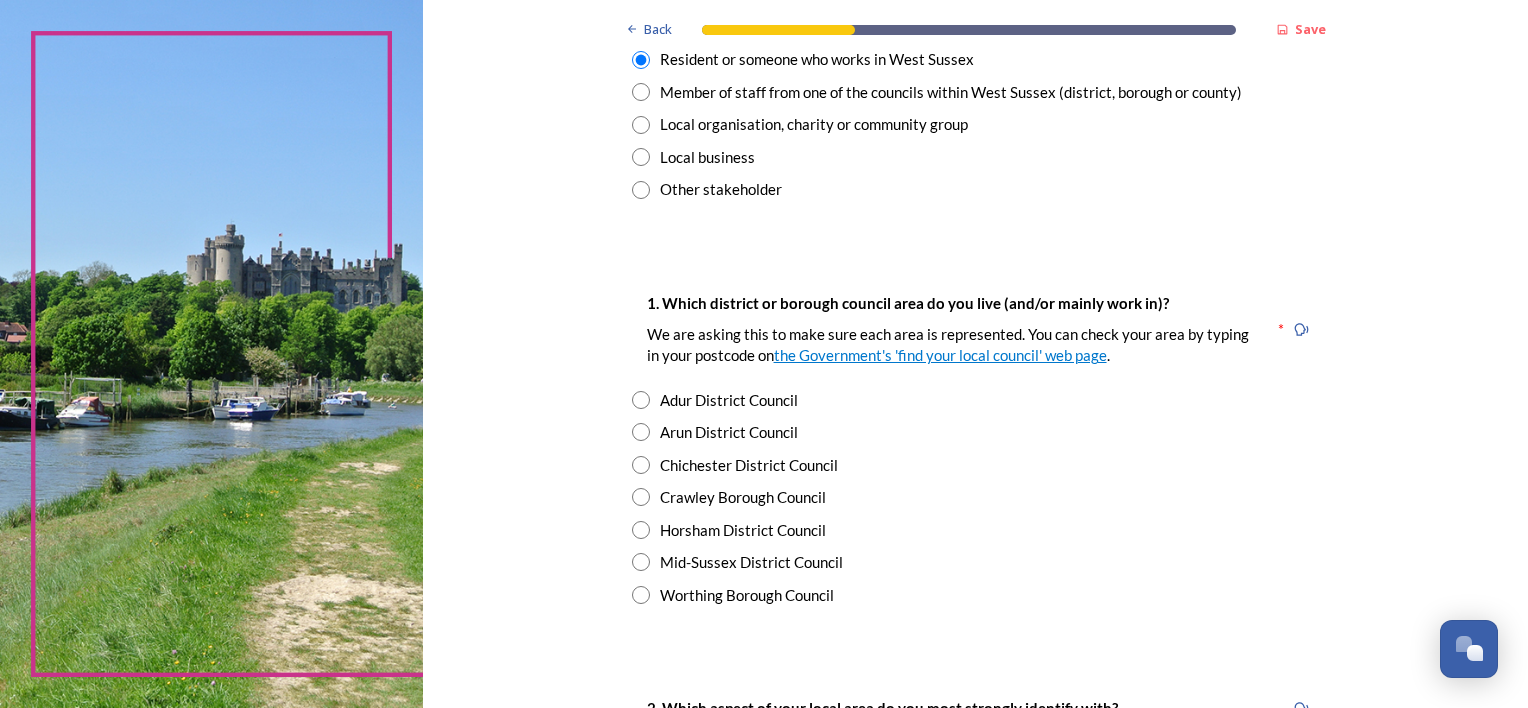 scroll, scrollTop: 199, scrollLeft: 0, axis: vertical 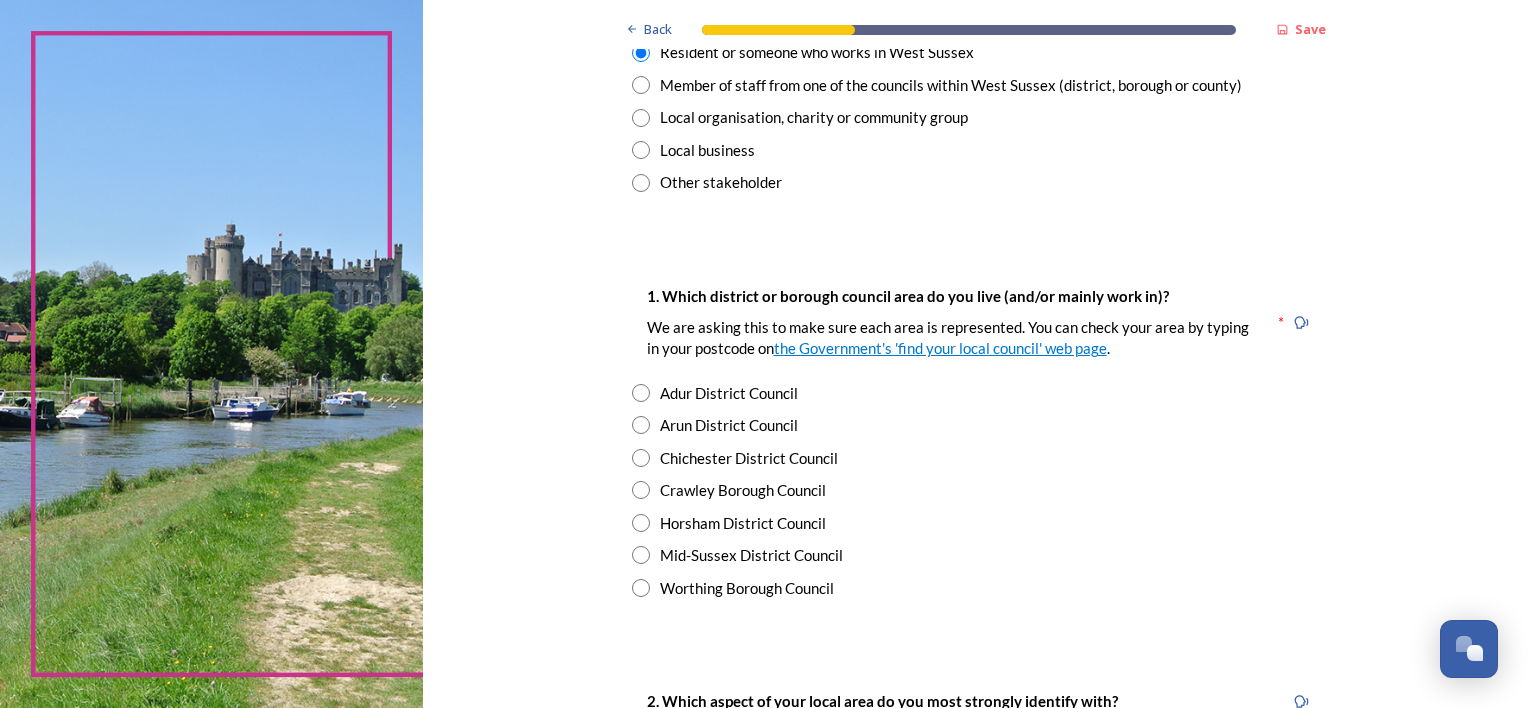 click at bounding box center (641, 555) 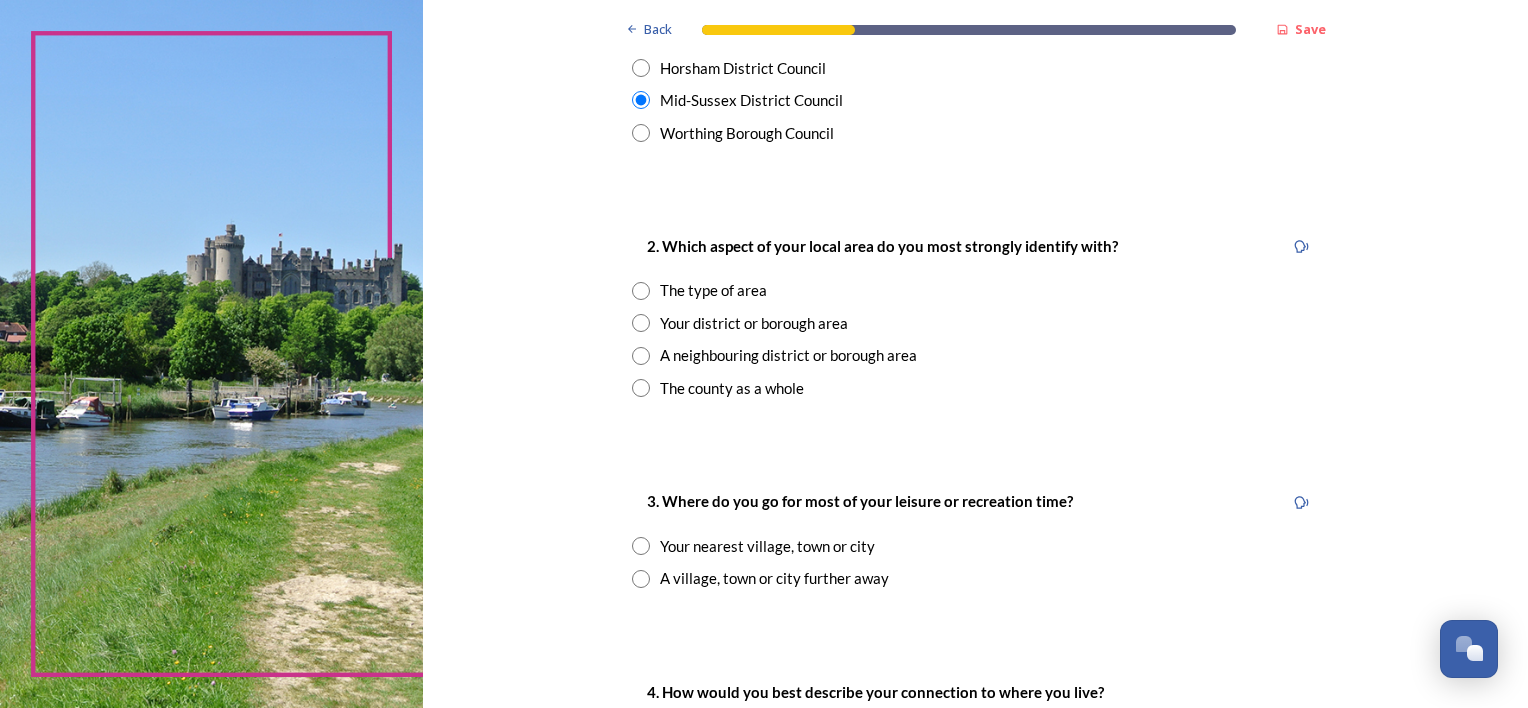 scroll, scrollTop: 655, scrollLeft: 0, axis: vertical 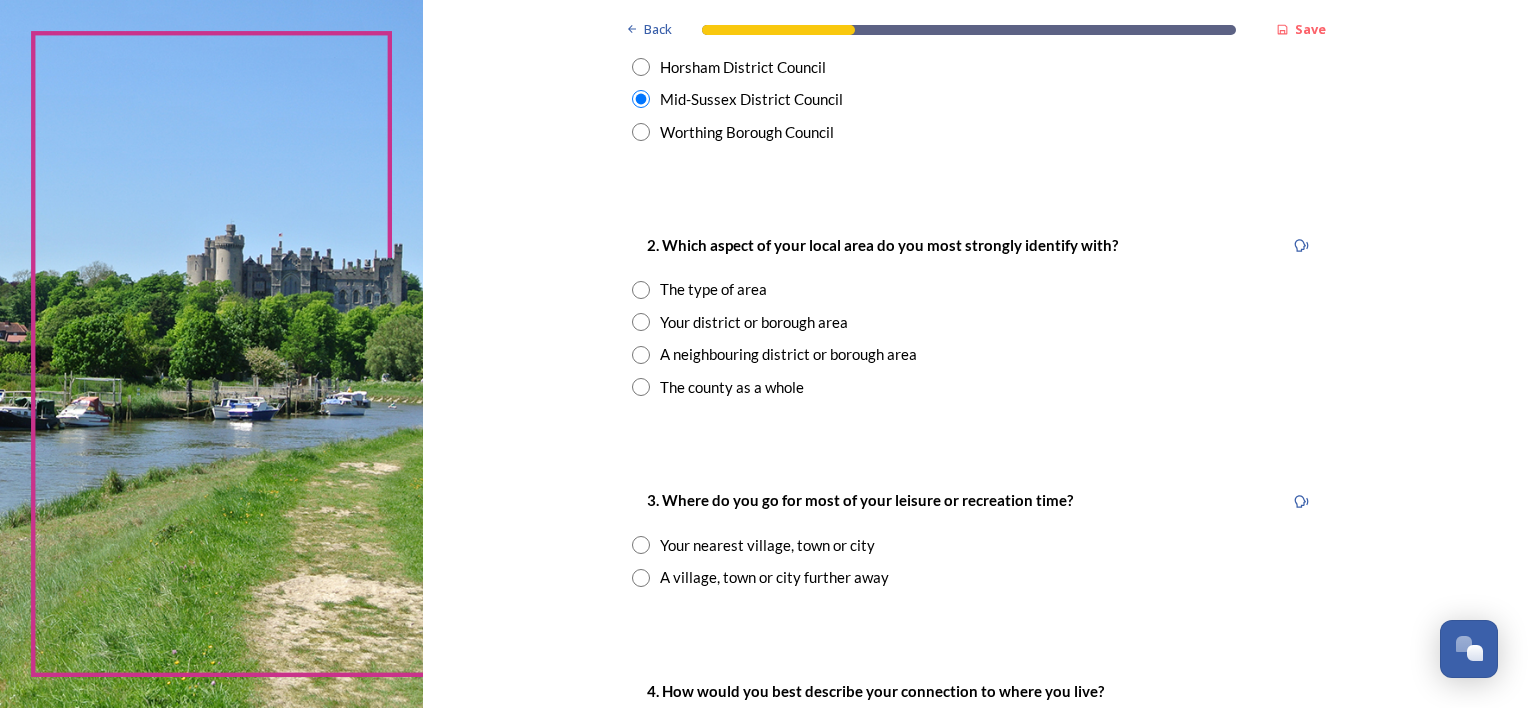 click at bounding box center (641, 290) 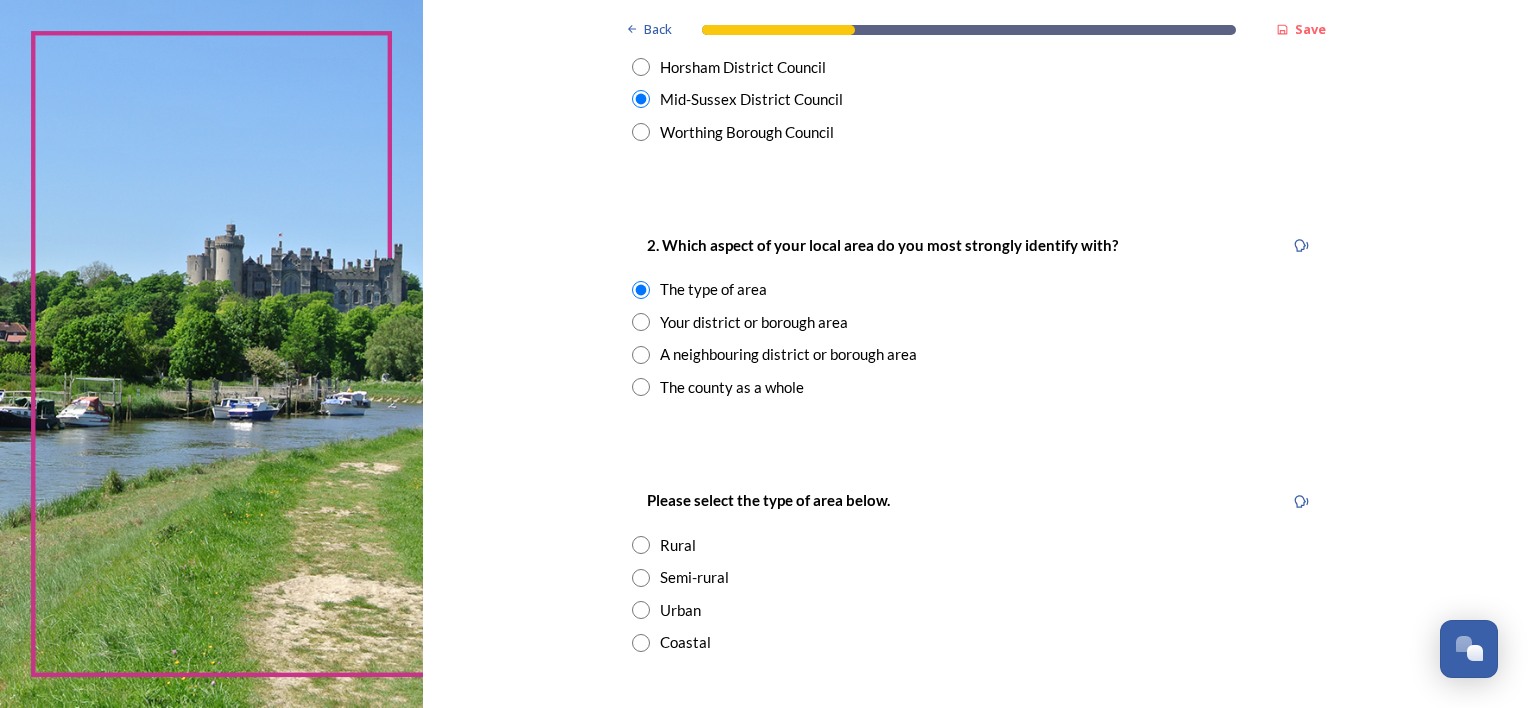 scroll, scrollTop: 856, scrollLeft: 0, axis: vertical 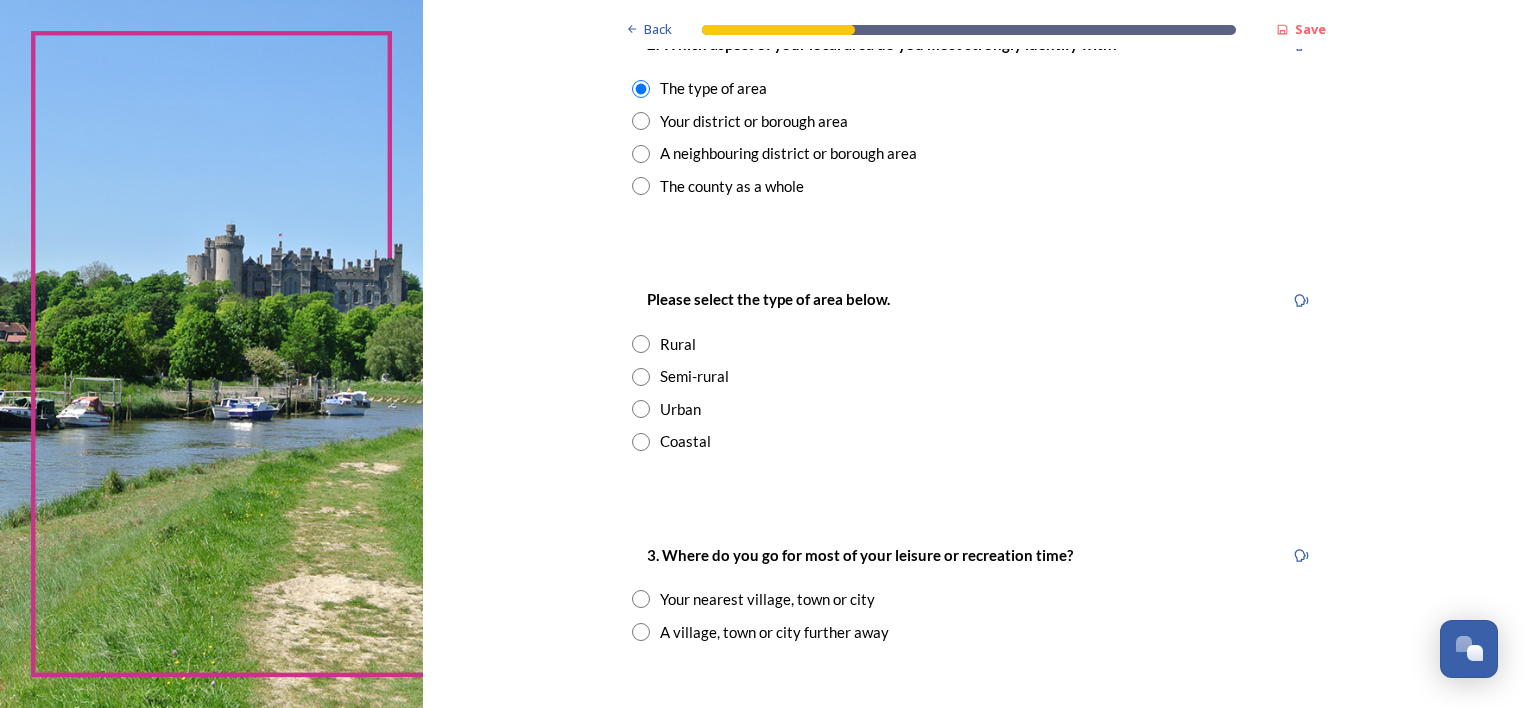click at bounding box center (641, 377) 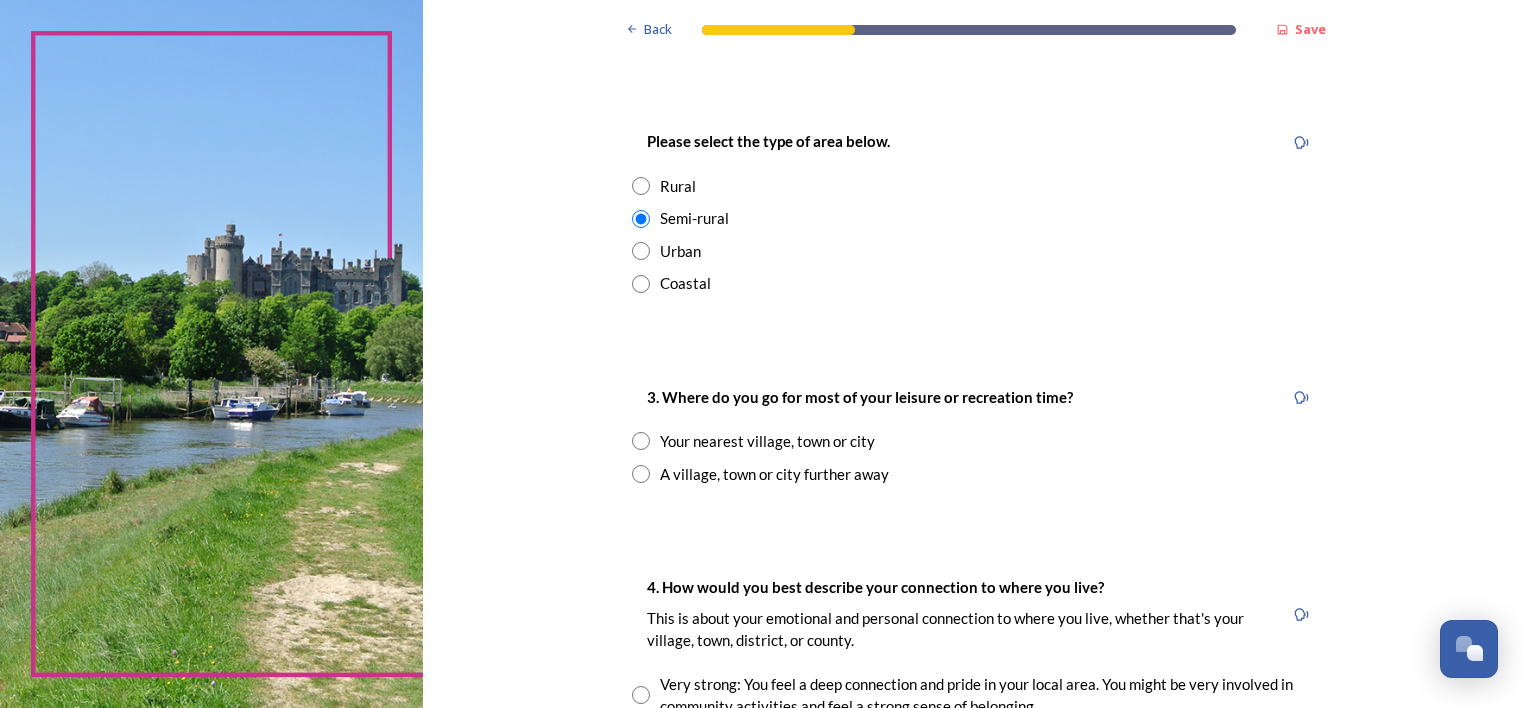 scroll, scrollTop: 1030, scrollLeft: 0, axis: vertical 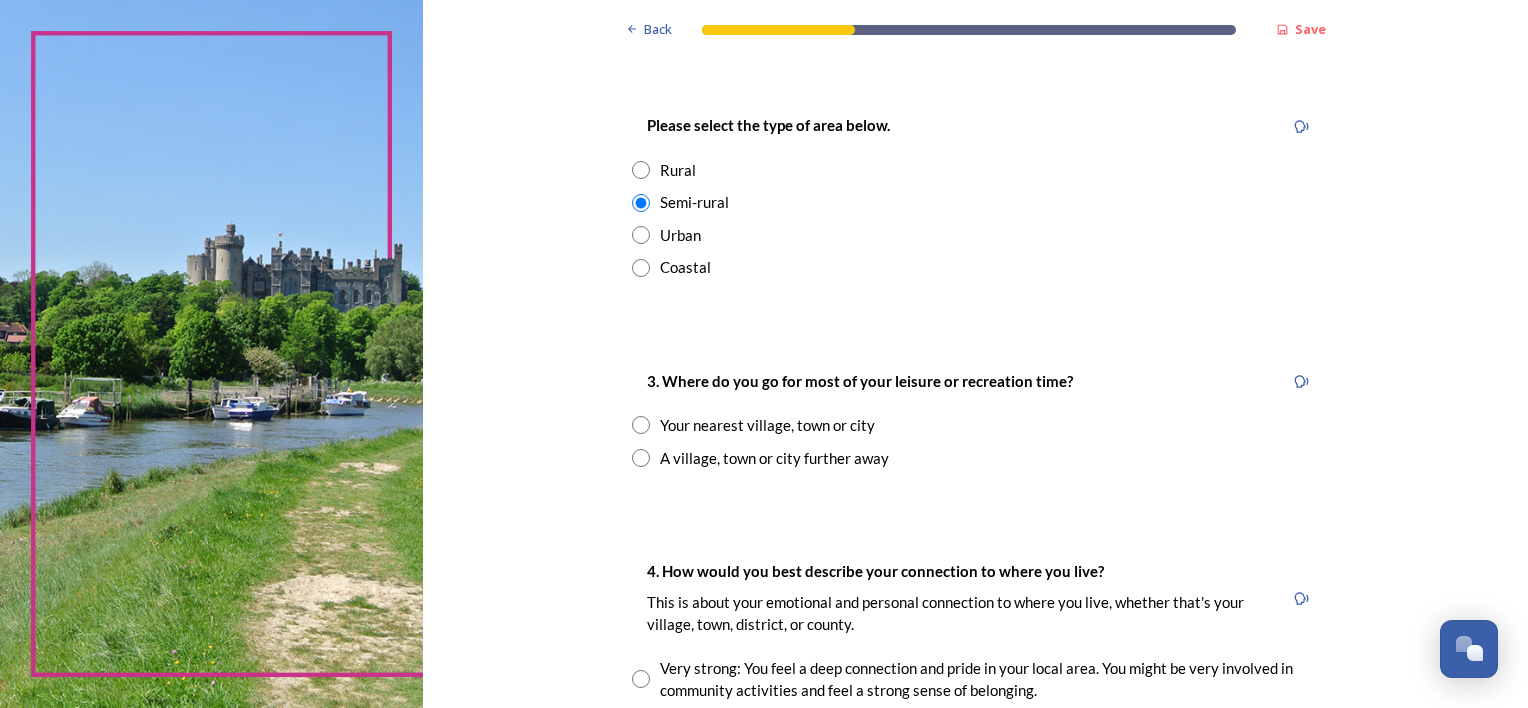 click at bounding box center [641, 425] 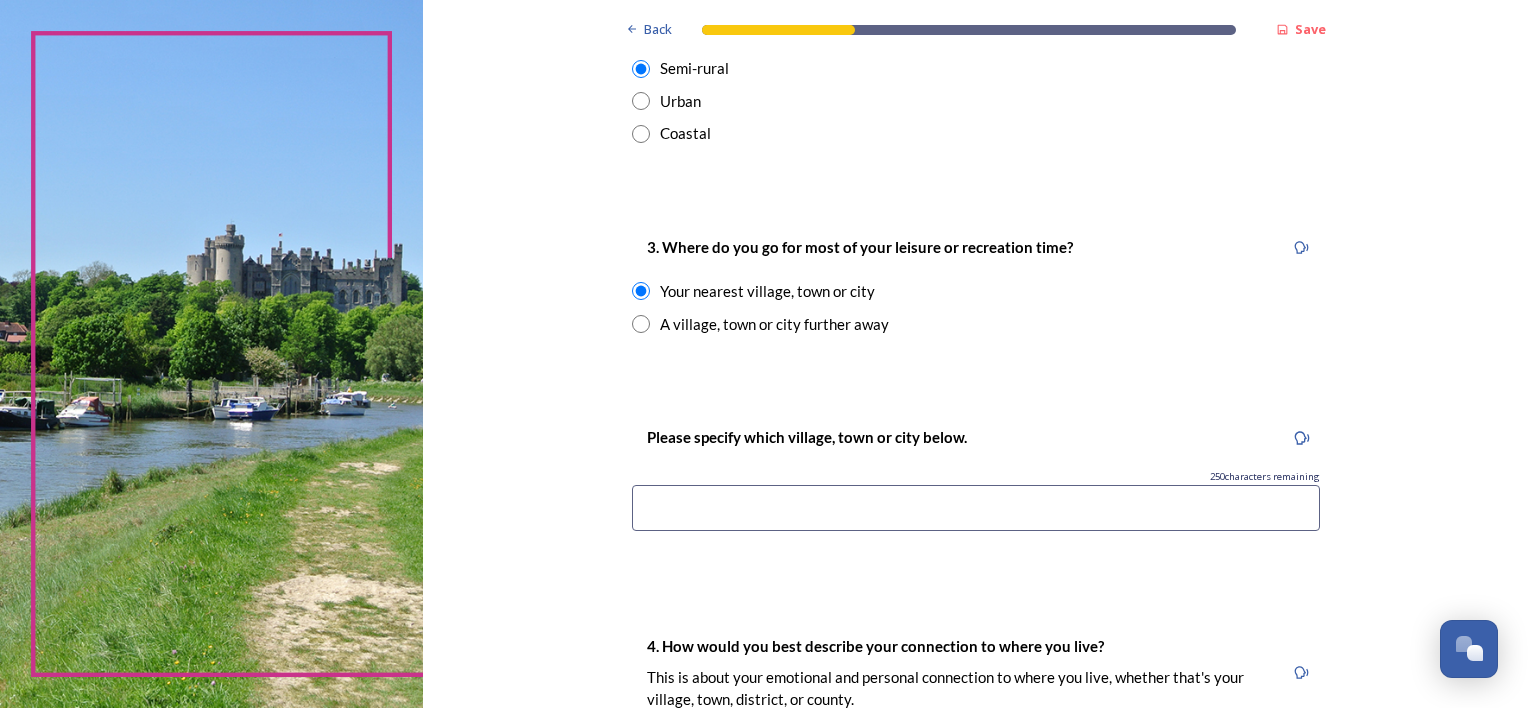 scroll, scrollTop: 1164, scrollLeft: 0, axis: vertical 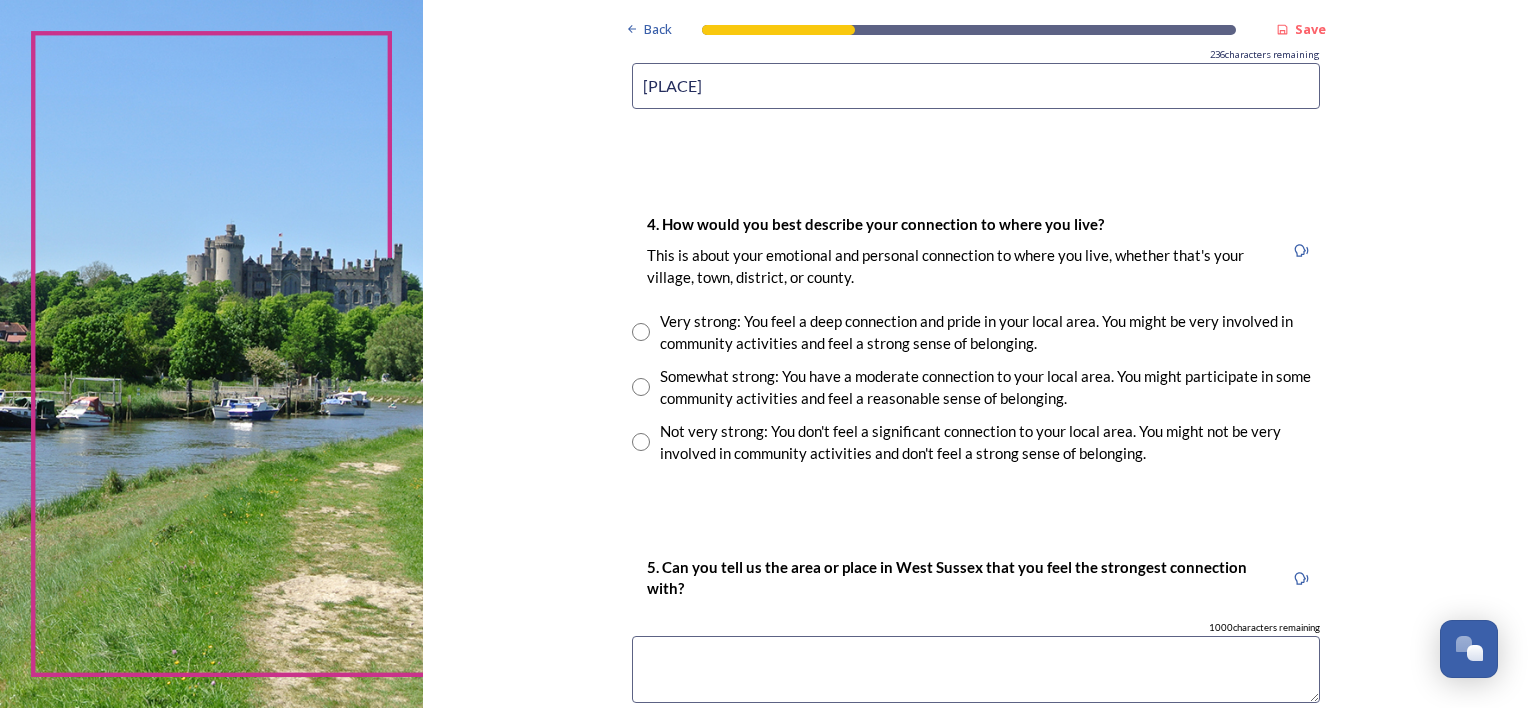 type on "[PLACE]" 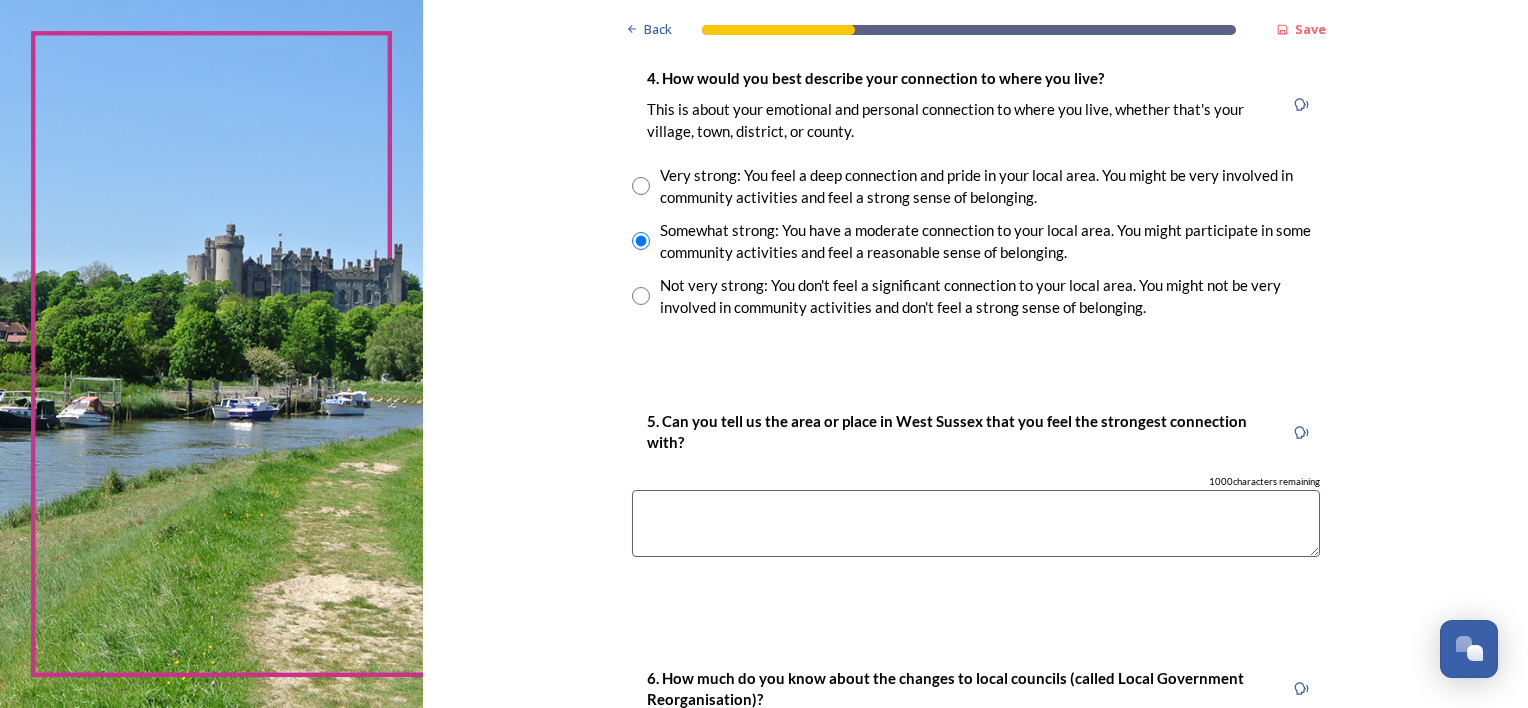 scroll, scrollTop: 1738, scrollLeft: 0, axis: vertical 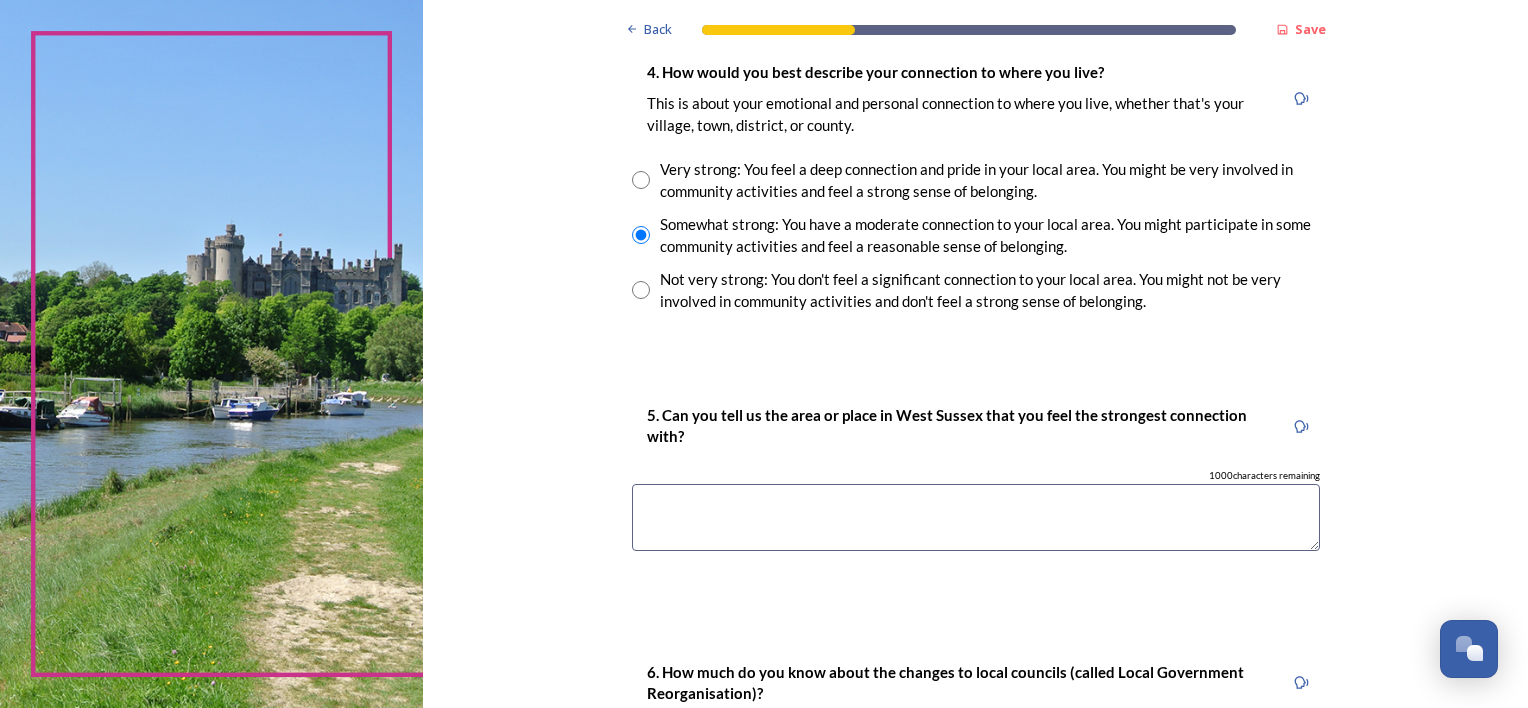 click at bounding box center (976, 517) 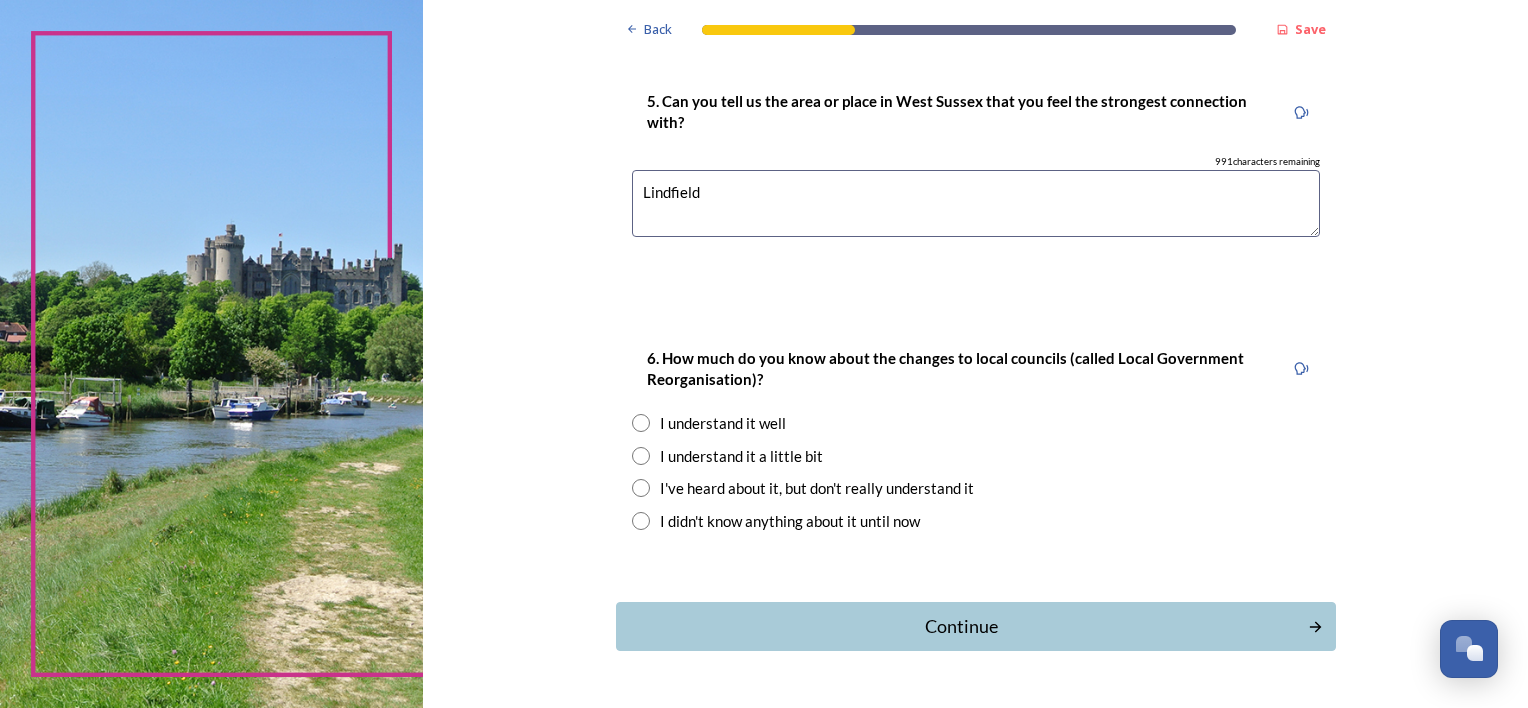 scroll, scrollTop: 2054, scrollLeft: 0, axis: vertical 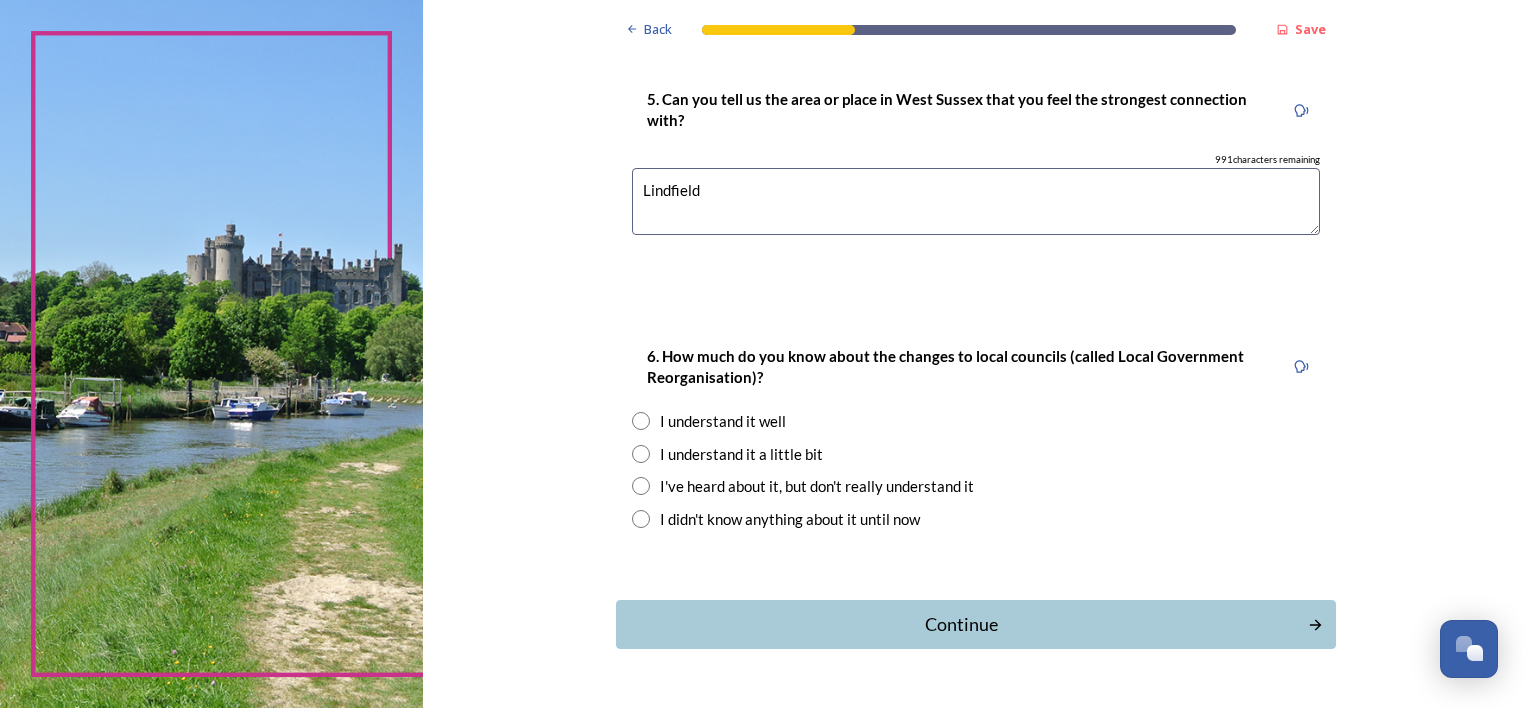 type on "Lindfield" 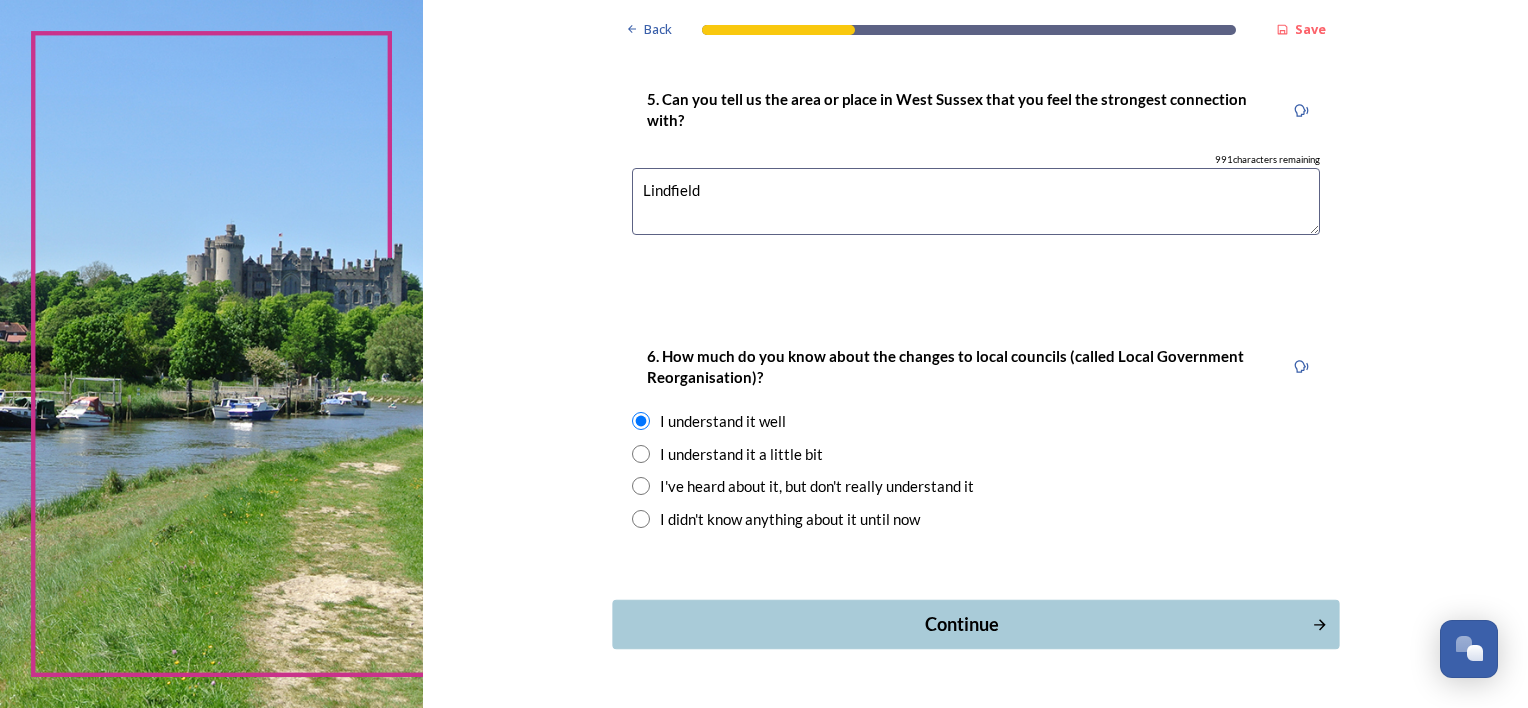 click on "Continue" at bounding box center [961, 624] 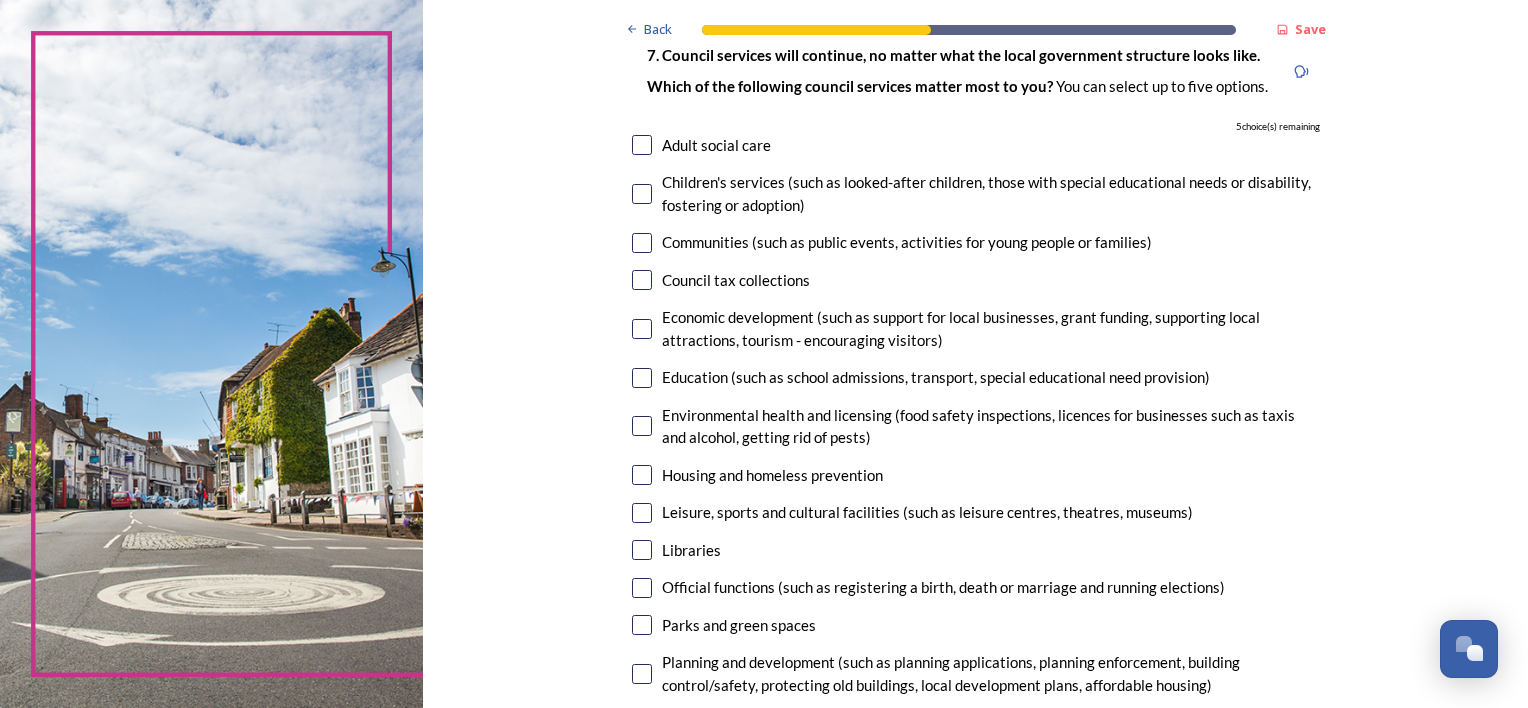 scroll, scrollTop: 152, scrollLeft: 0, axis: vertical 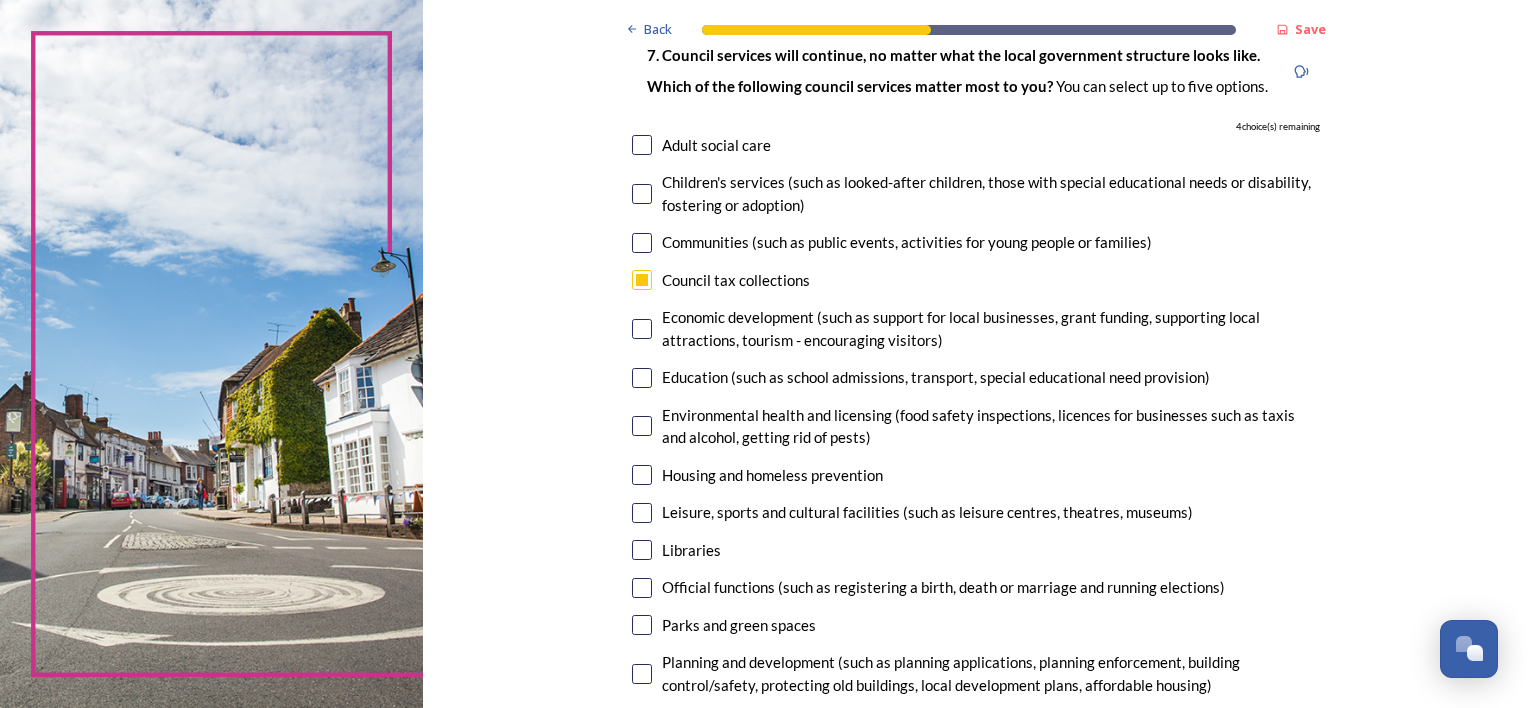 click at bounding box center [642, 329] 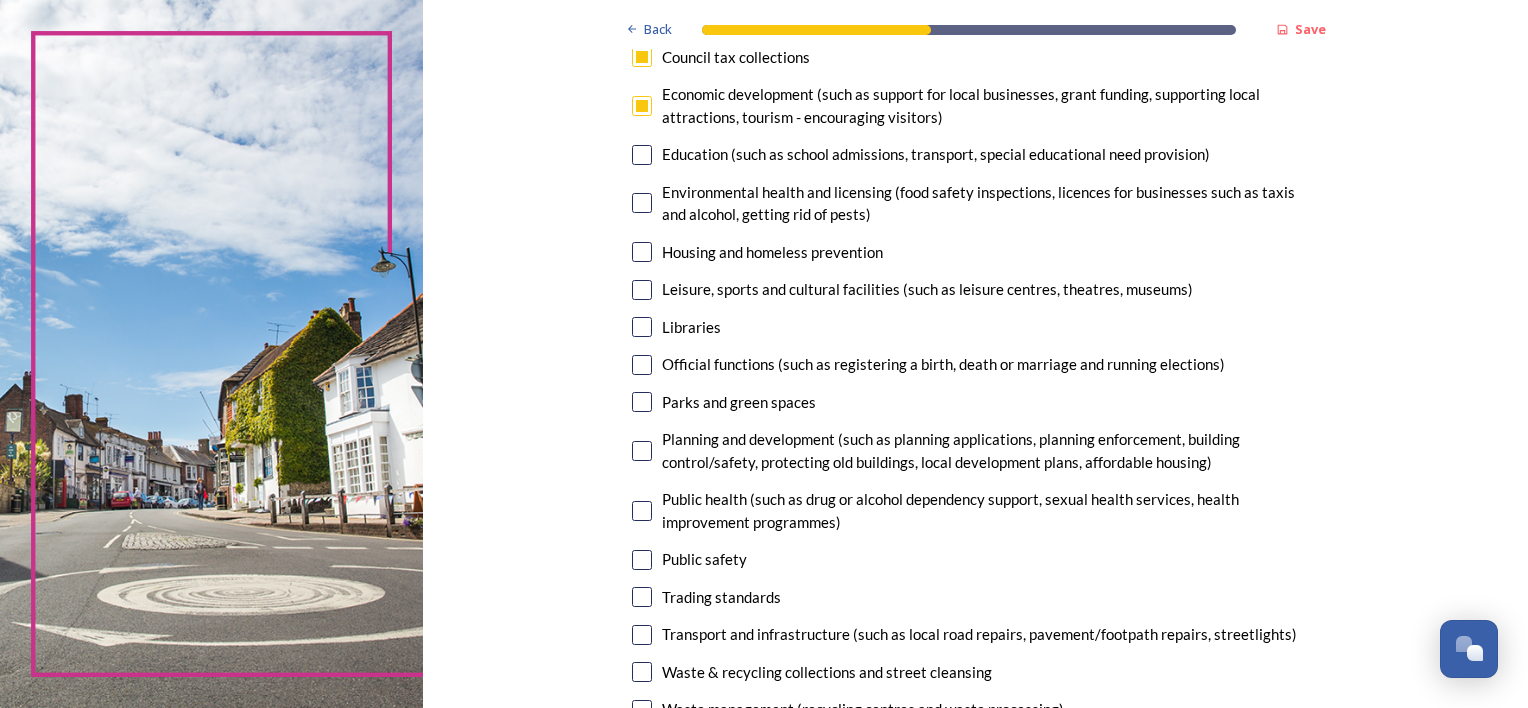 scroll, scrollTop: 376, scrollLeft: 0, axis: vertical 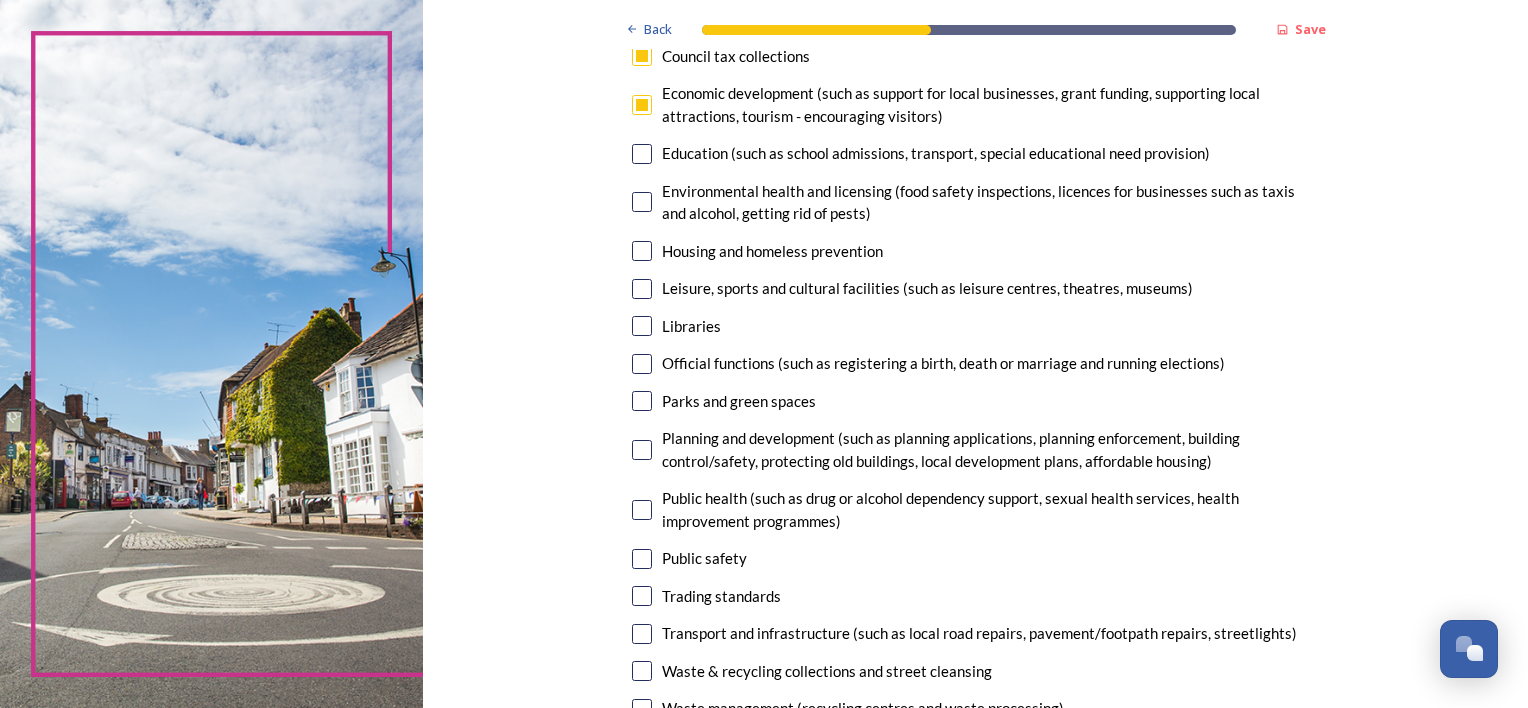 click at bounding box center (642, 289) 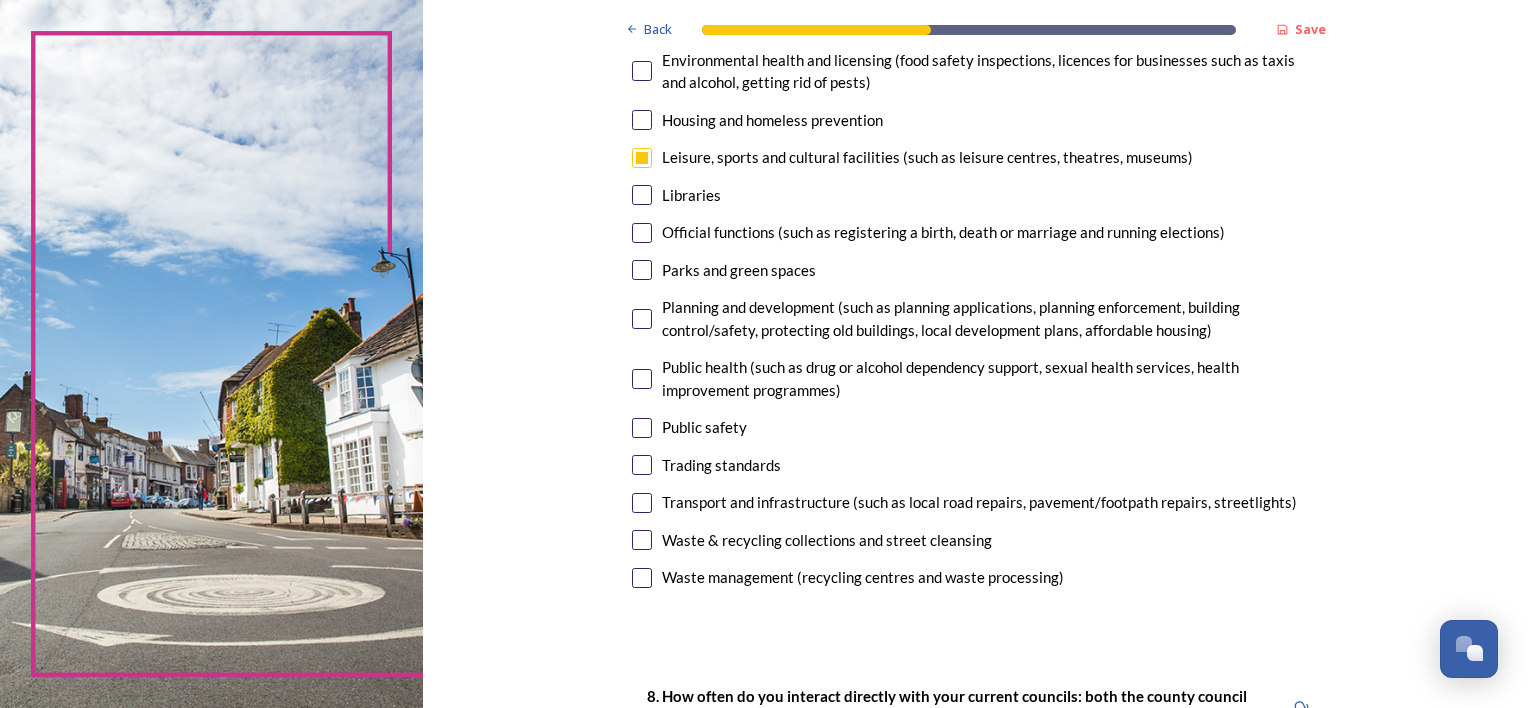 scroll, scrollTop: 508, scrollLeft: 0, axis: vertical 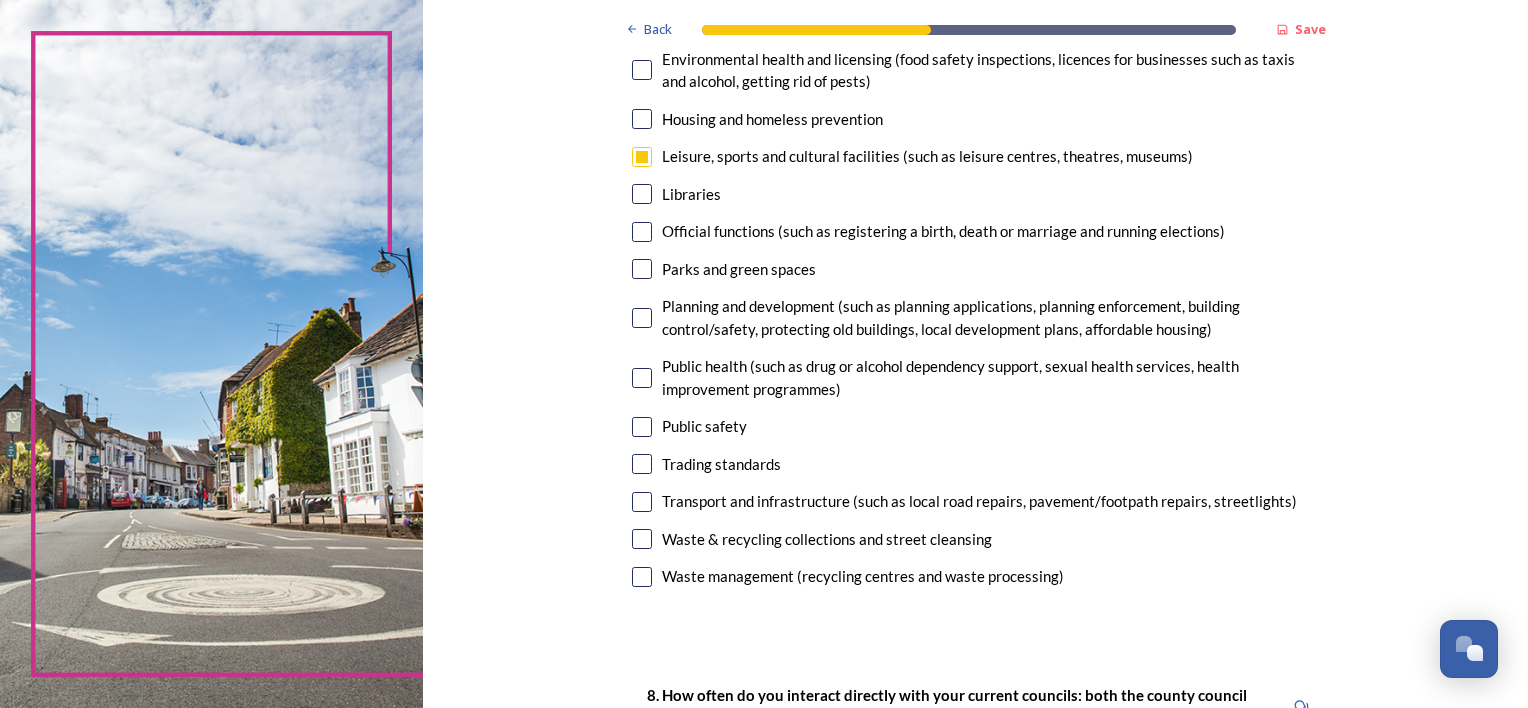 click at bounding box center (642, 269) 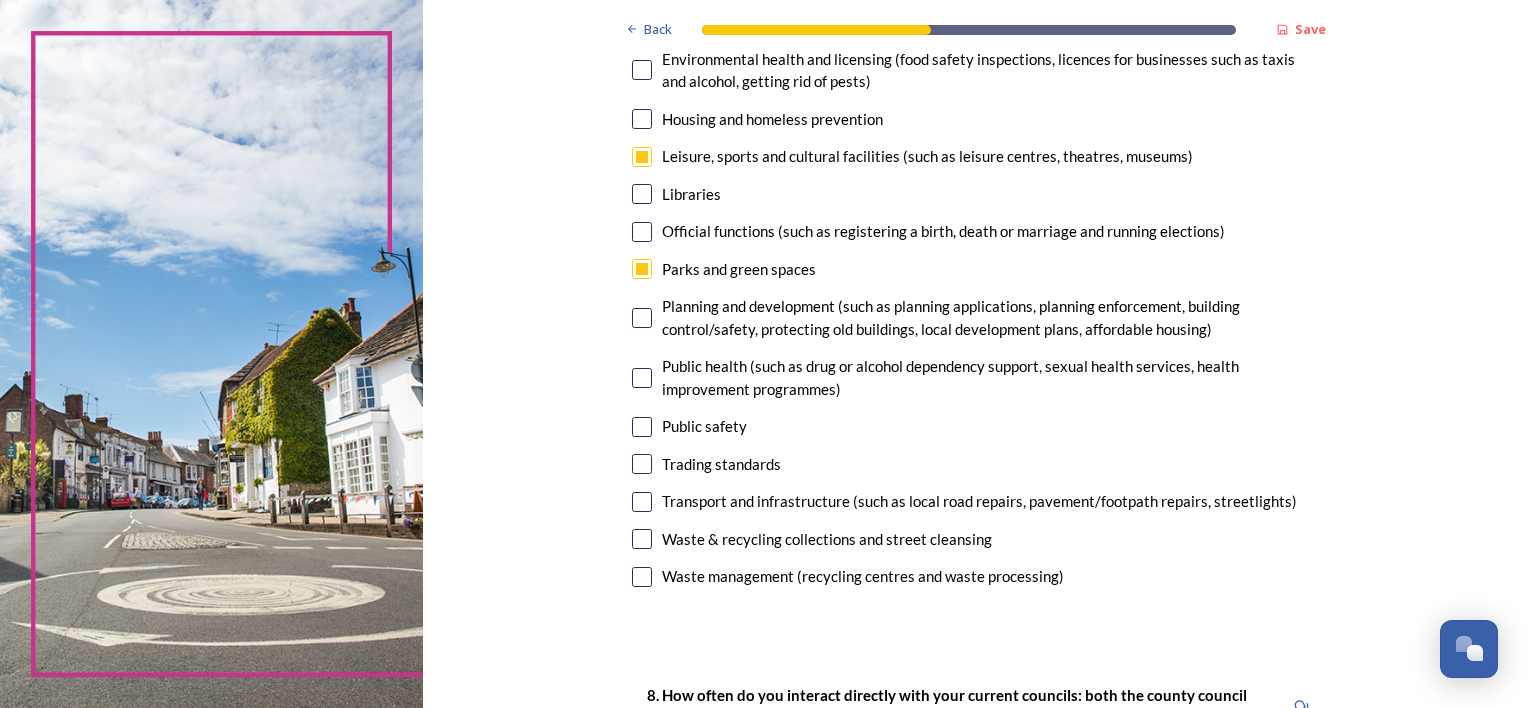click at bounding box center (642, 318) 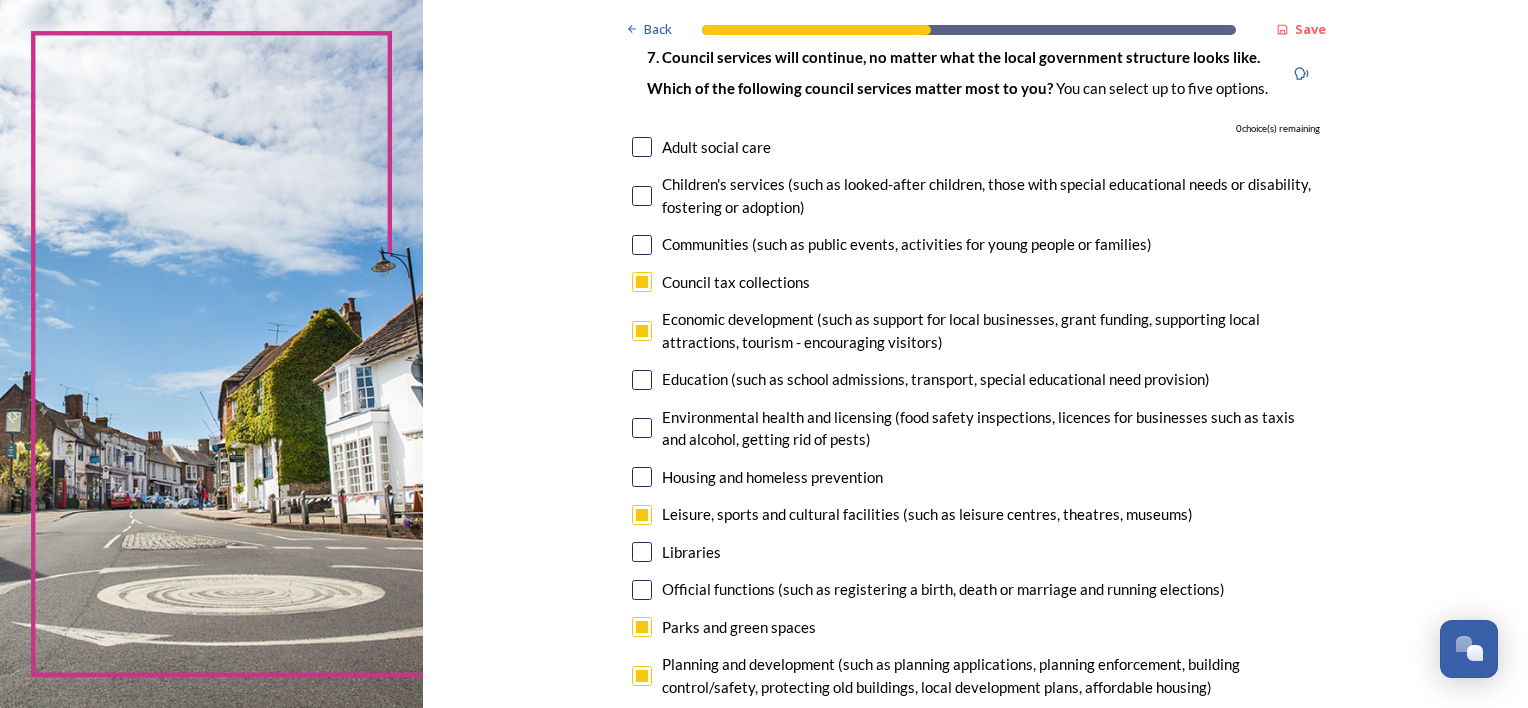 scroll, scrollTop: 151, scrollLeft: 0, axis: vertical 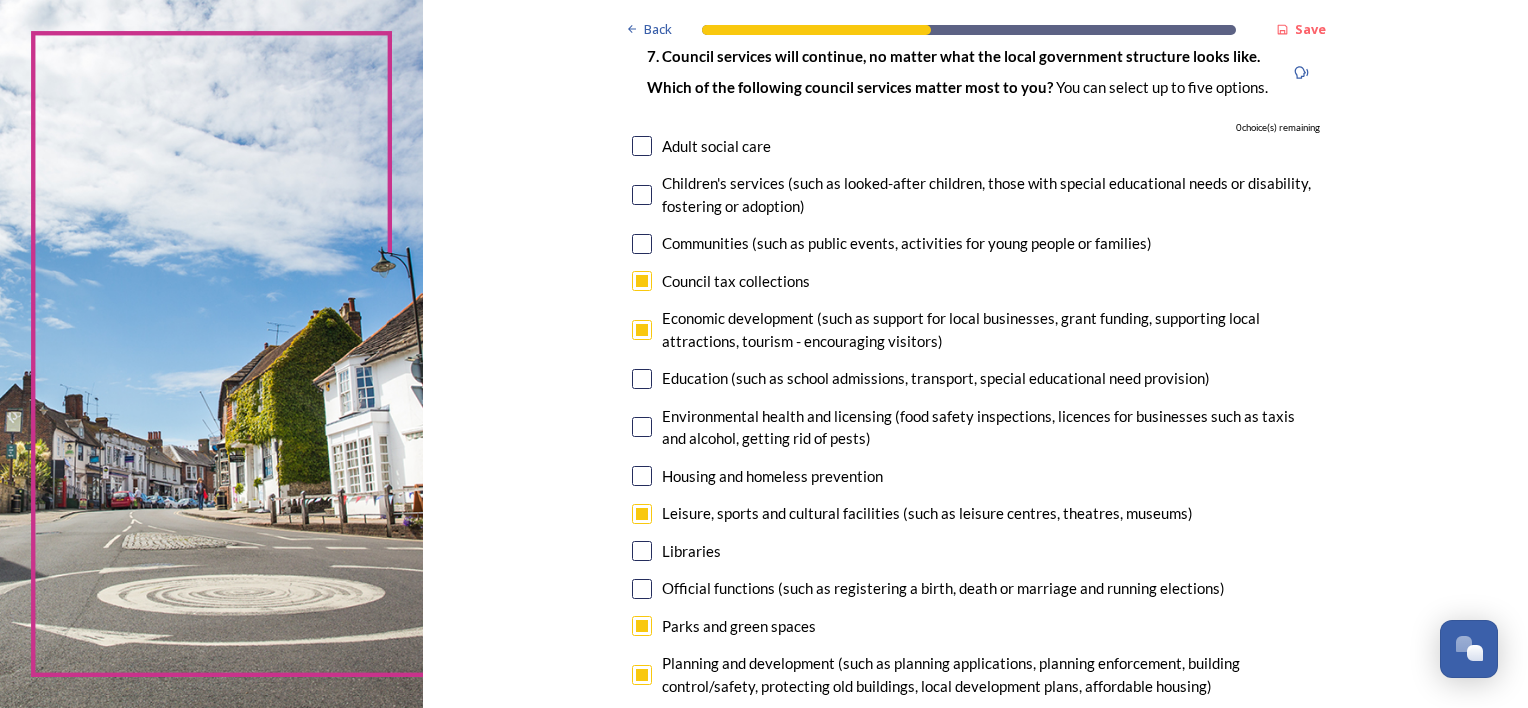 click at bounding box center (642, 281) 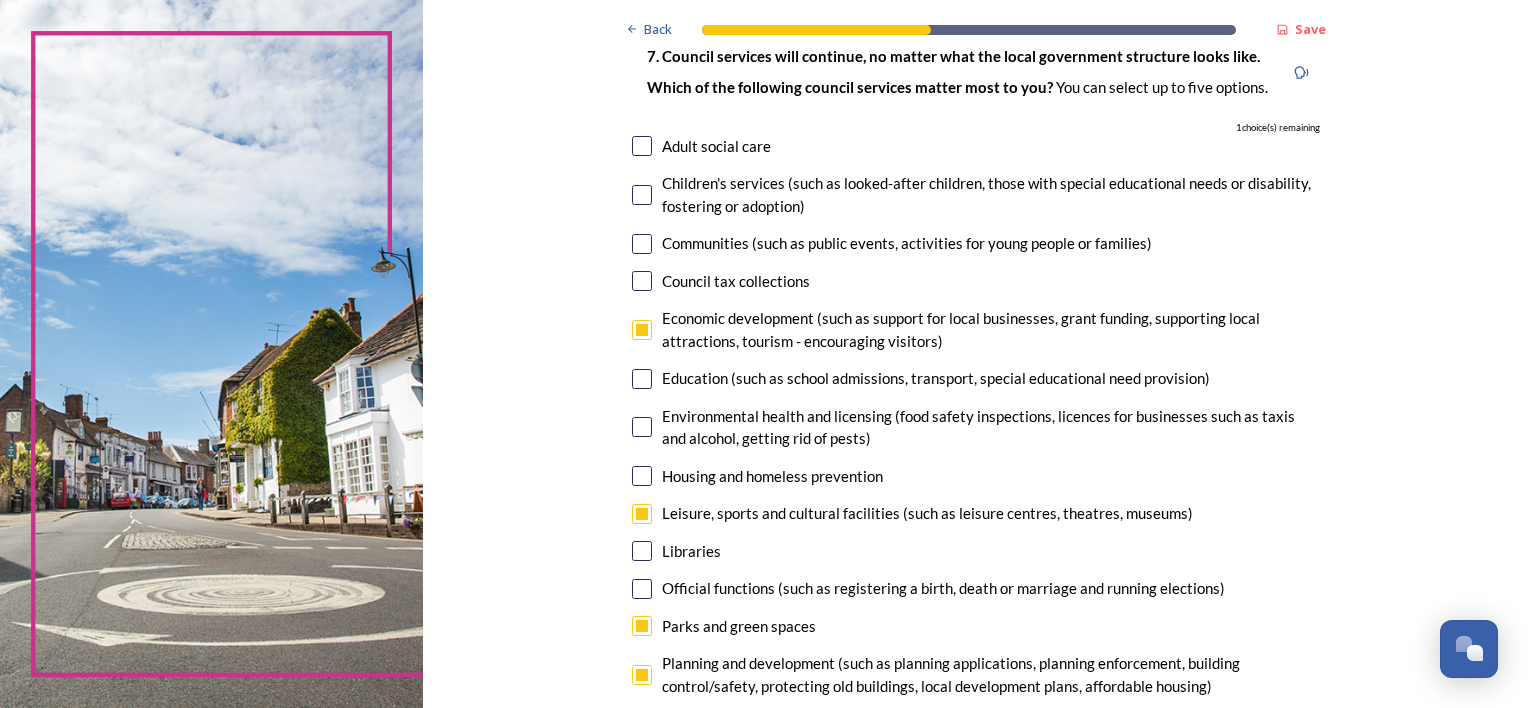 click at bounding box center (642, 330) 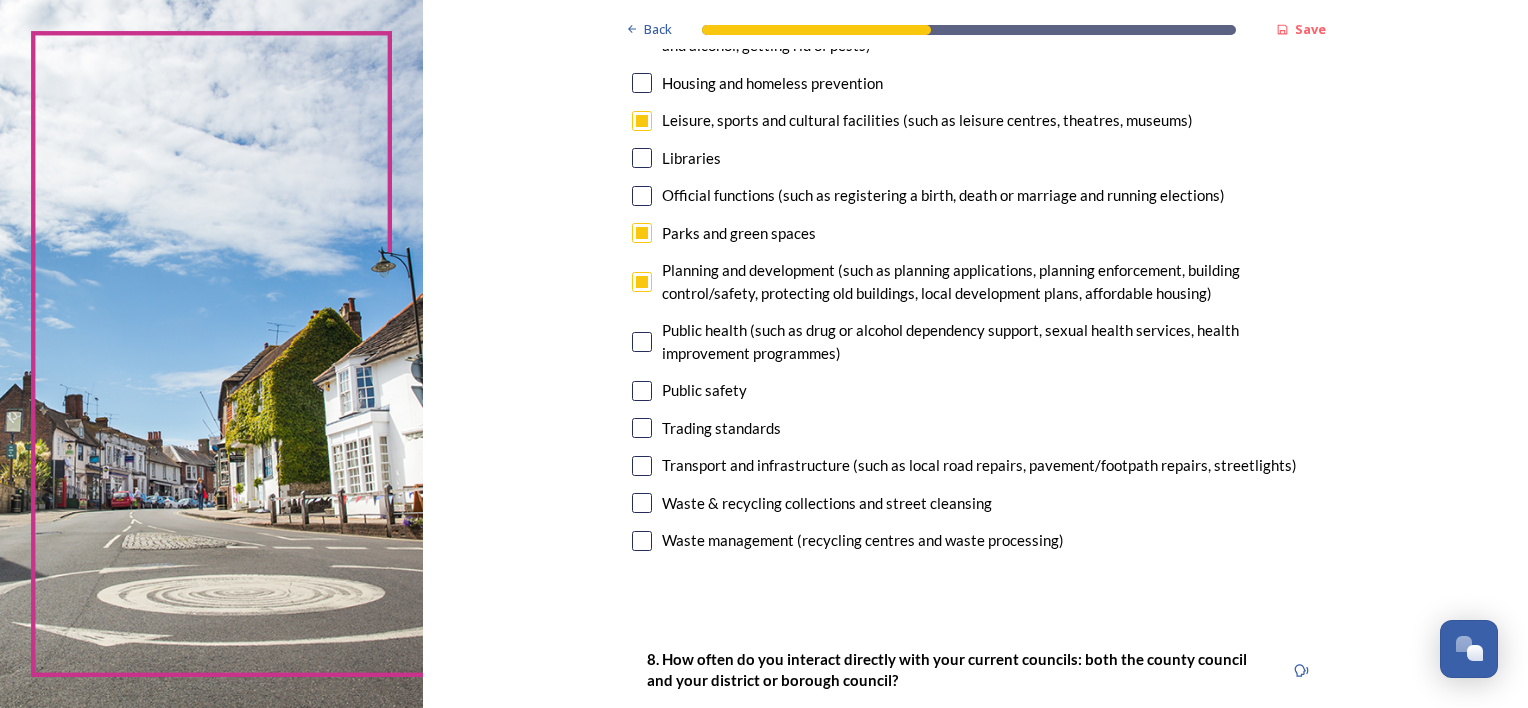 scroll, scrollTop: 543, scrollLeft: 0, axis: vertical 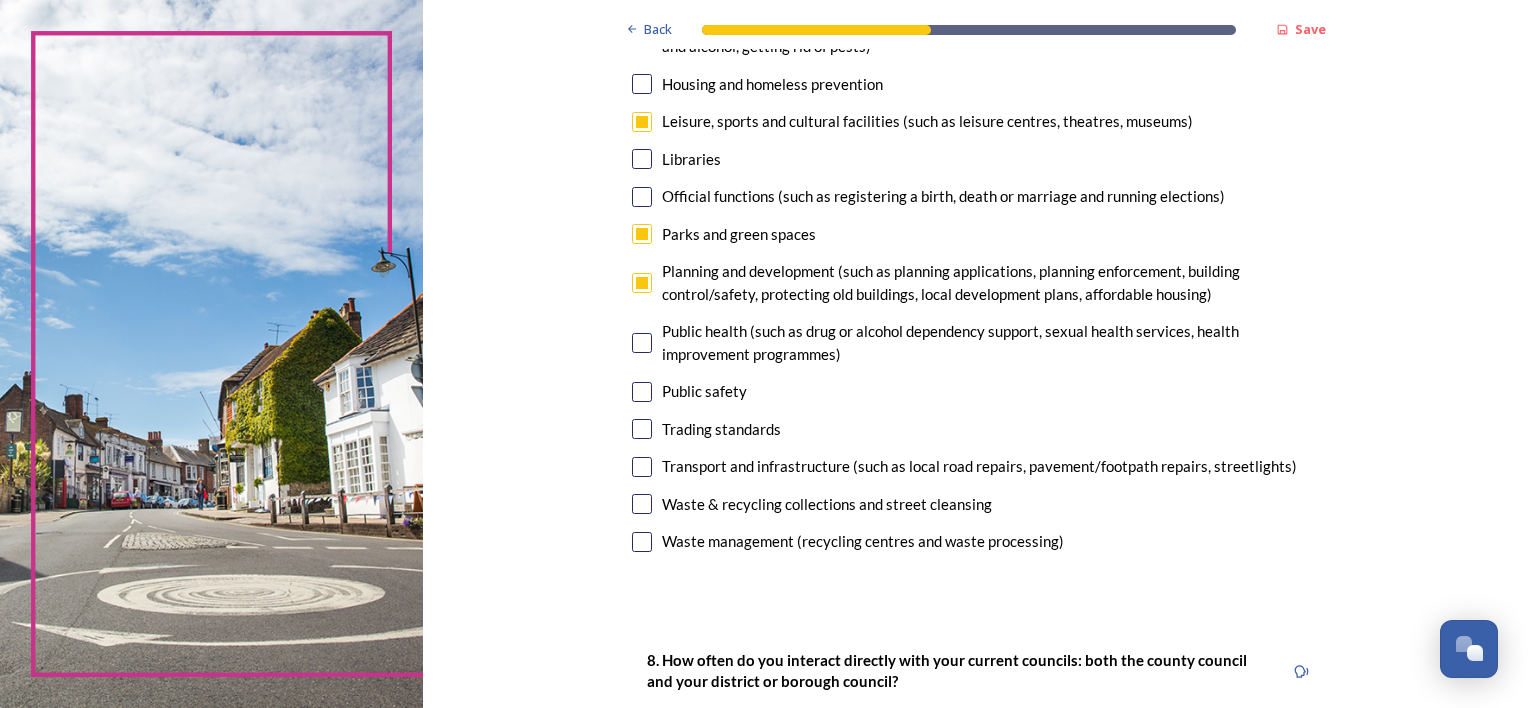 click at bounding box center [642, 343] 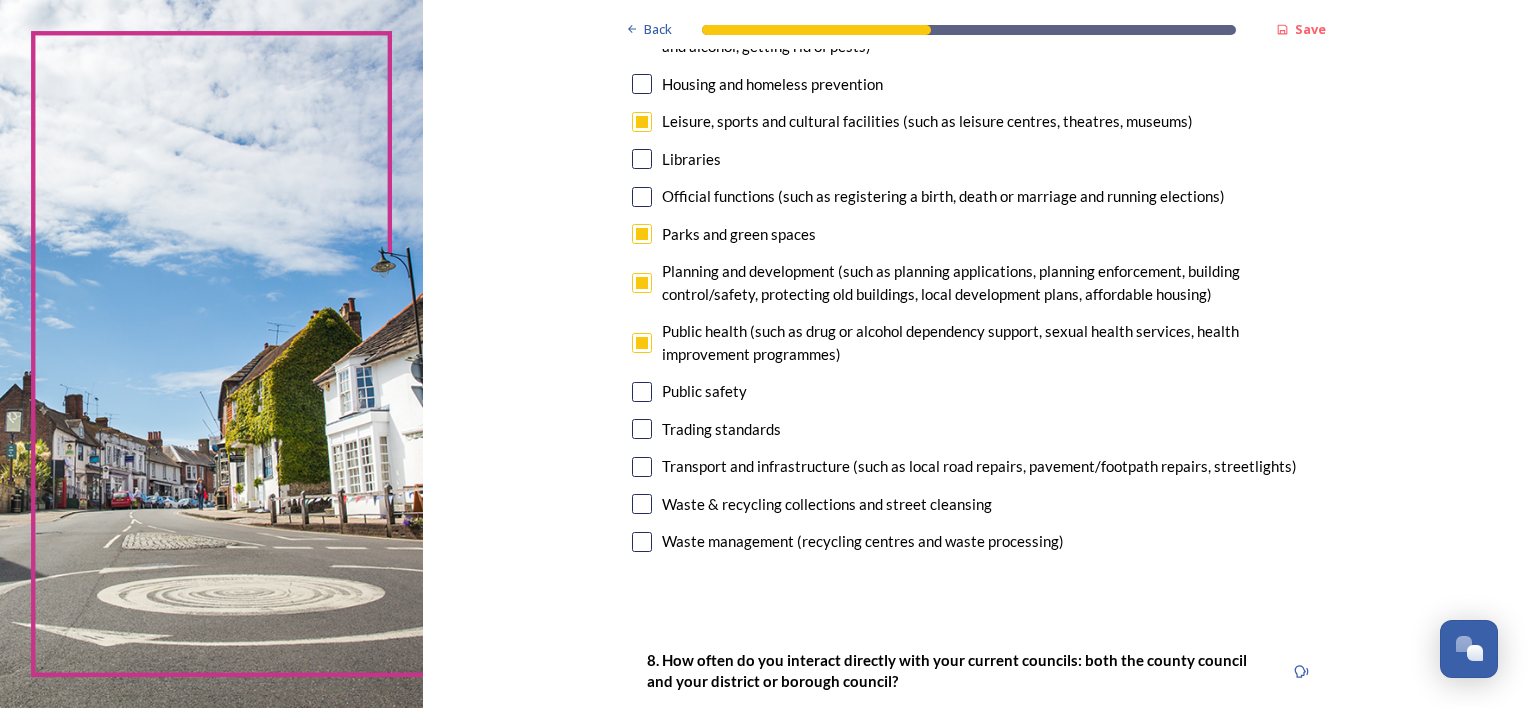 click at bounding box center [642, 467] 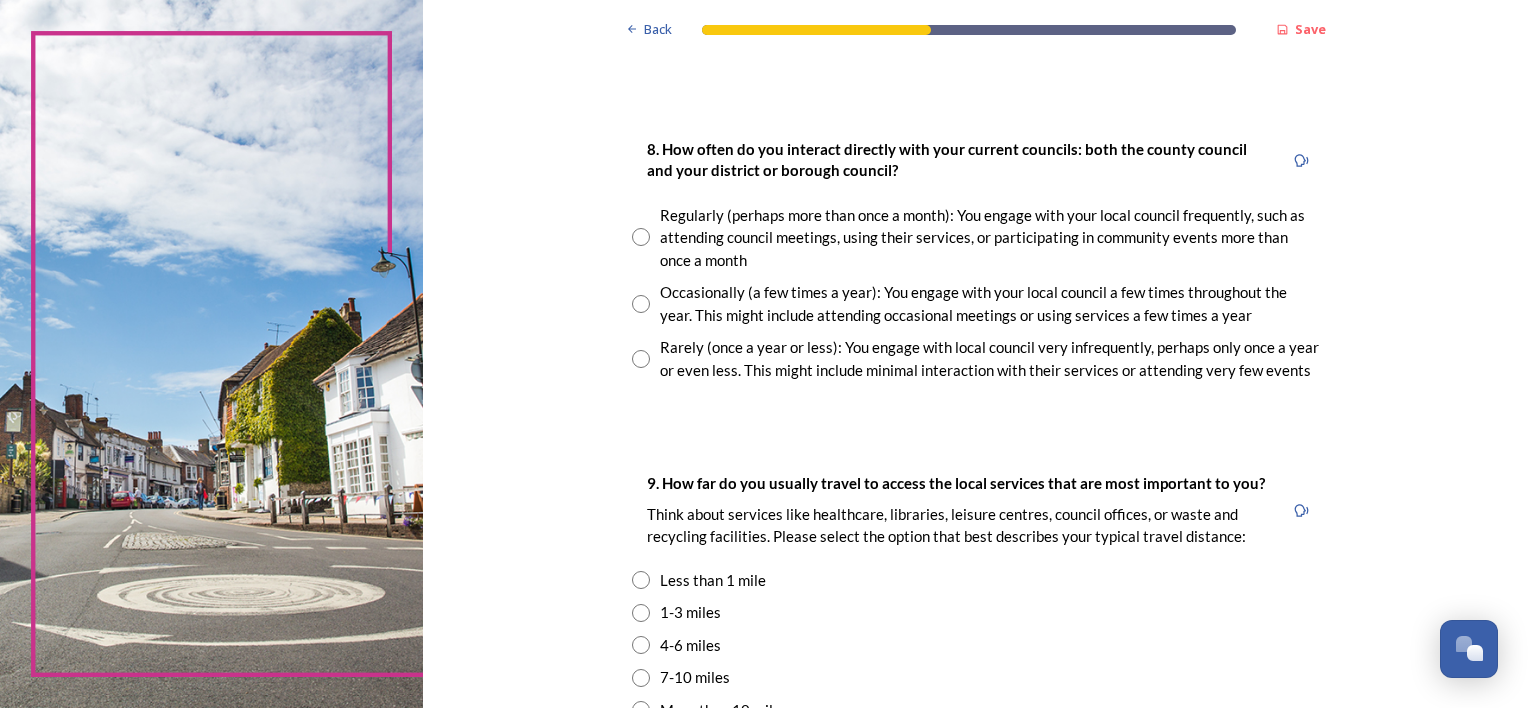 scroll, scrollTop: 1055, scrollLeft: 0, axis: vertical 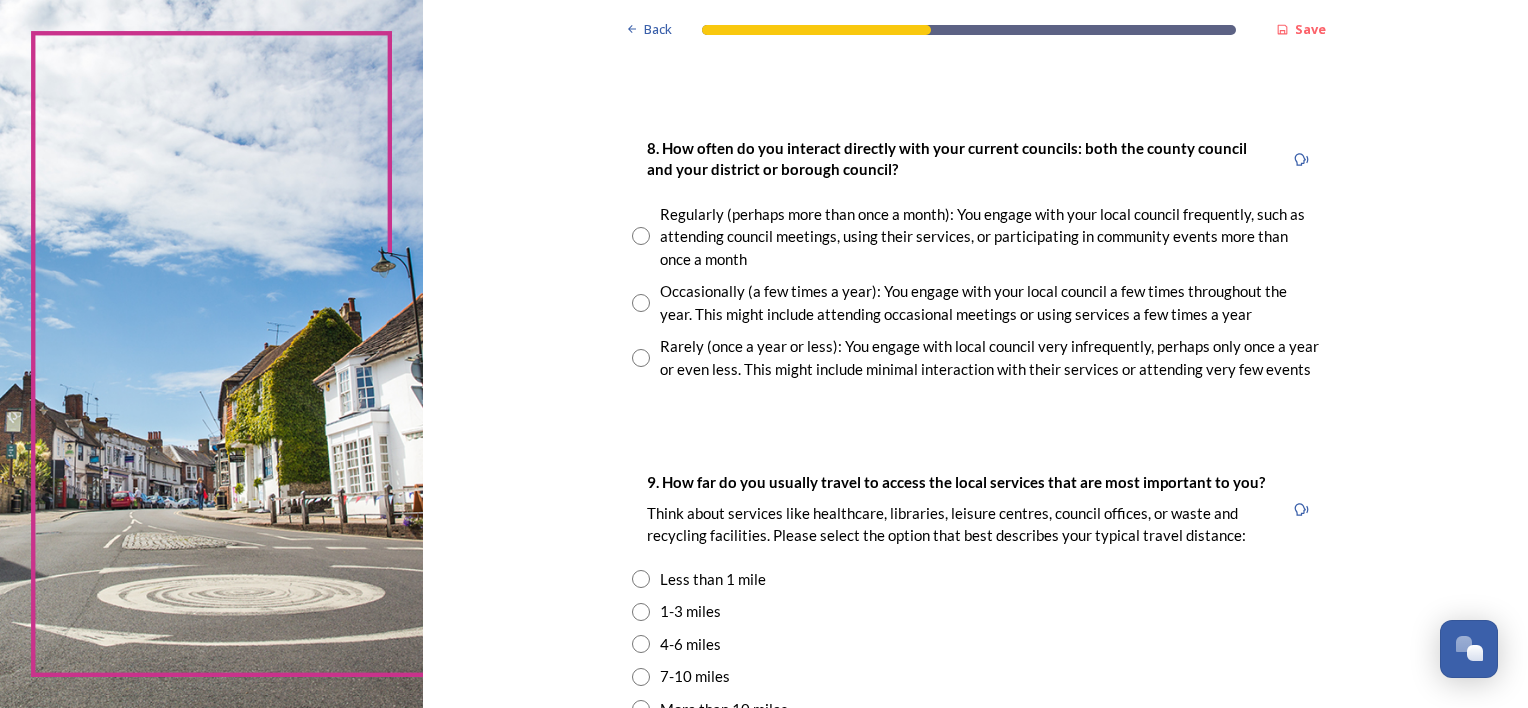 click at bounding box center [641, 358] 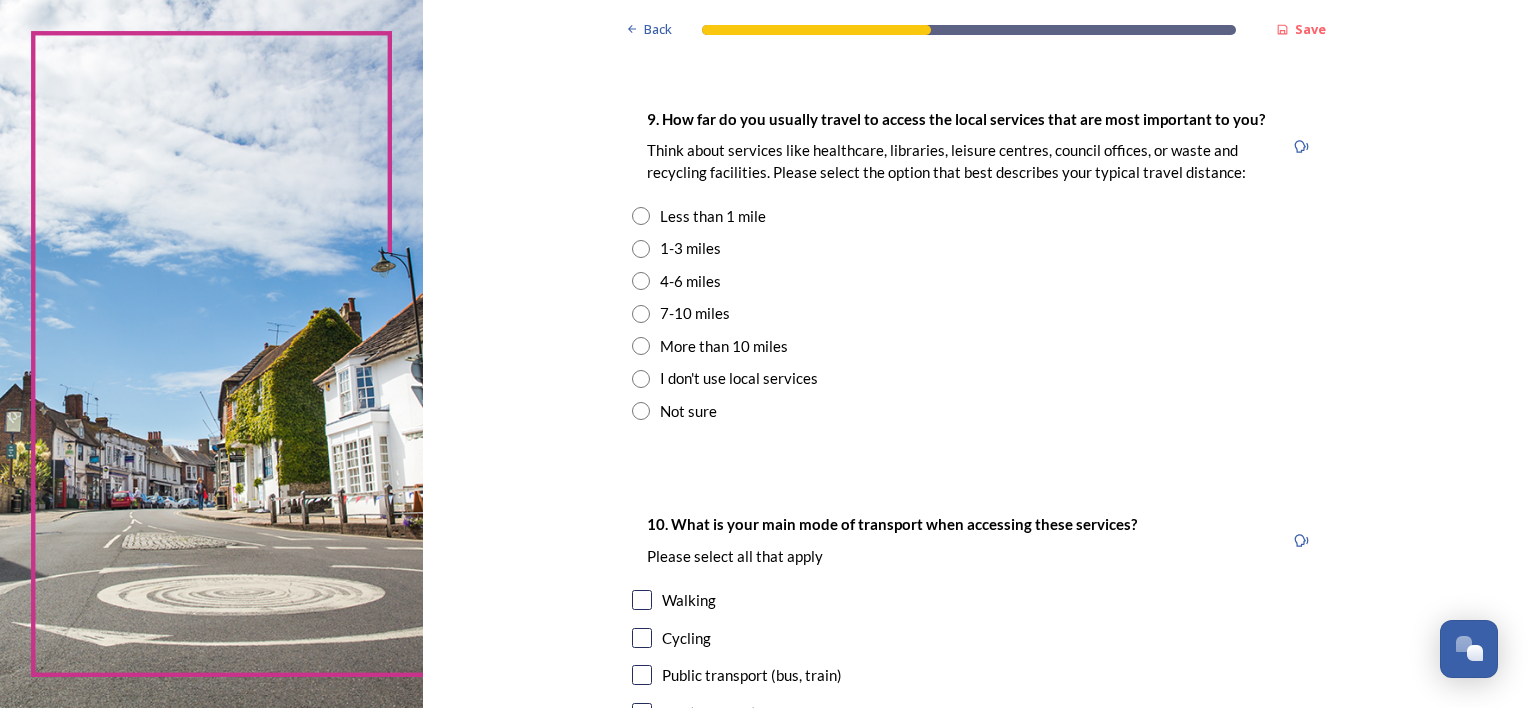scroll, scrollTop: 1419, scrollLeft: 0, axis: vertical 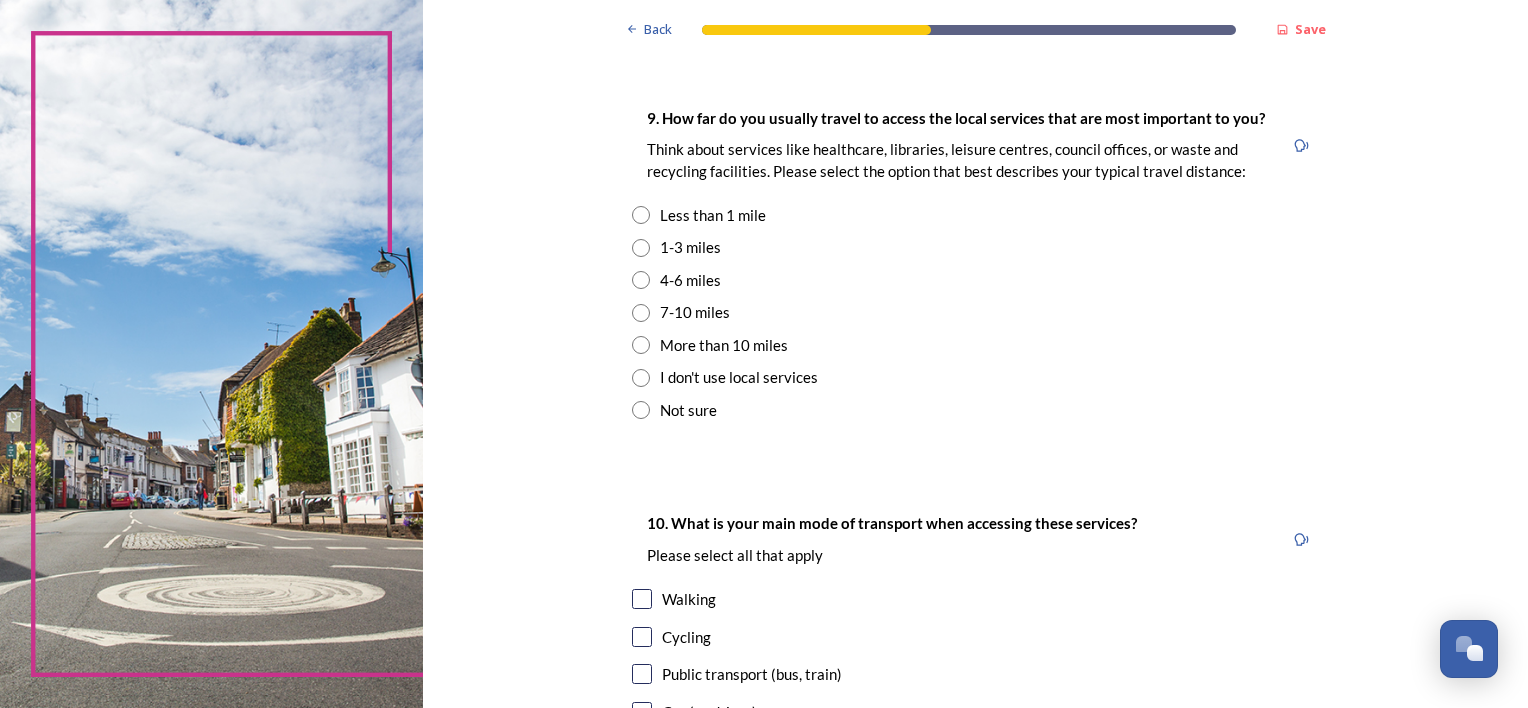 click at bounding box center (641, 248) 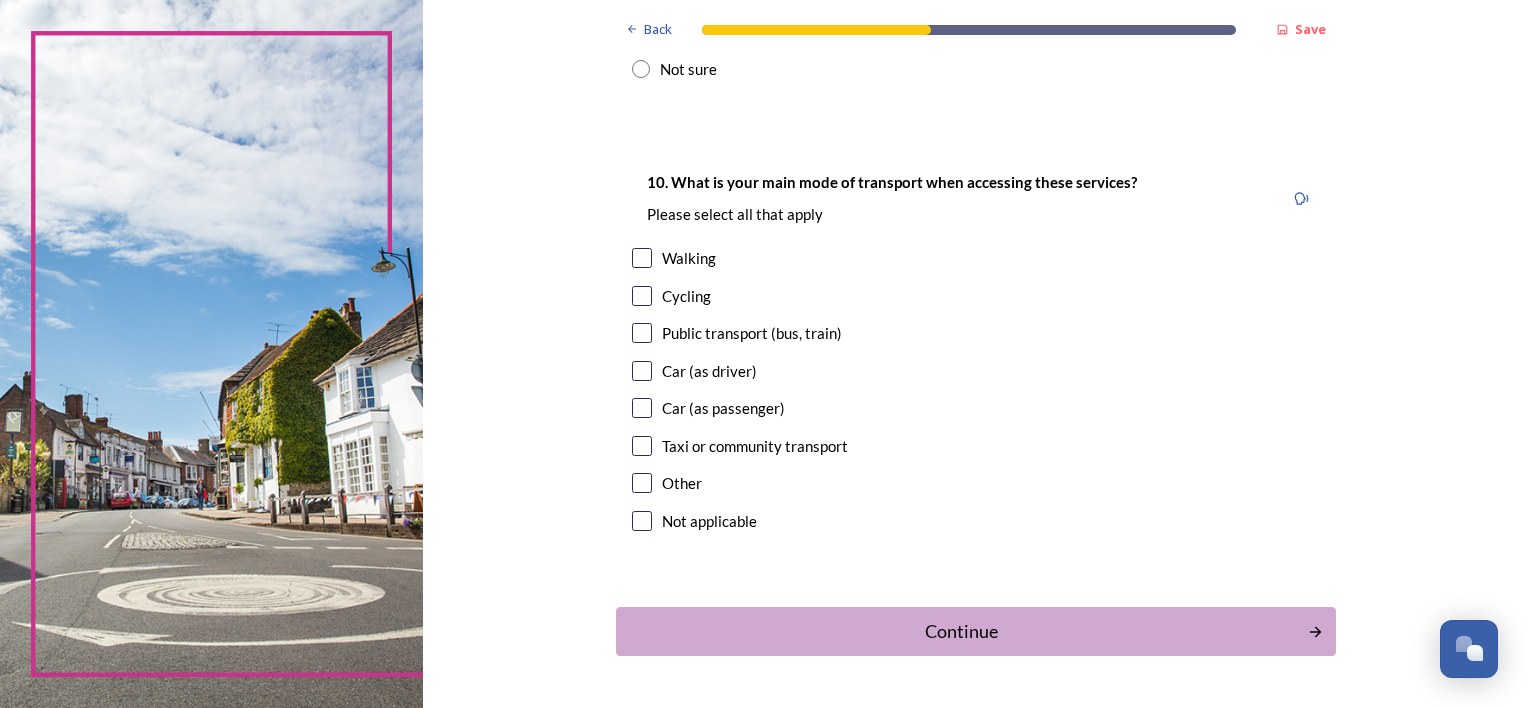 scroll, scrollTop: 1762, scrollLeft: 0, axis: vertical 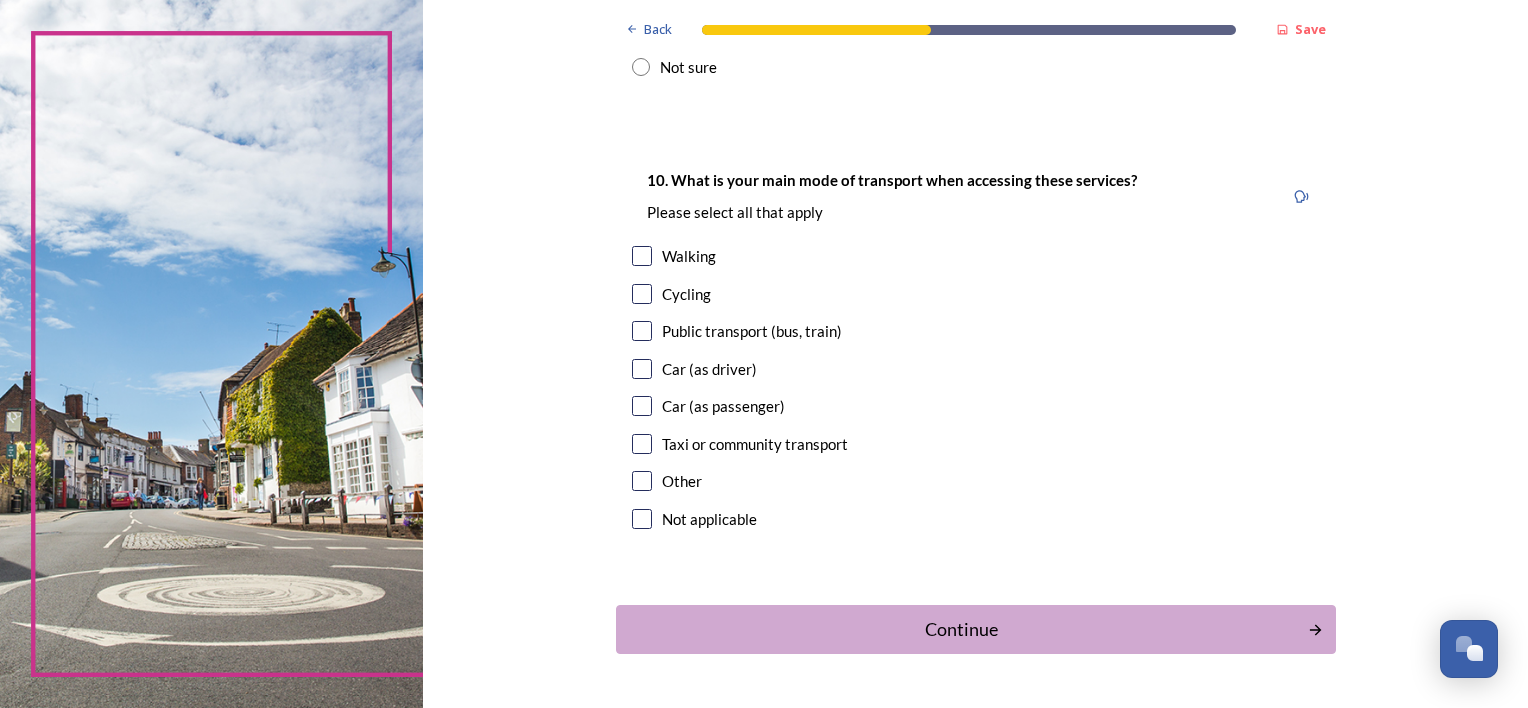 click at bounding box center [642, 369] 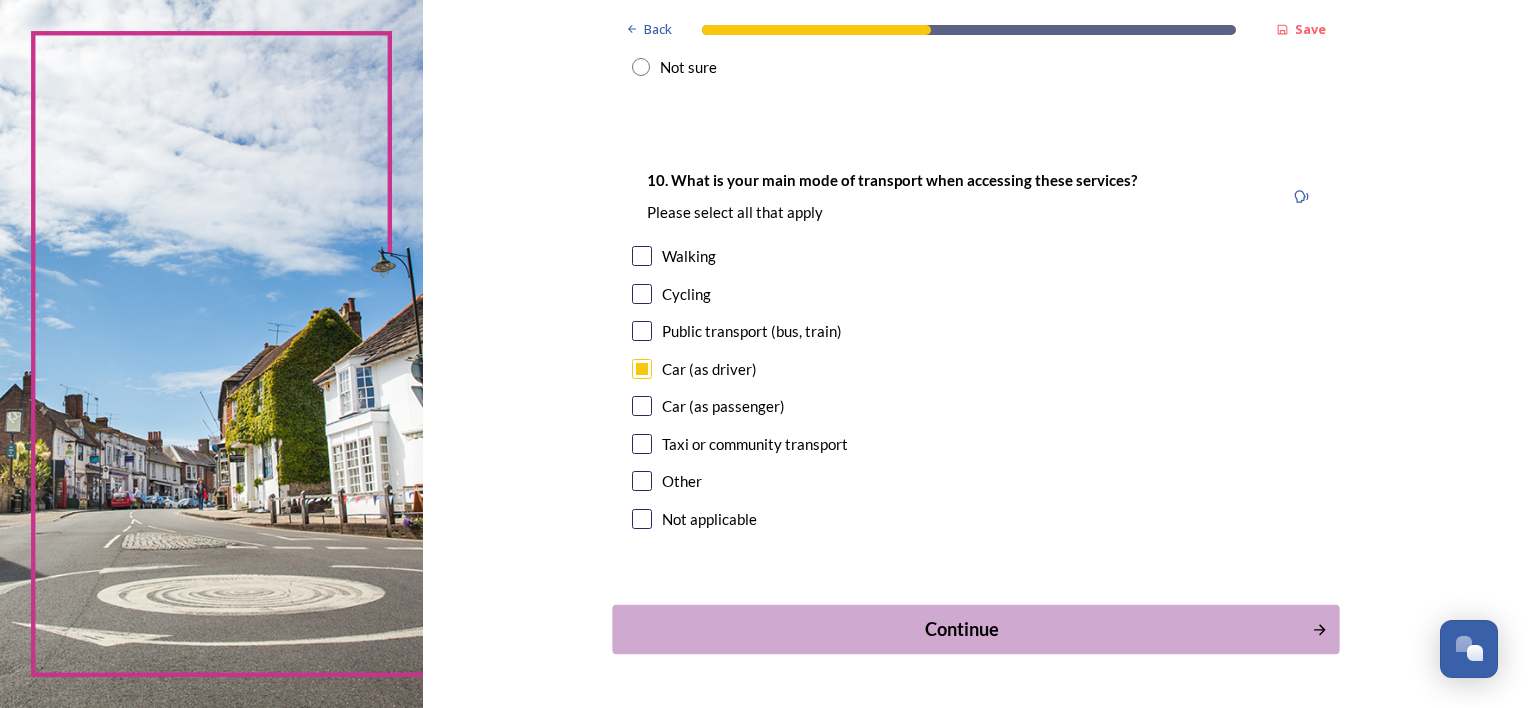 click on "Continue" at bounding box center [961, 629] 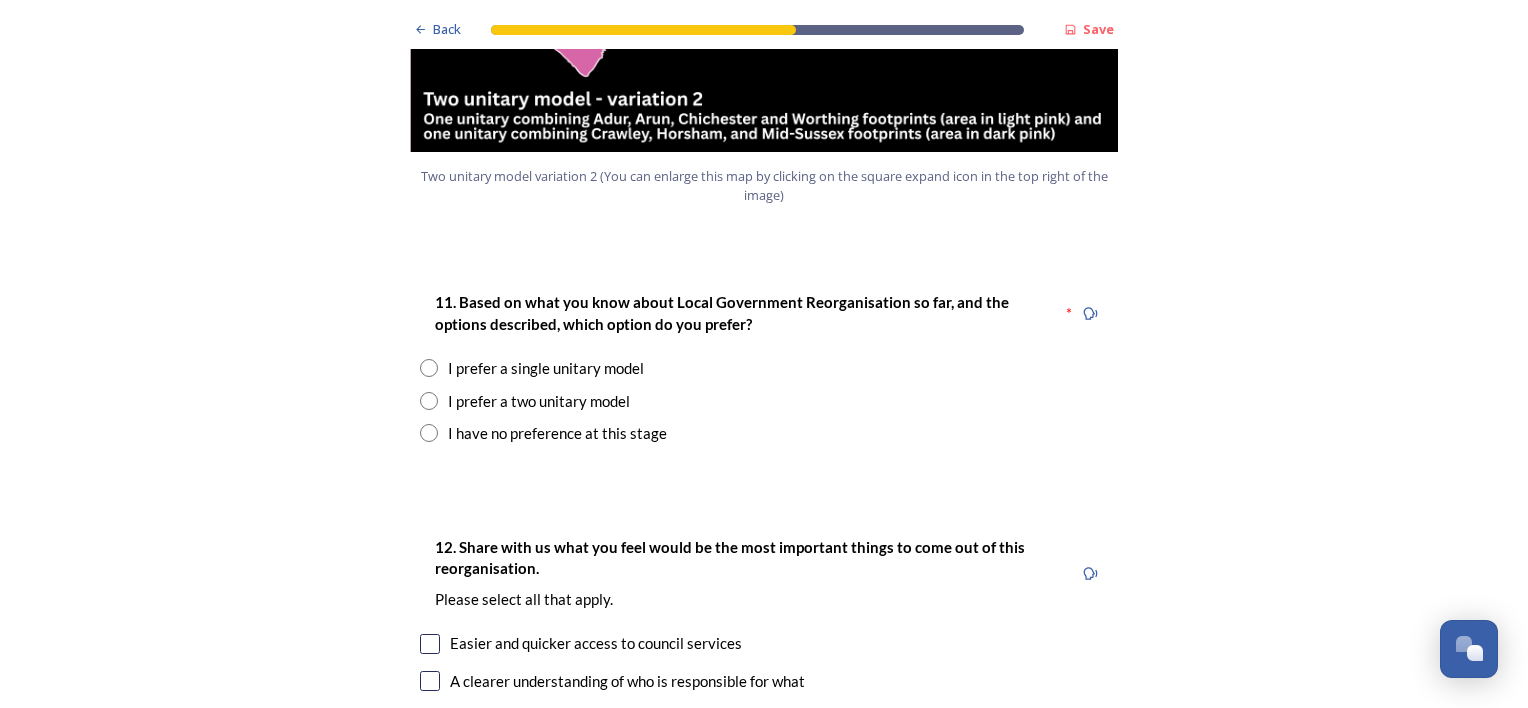 scroll, scrollTop: 2450, scrollLeft: 0, axis: vertical 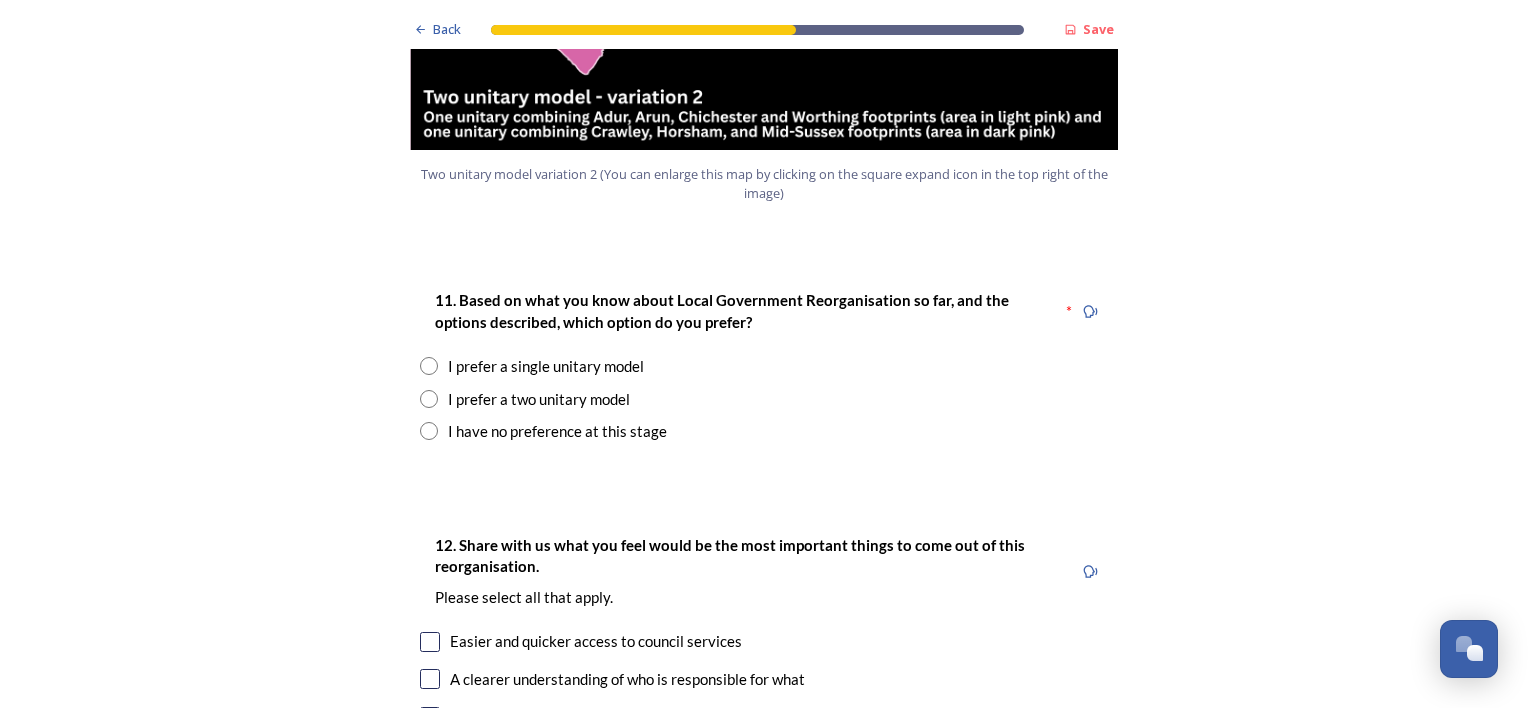 click at bounding box center (429, 399) 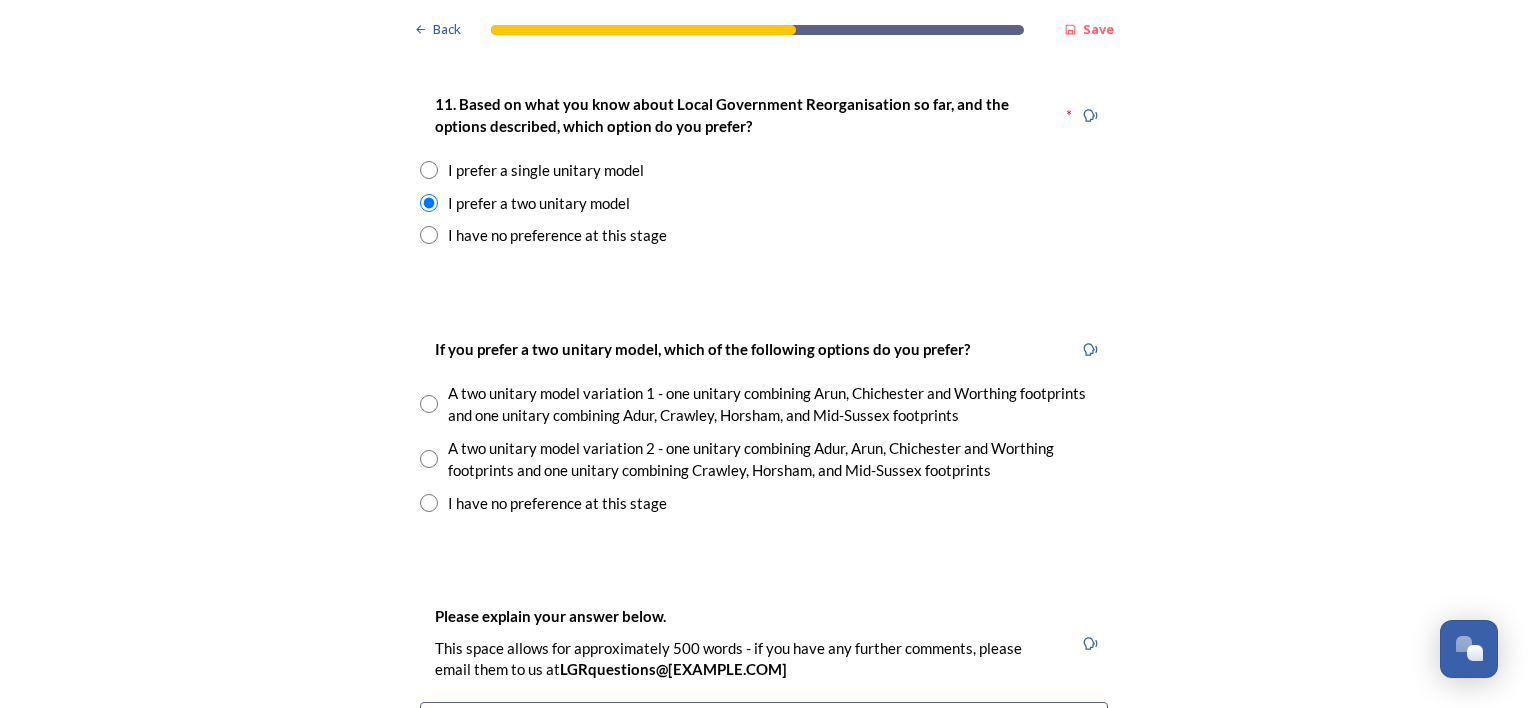 scroll, scrollTop: 2711, scrollLeft: 0, axis: vertical 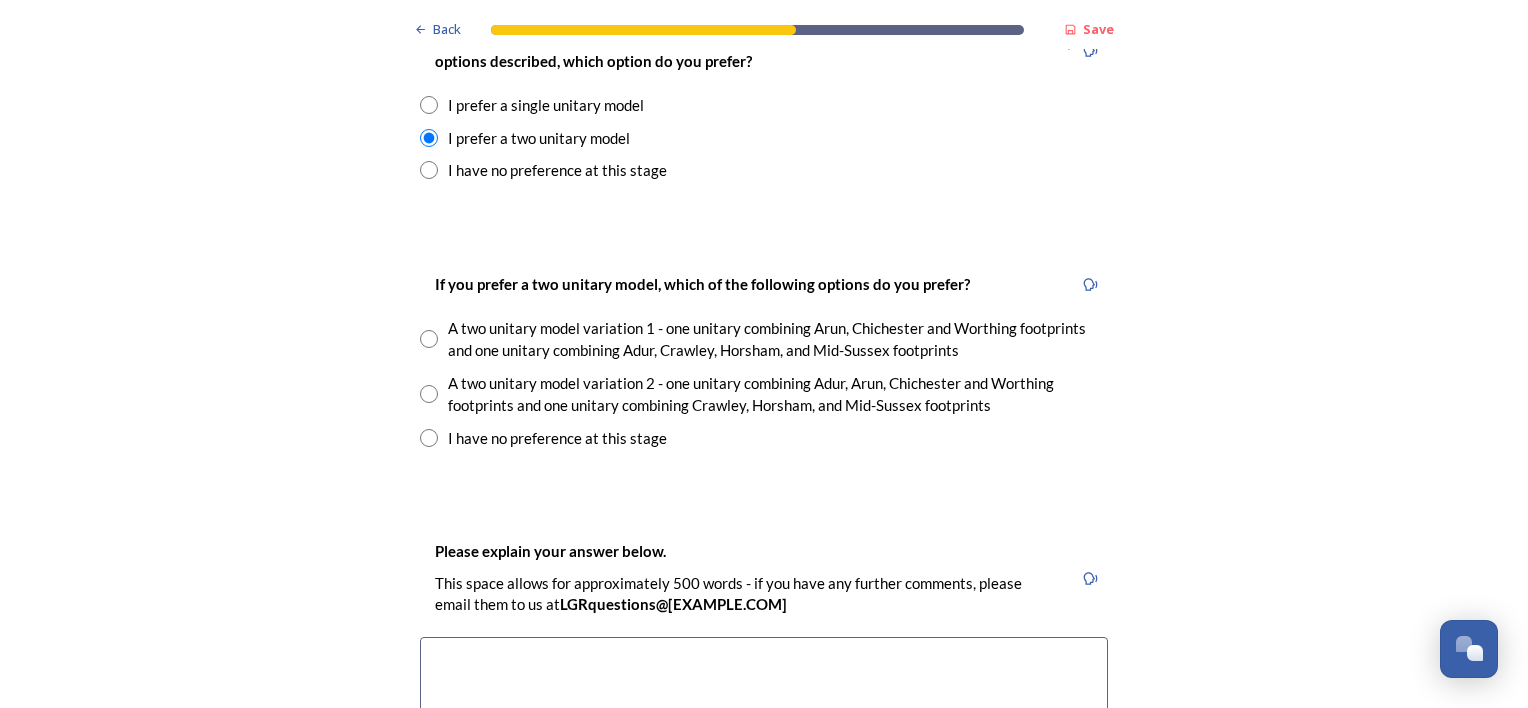 click at bounding box center (429, 394) 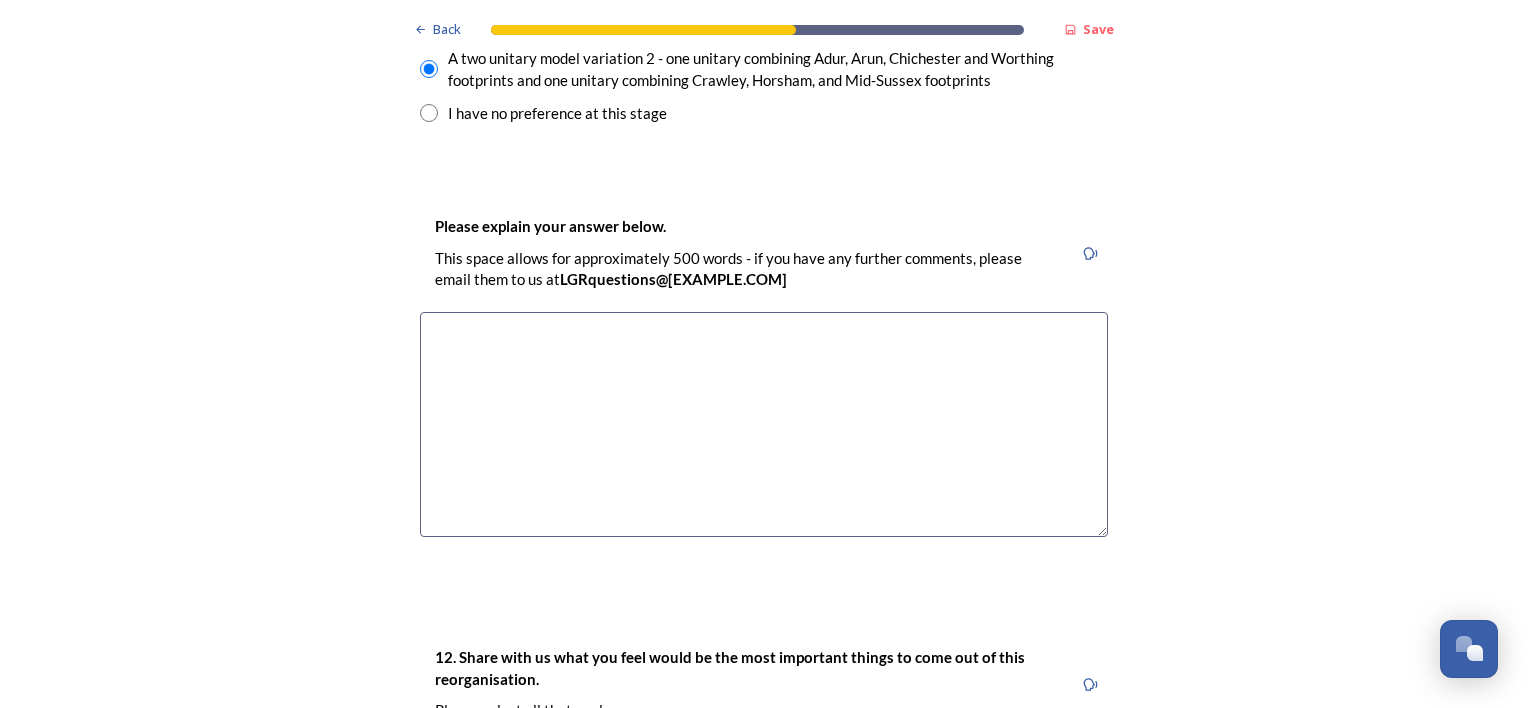 scroll, scrollTop: 3036, scrollLeft: 0, axis: vertical 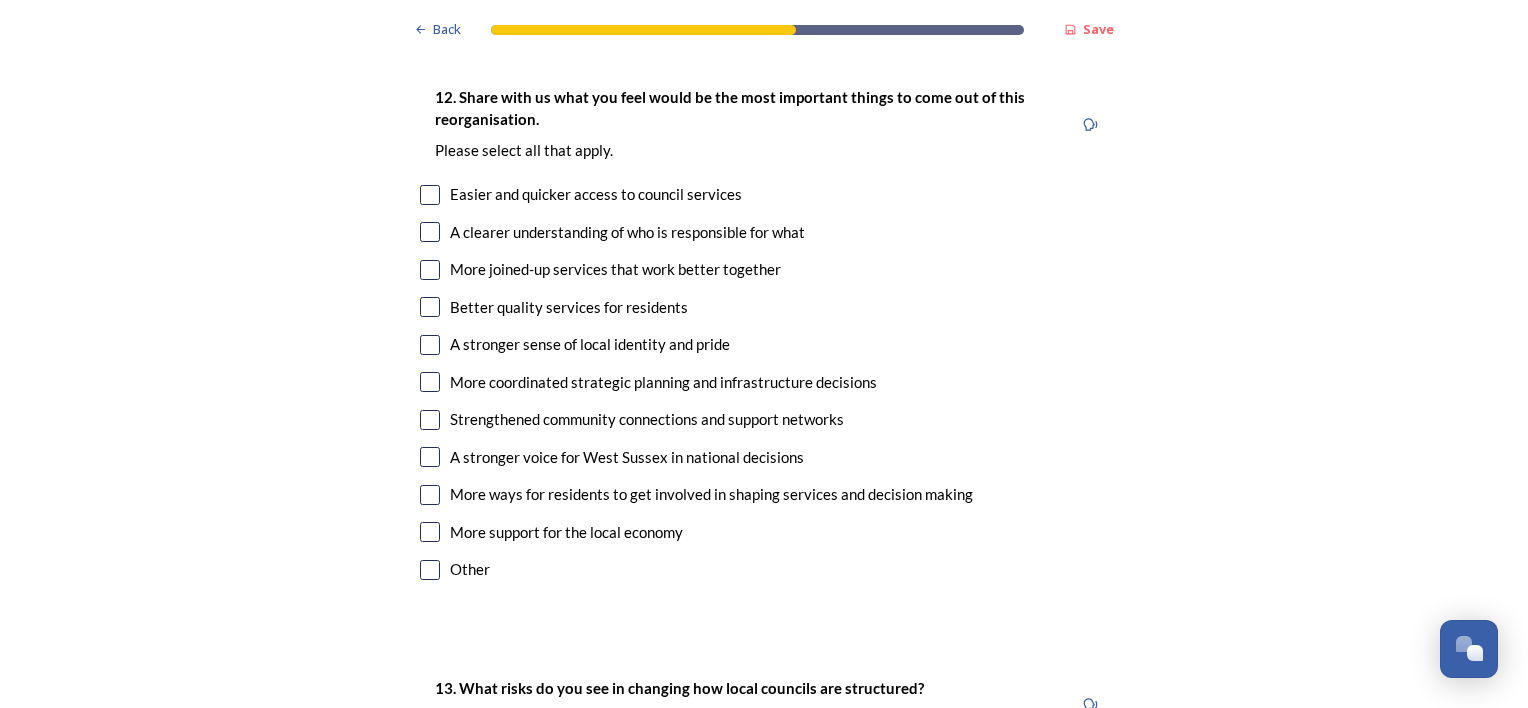 type on "A single unitary model would be too large, serving a population of 900,000. Inevitably, service provision would be fragmented geographically, but in a council that large, accountability to local people would be diluted. Especially for Mid Sussex, citizens would feel very remote from a single council based in the far west of the county area.
So a dual unitary structure is preferable. The option which combines Horsham, Mid Sussex and Crawley has a better sense of geographical, cultural and economic unity than the other option.
This also combines all the coastal council areas into one unitary, which would allow the council to apply best practice for coastal communities more easily." 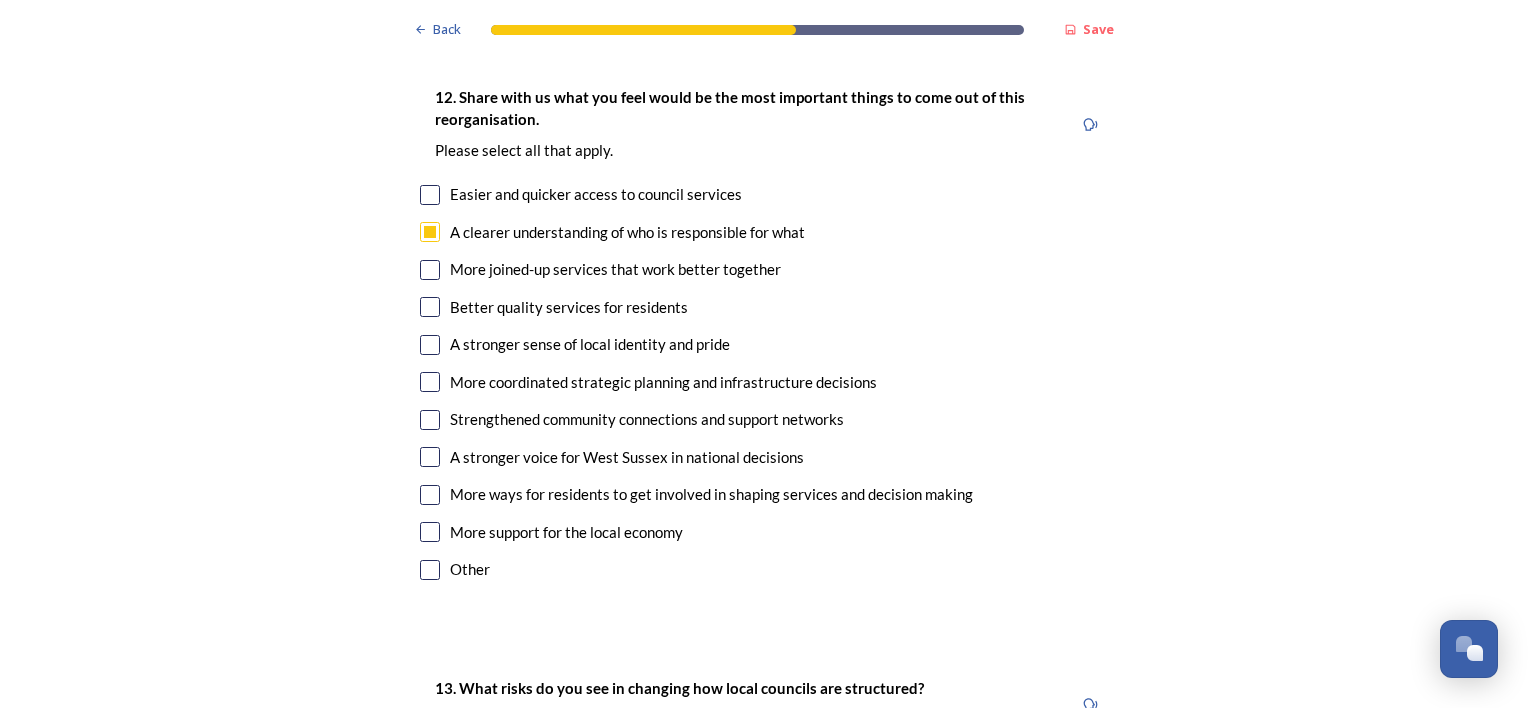 click at bounding box center (430, 270) 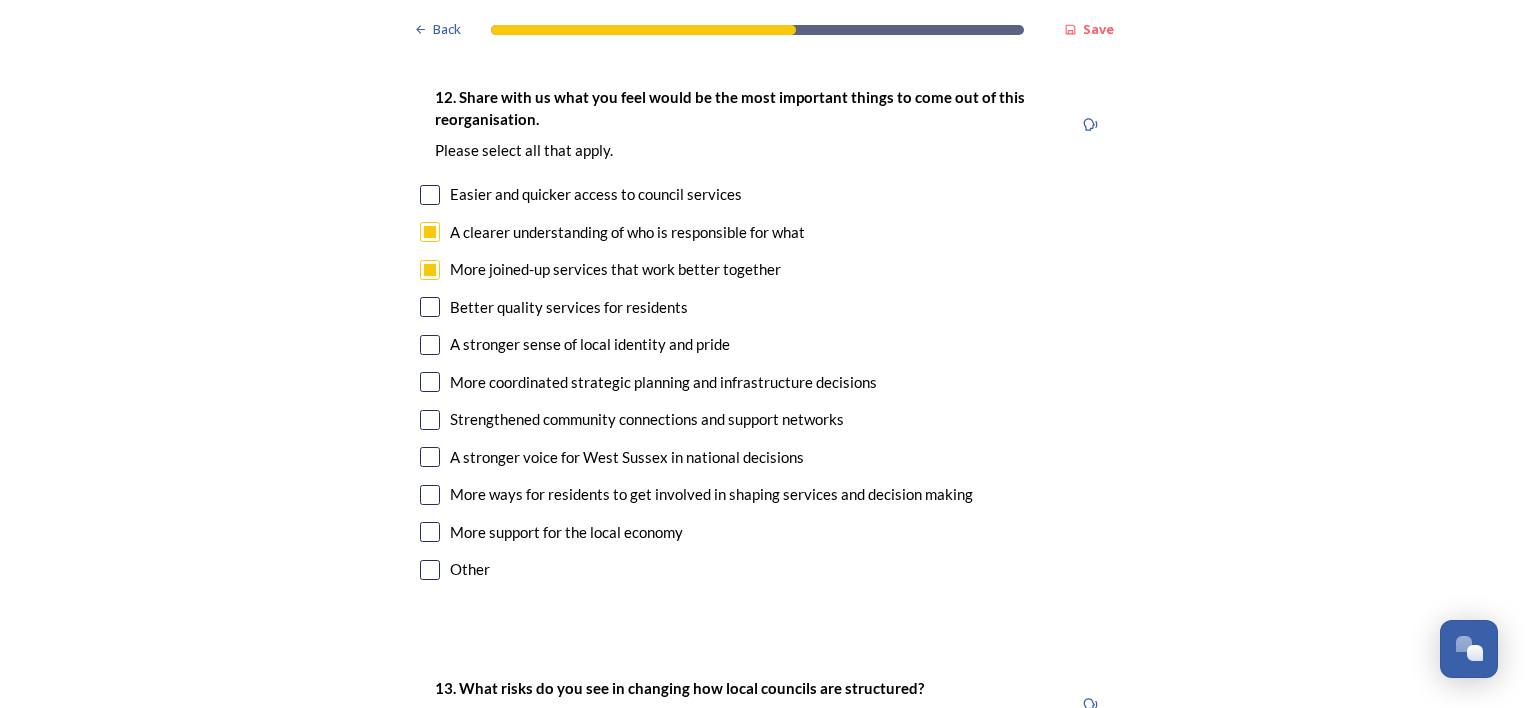 scroll, scrollTop: 3648, scrollLeft: 0, axis: vertical 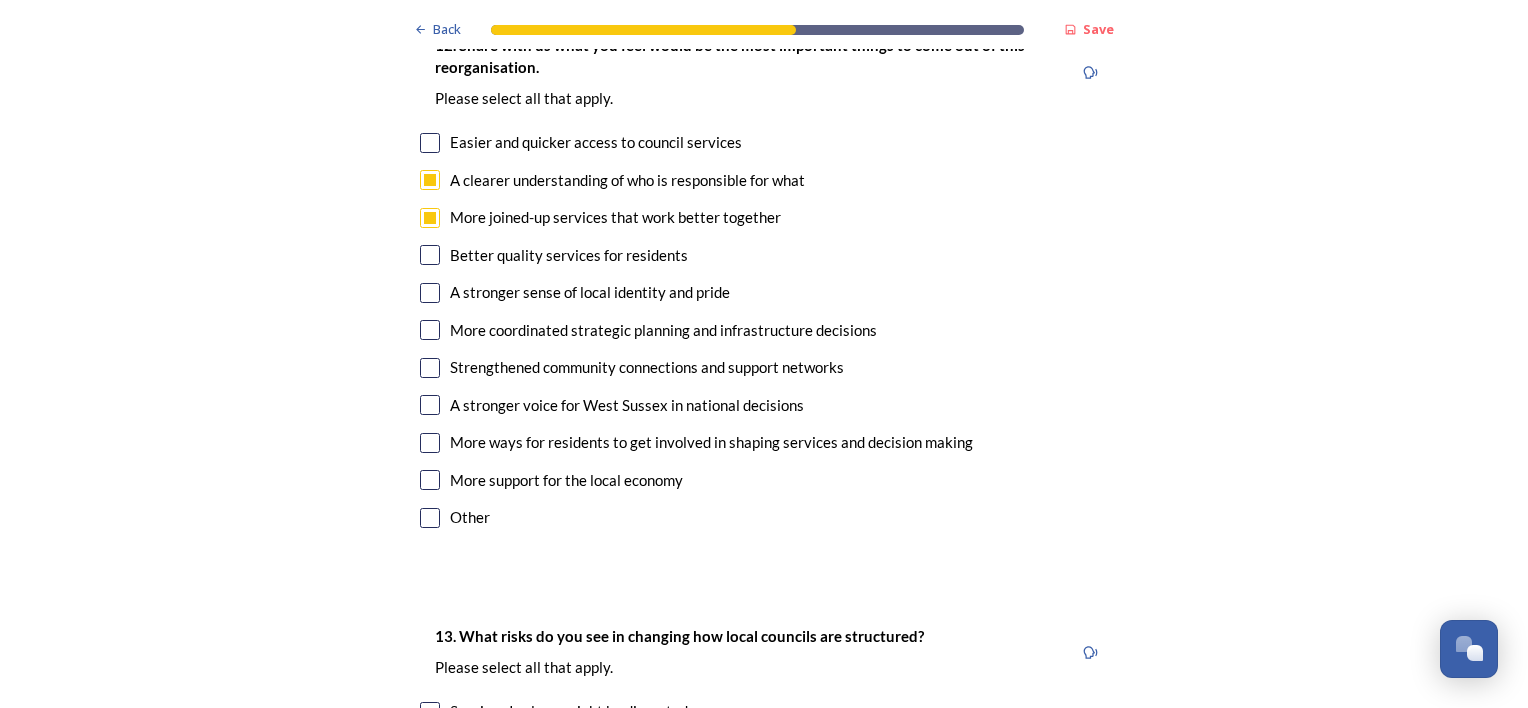 click at bounding box center [430, 330] 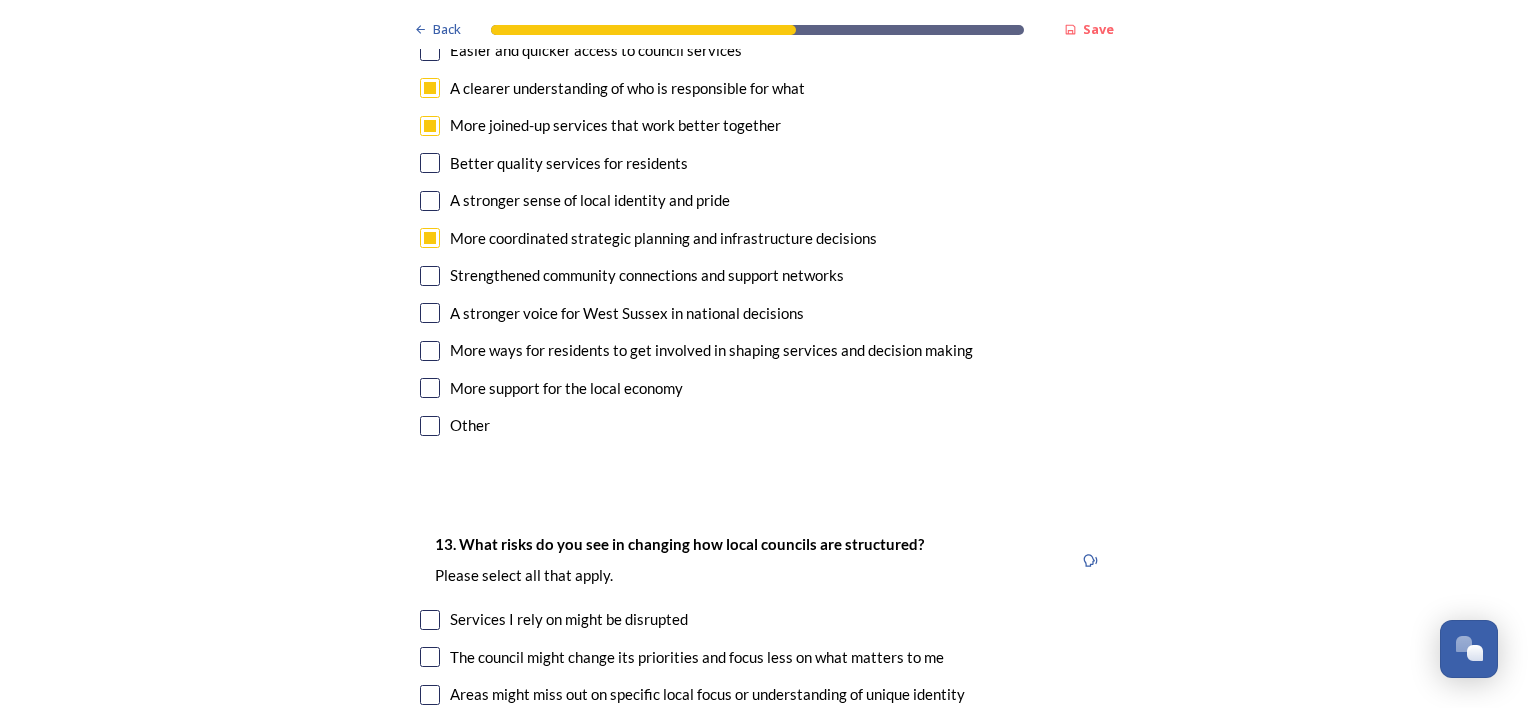 scroll, scrollTop: 3740, scrollLeft: 0, axis: vertical 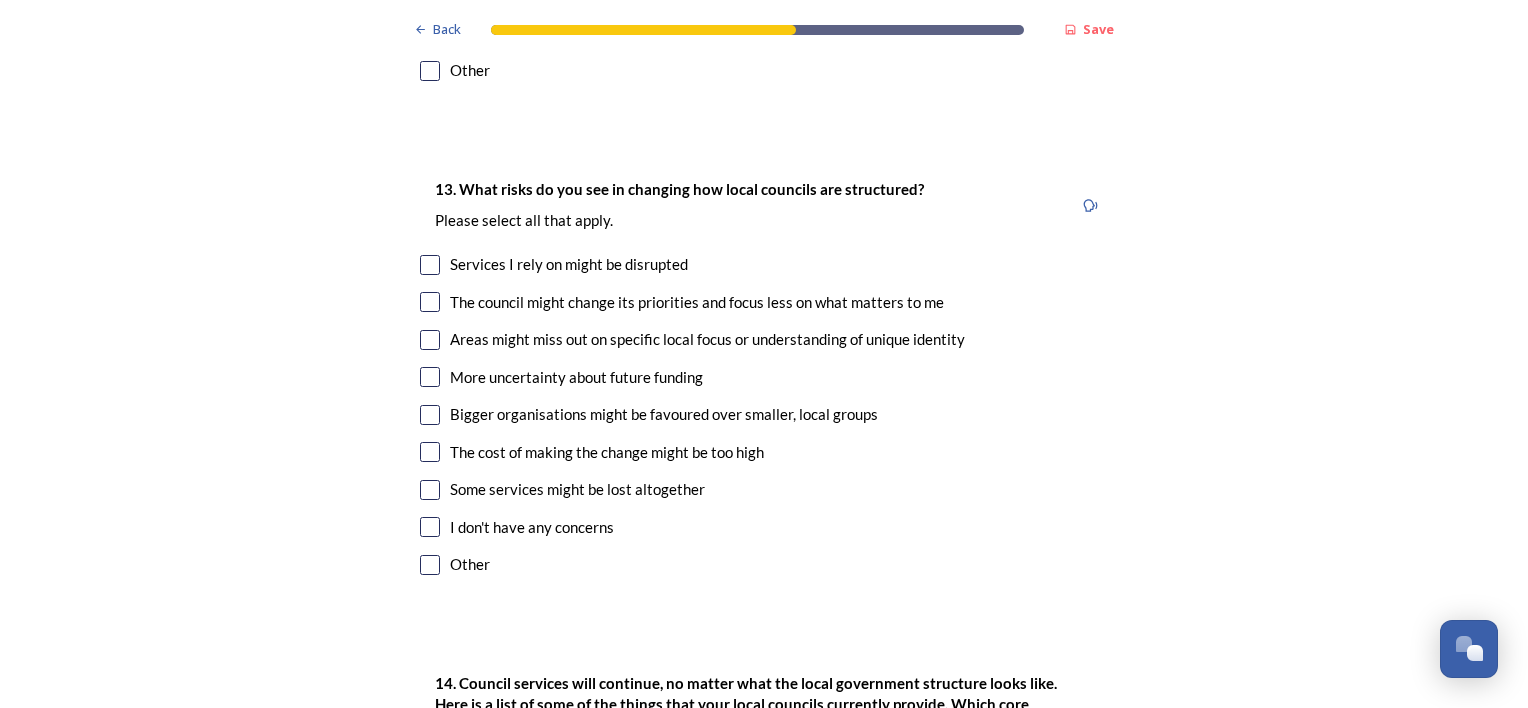 click at bounding box center [430, 265] 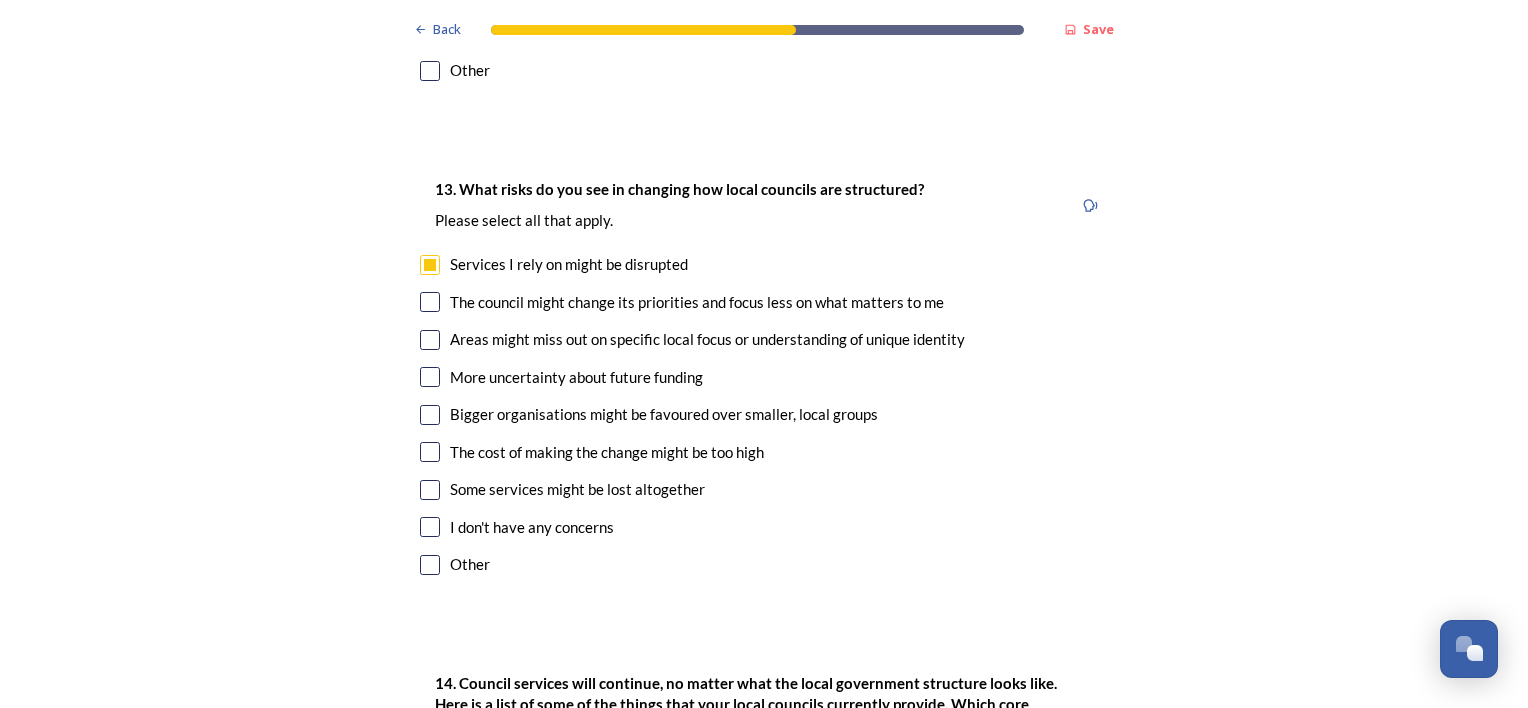 click at bounding box center (430, 340) 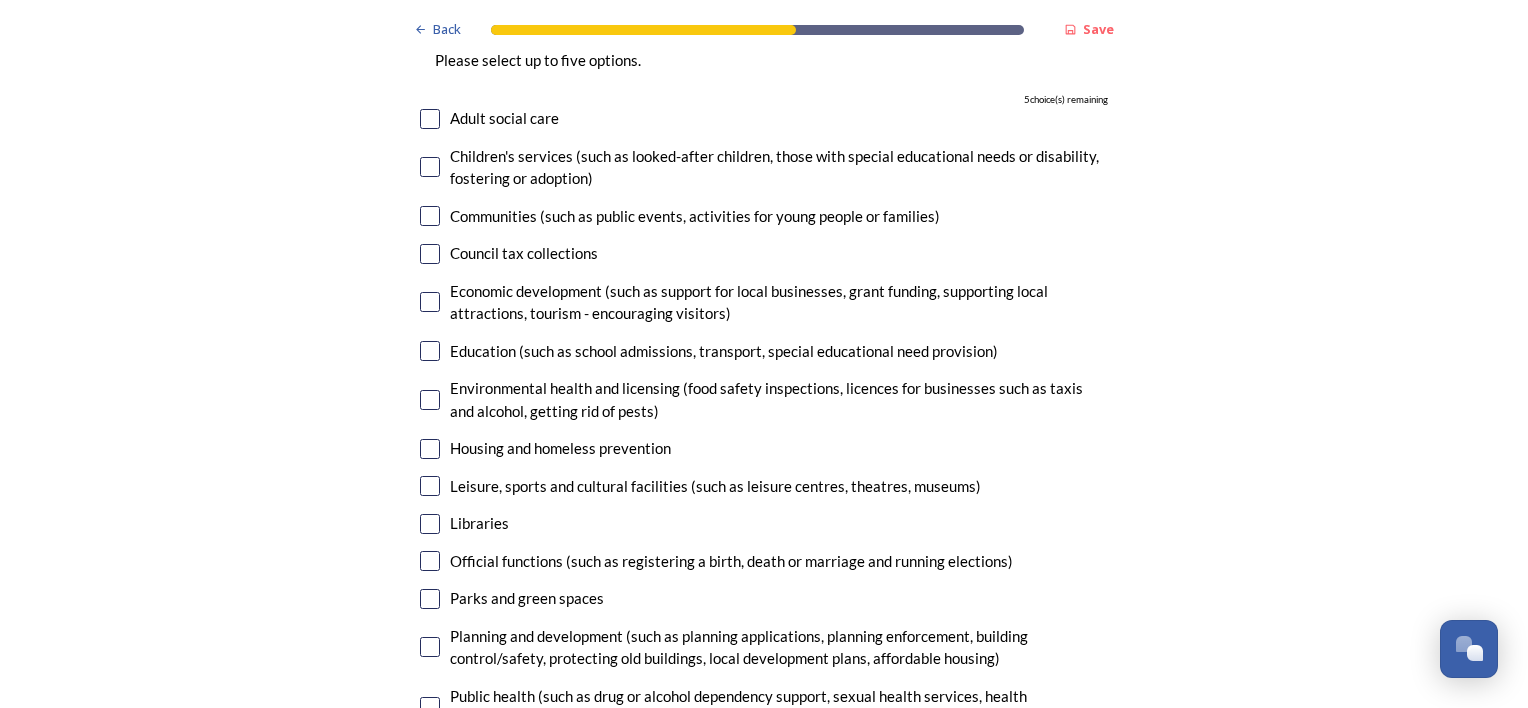 scroll, scrollTop: 4792, scrollLeft: 0, axis: vertical 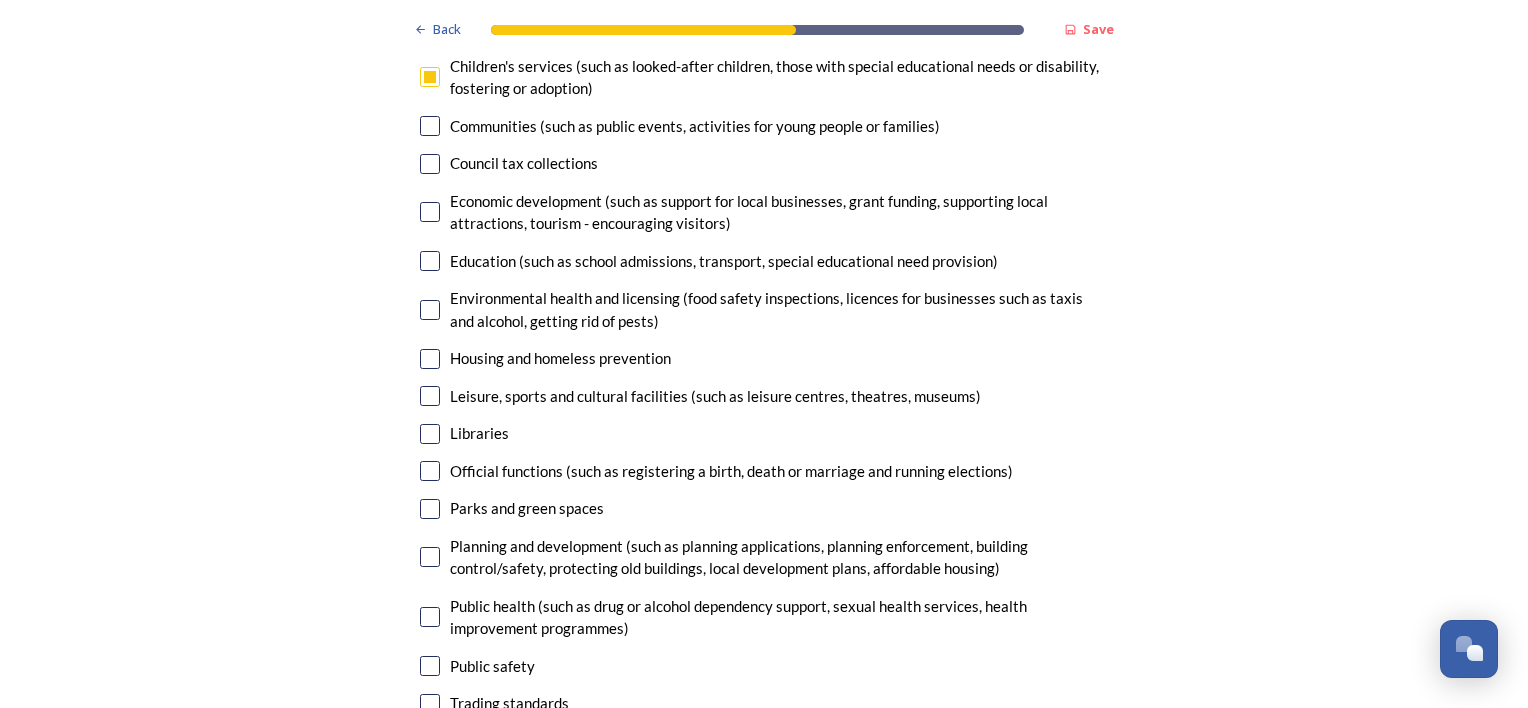 click at bounding box center [430, 212] 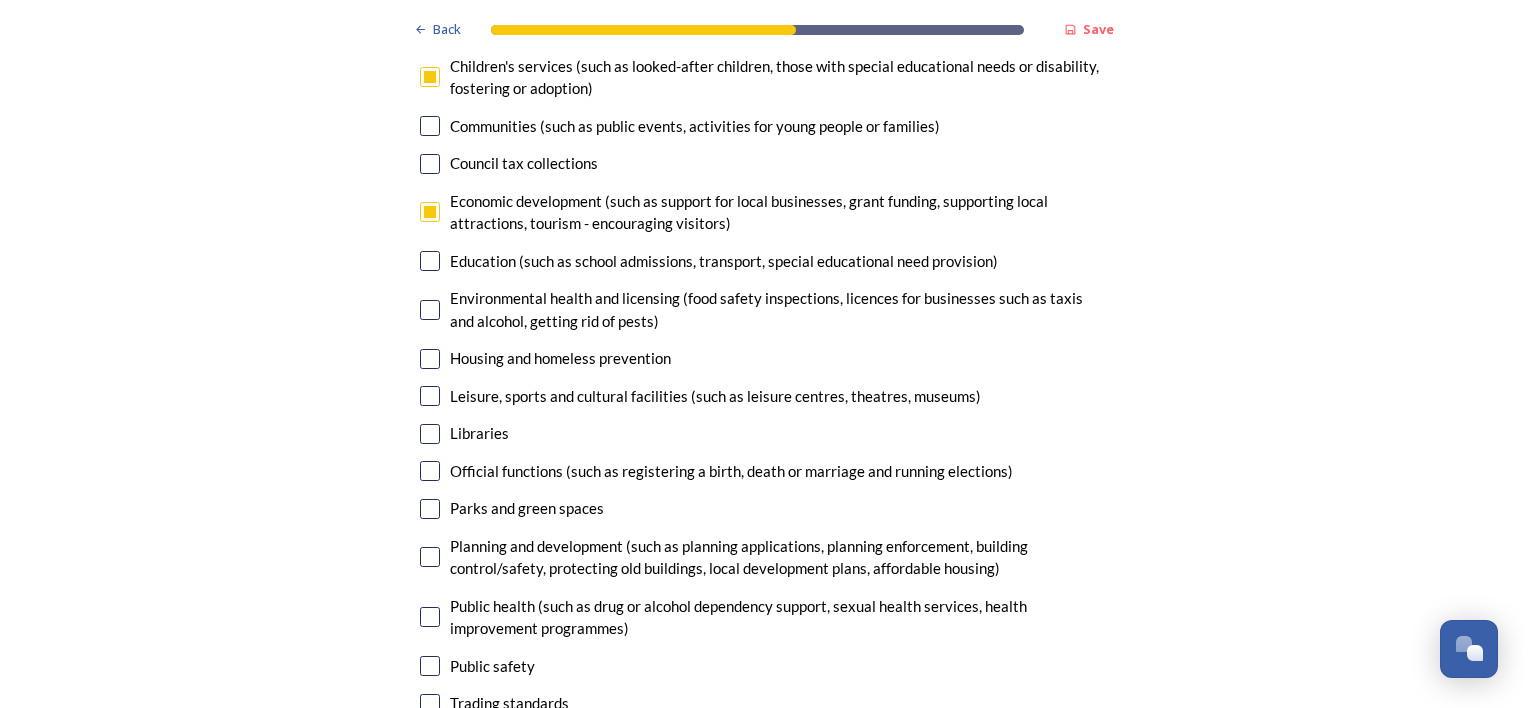 click at bounding box center (430, 261) 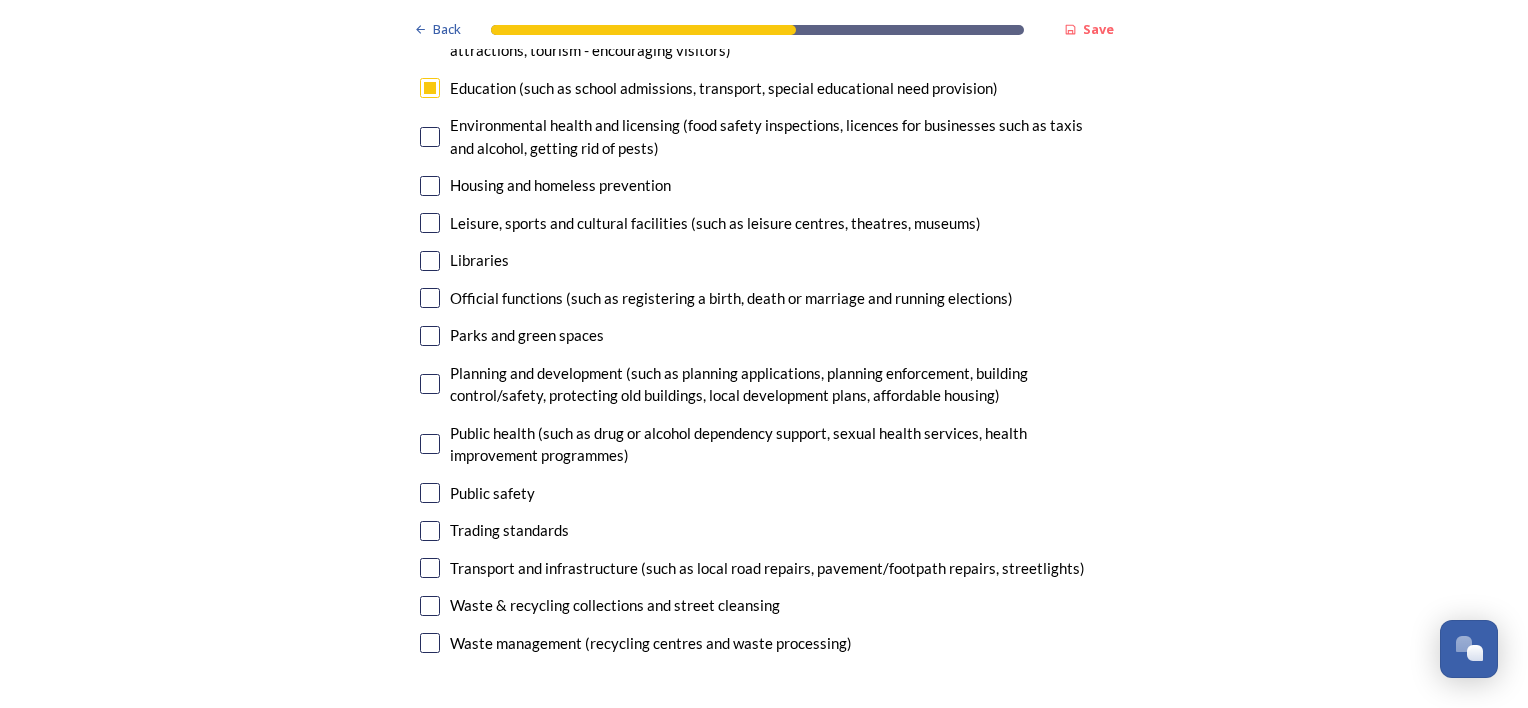 scroll, scrollTop: 5056, scrollLeft: 0, axis: vertical 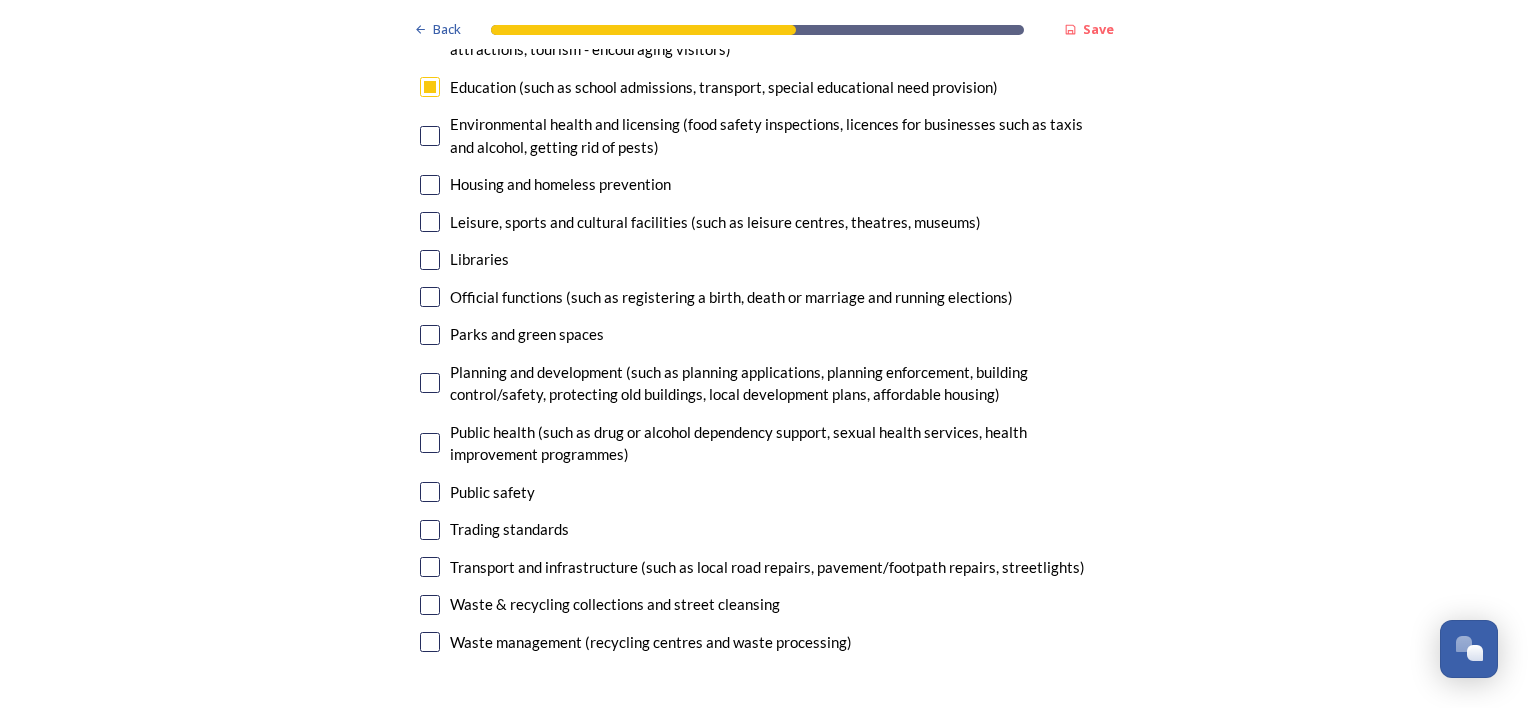 click at bounding box center [430, 222] 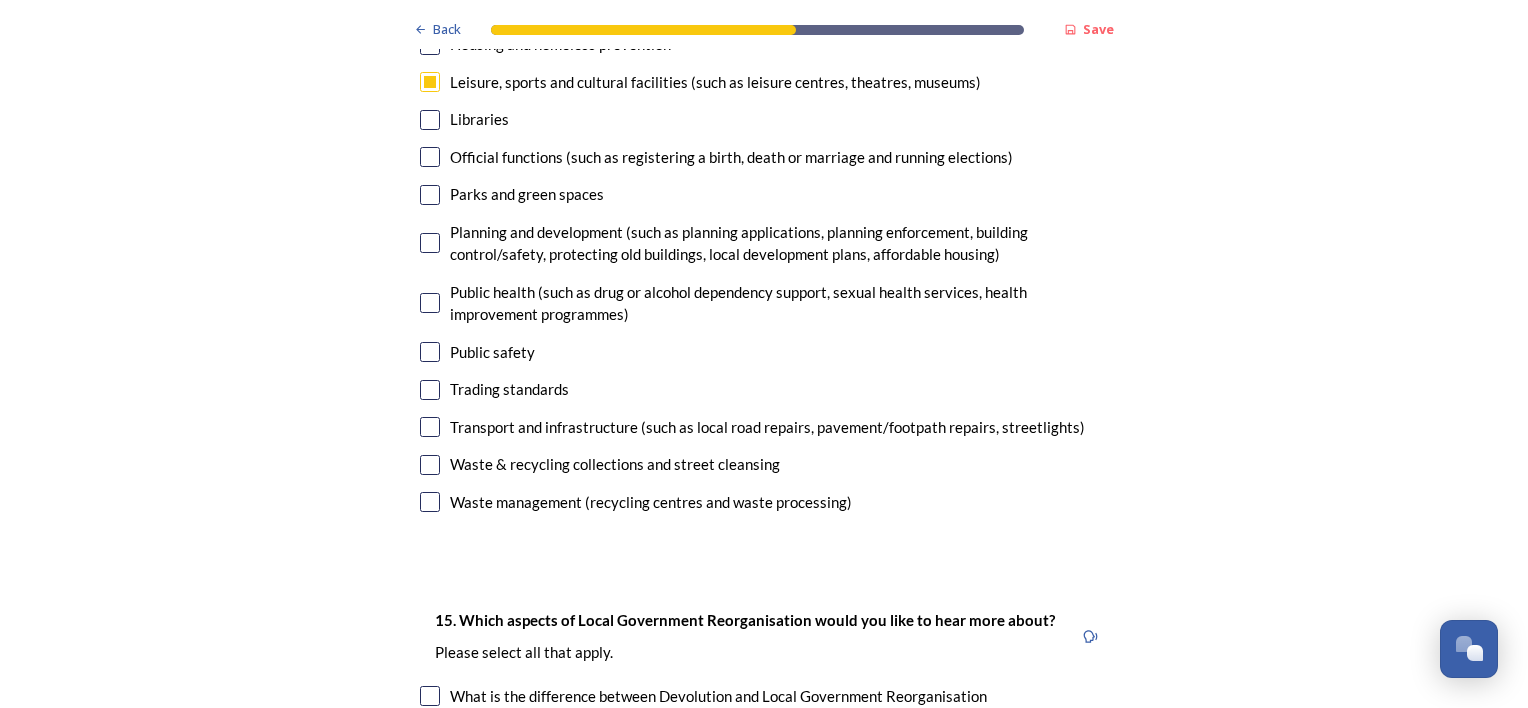 scroll, scrollTop: 5198, scrollLeft: 0, axis: vertical 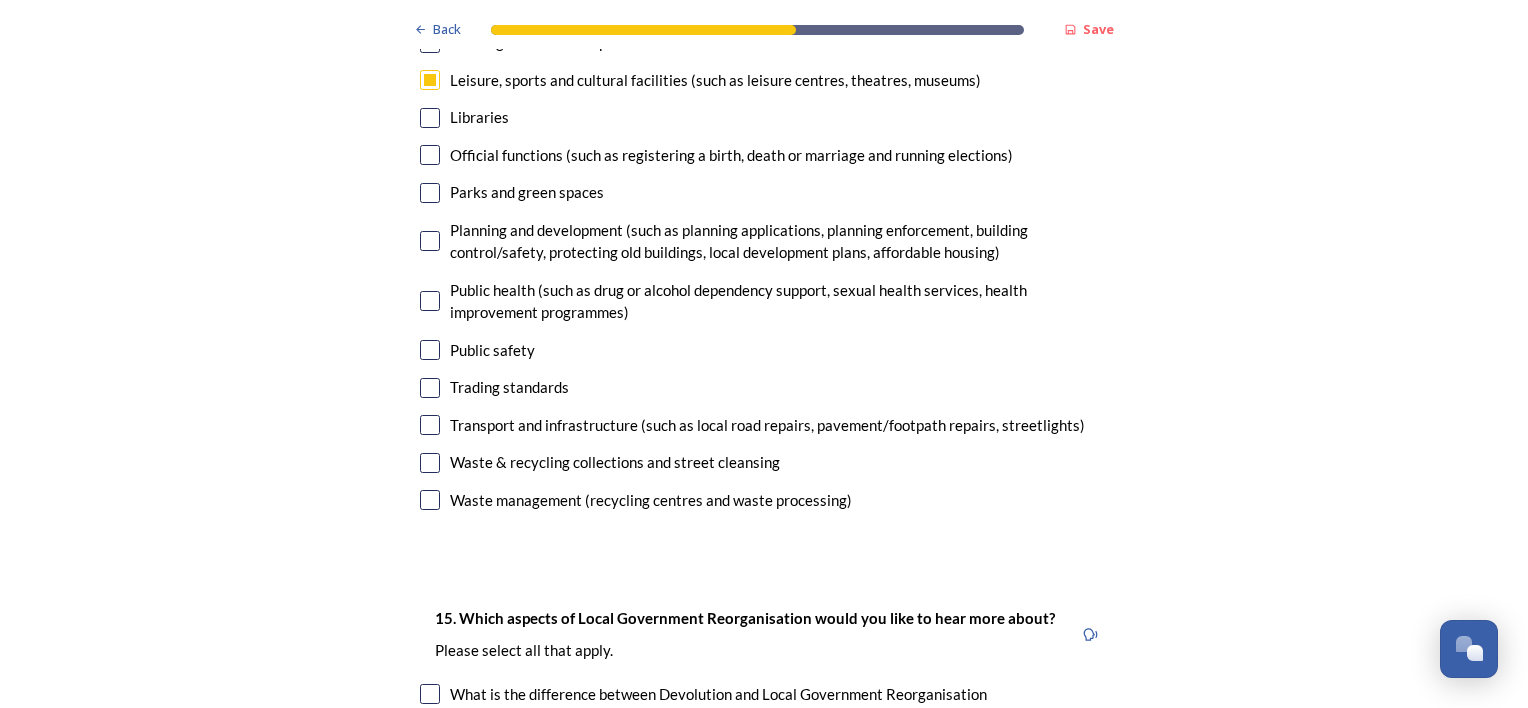 click at bounding box center [430, 301] 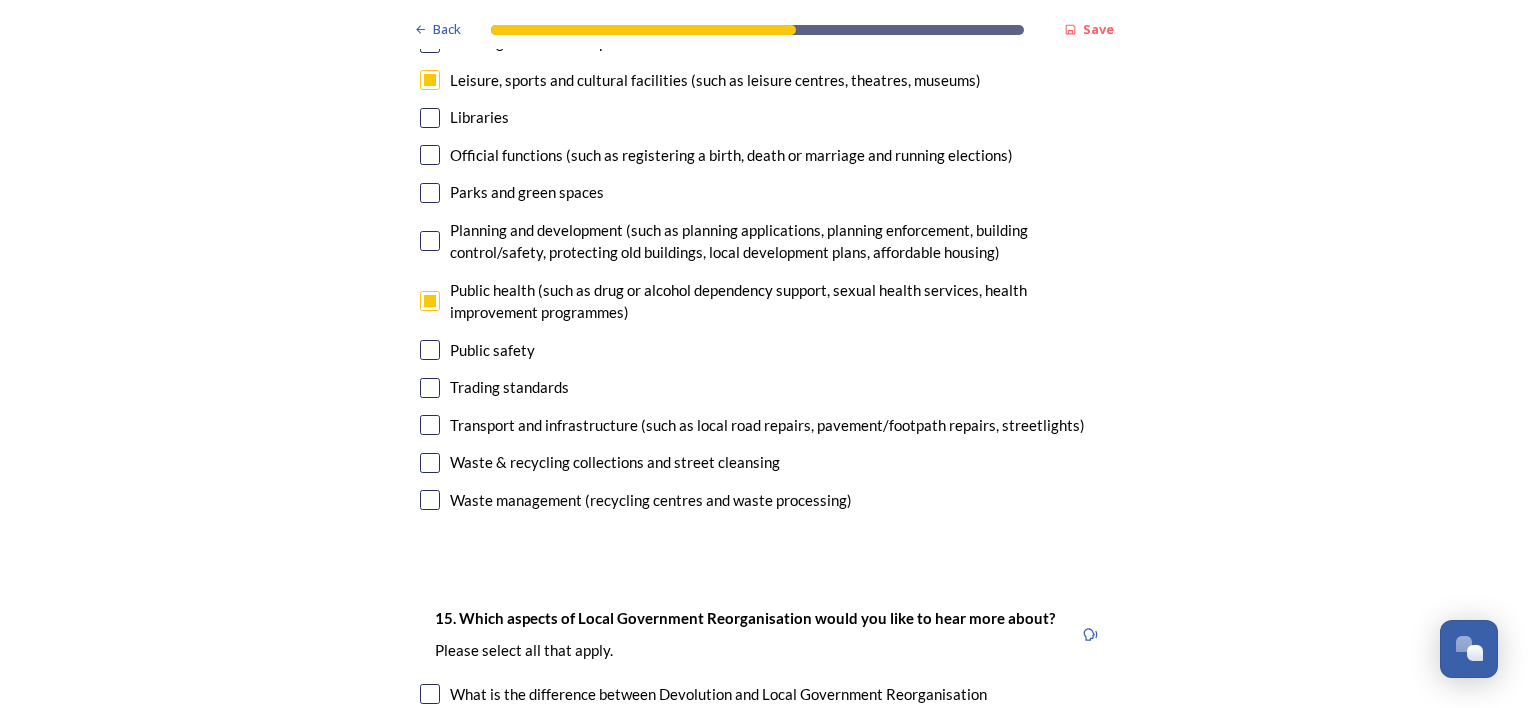 click at bounding box center [430, 241] 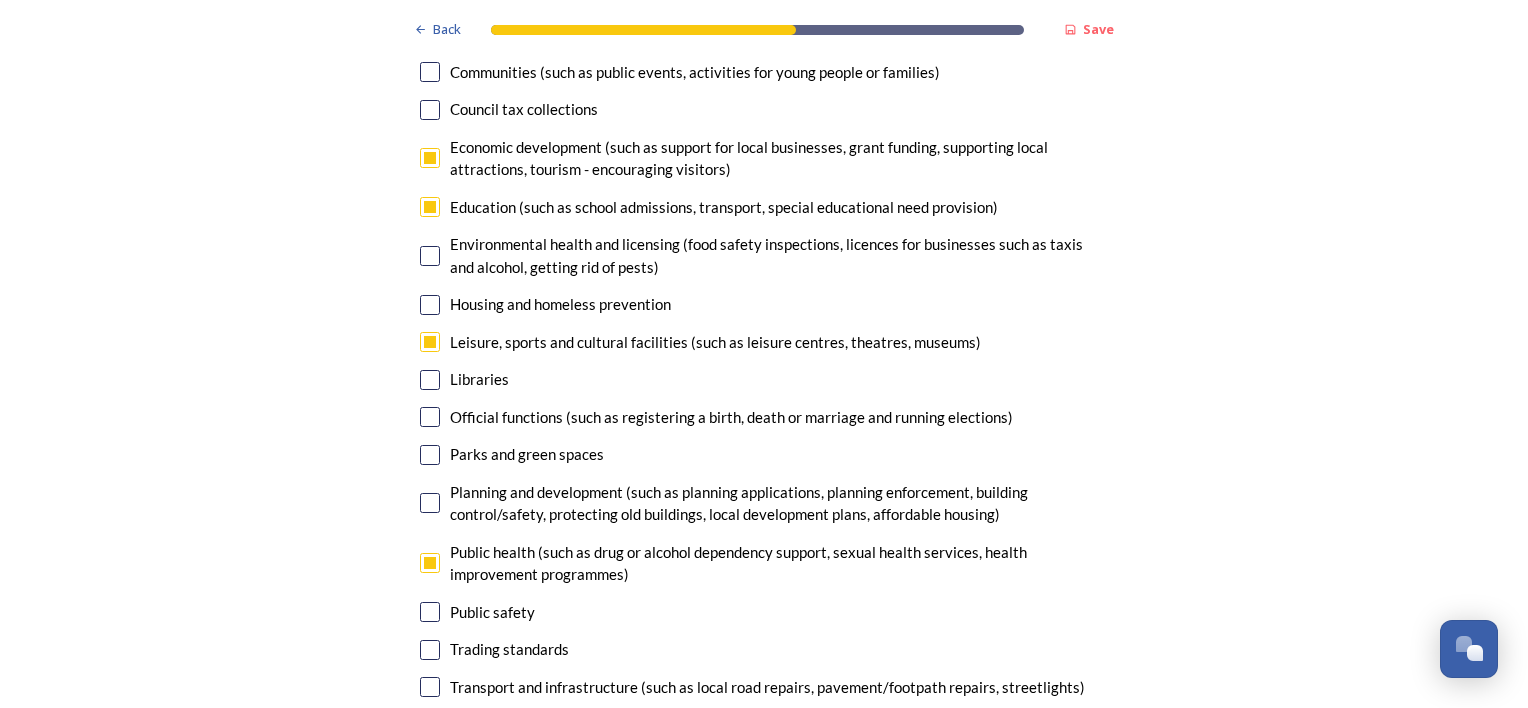scroll, scrollTop: 4928, scrollLeft: 0, axis: vertical 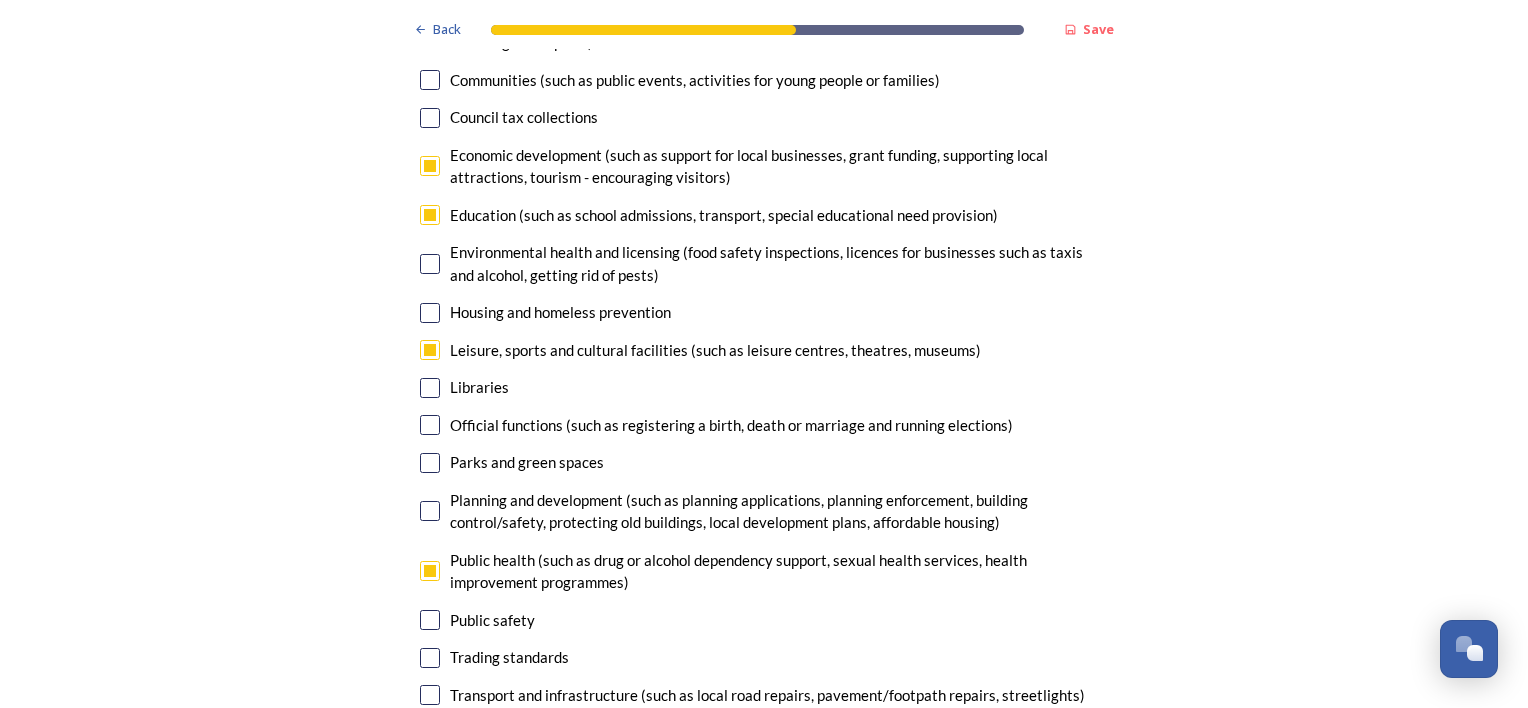 click at bounding box center (430, 350) 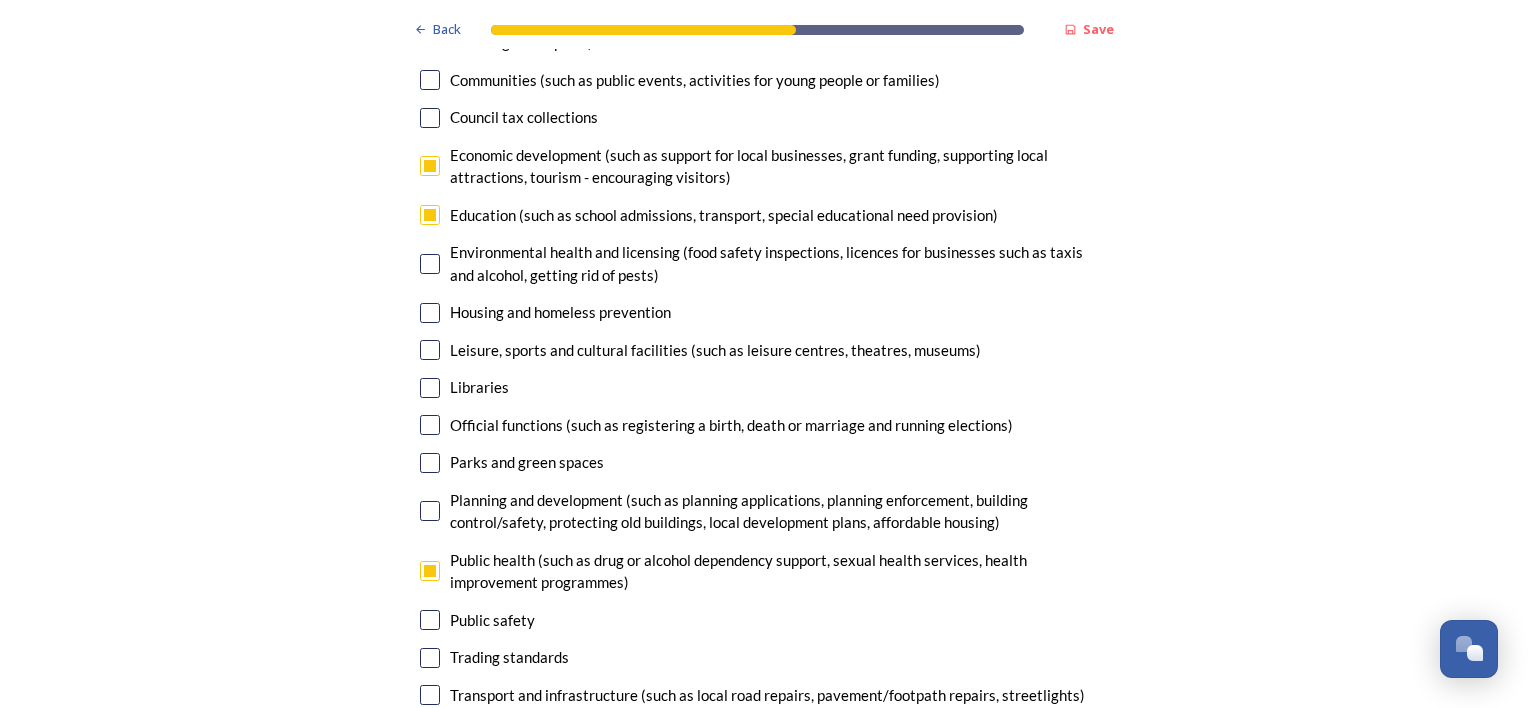 scroll, scrollTop: 5059, scrollLeft: 0, axis: vertical 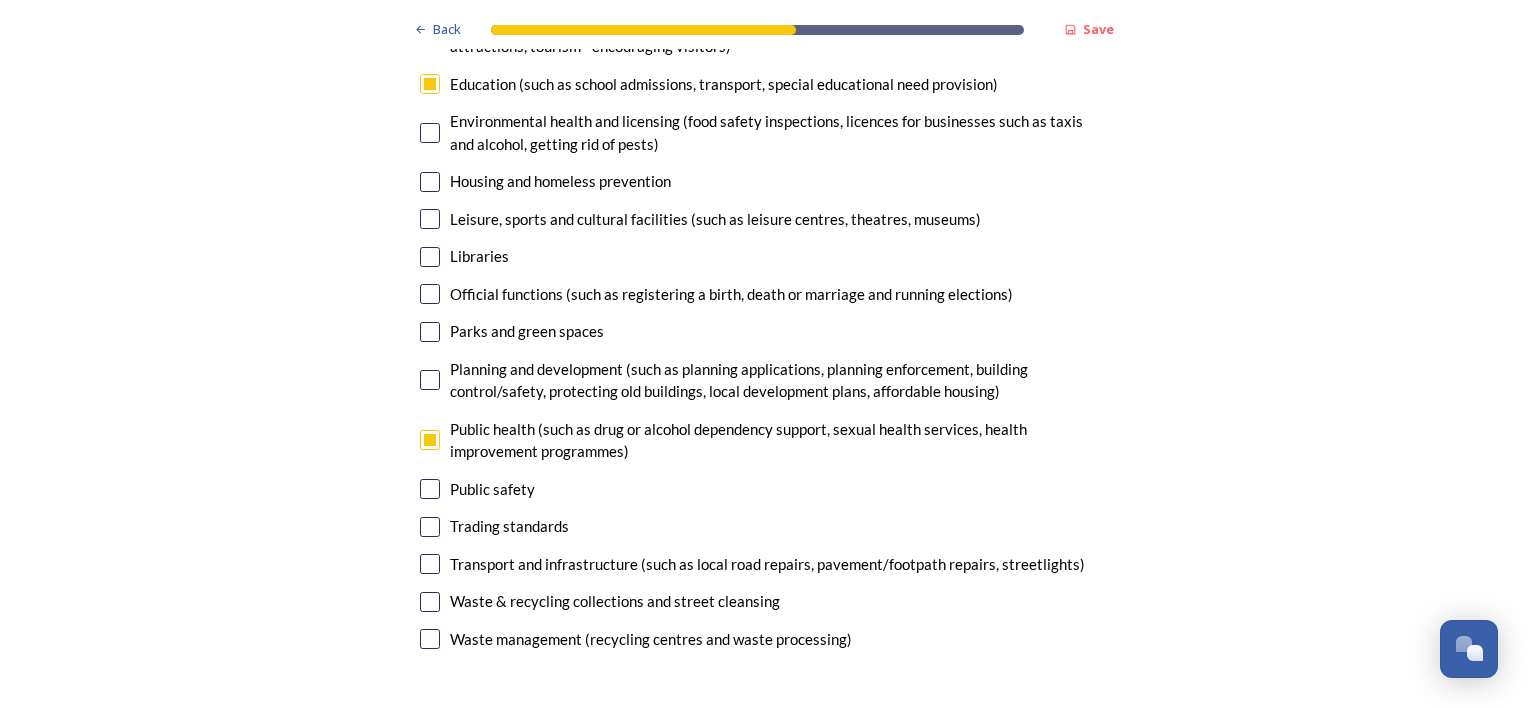 click at bounding box center (430, 380) 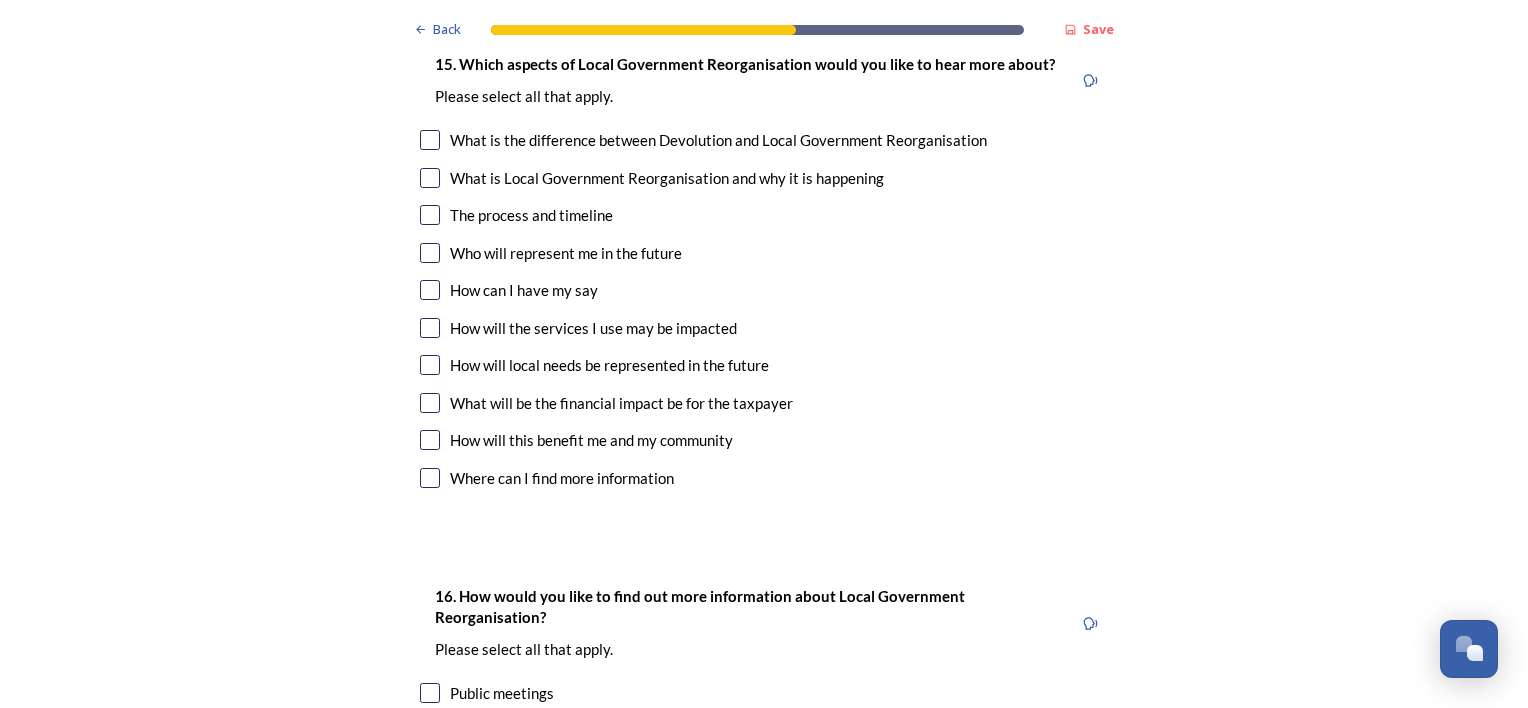 scroll, scrollTop: 5752, scrollLeft: 0, axis: vertical 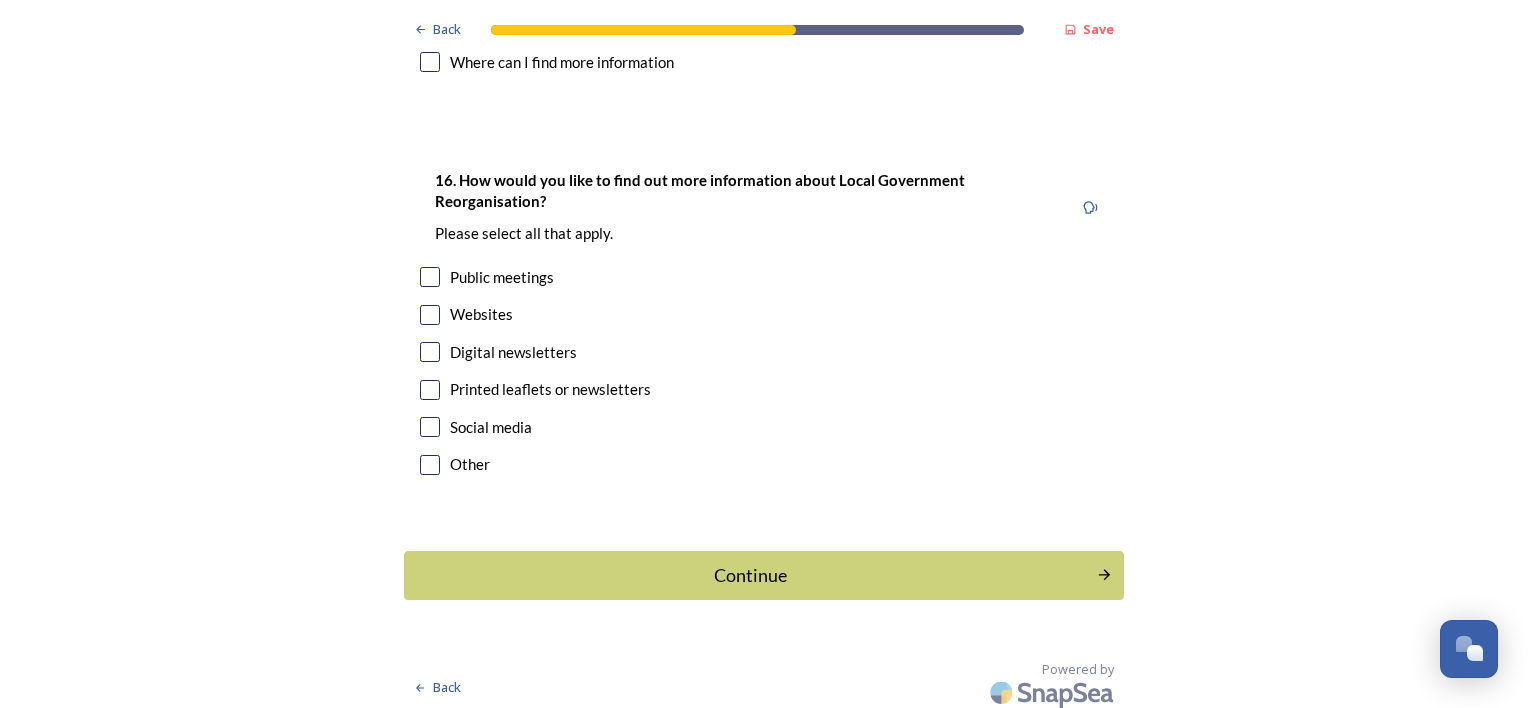 click at bounding box center [430, 277] 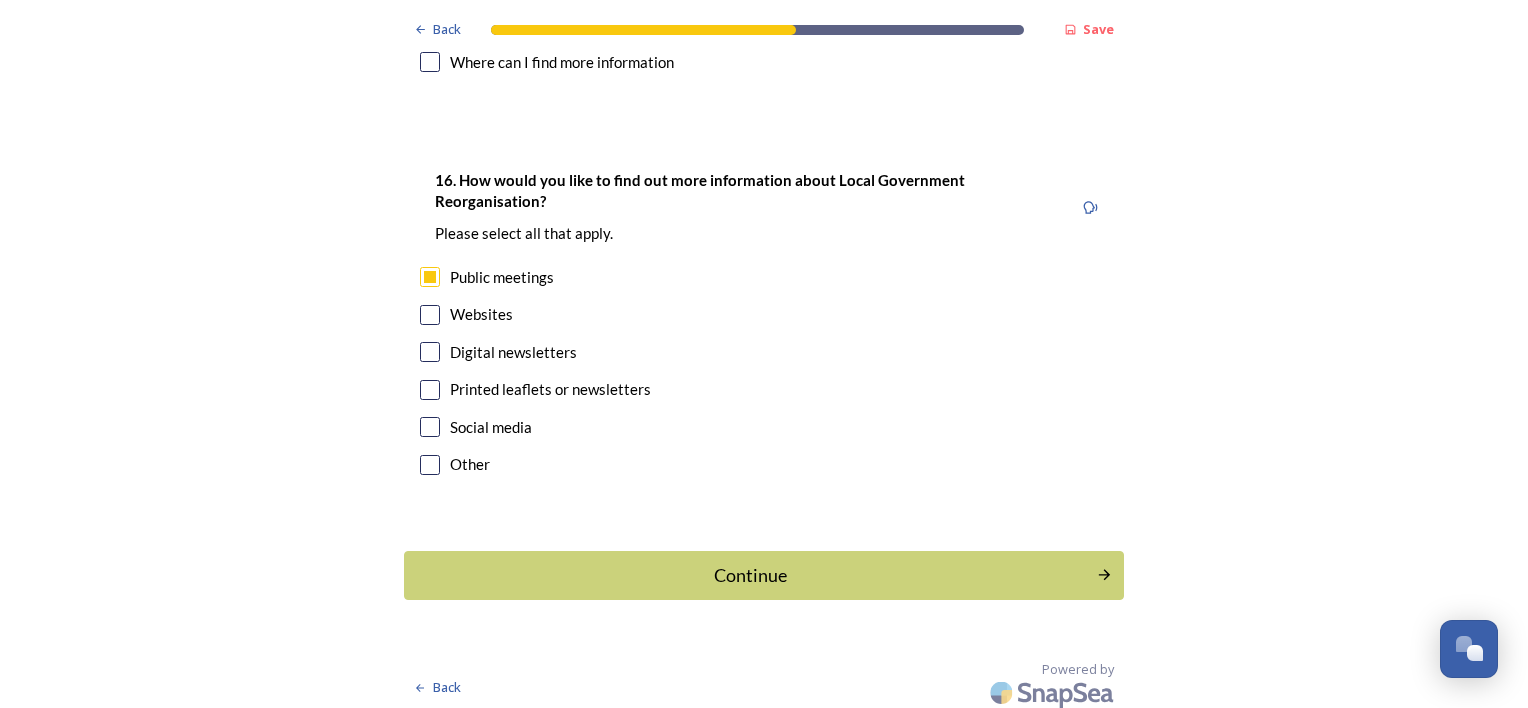 click at bounding box center (430, 315) 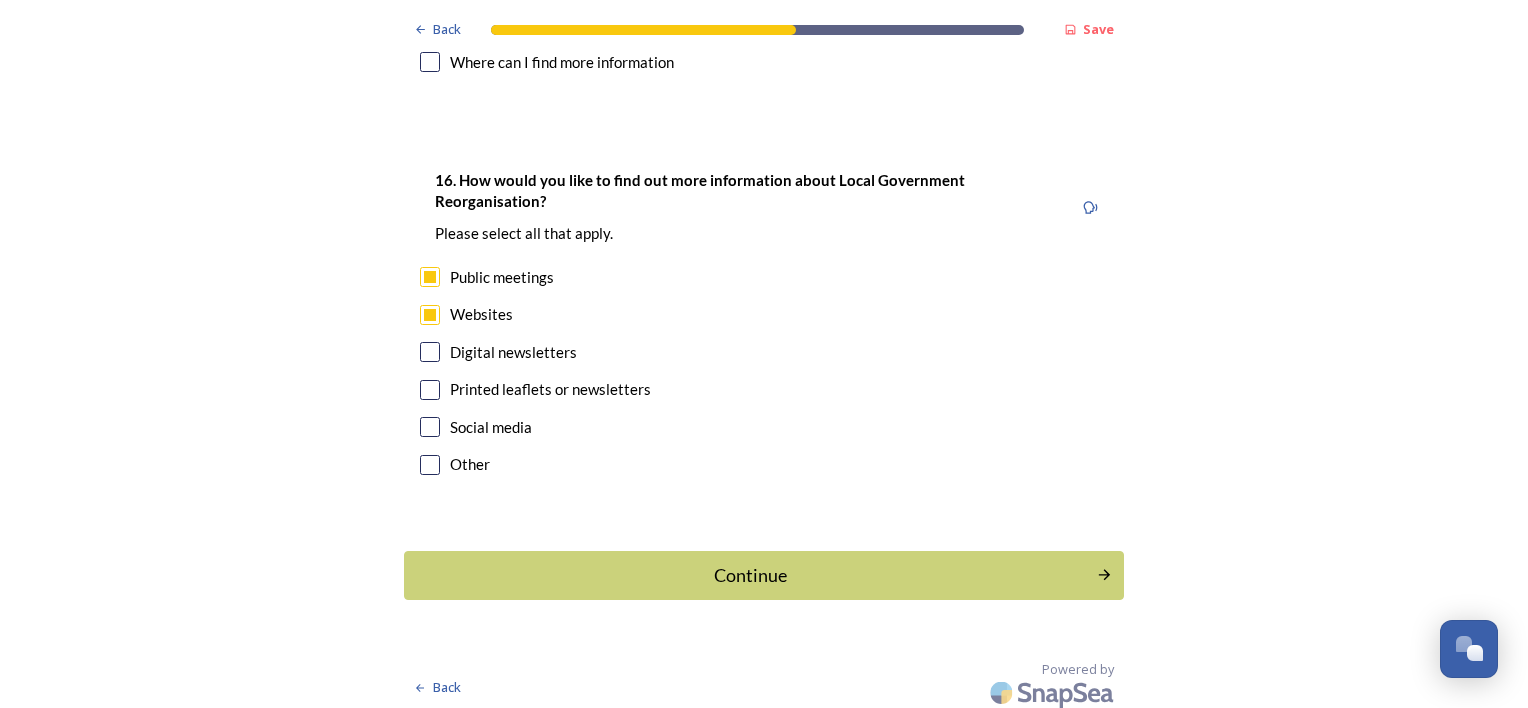 scroll, scrollTop: 6175, scrollLeft: 0, axis: vertical 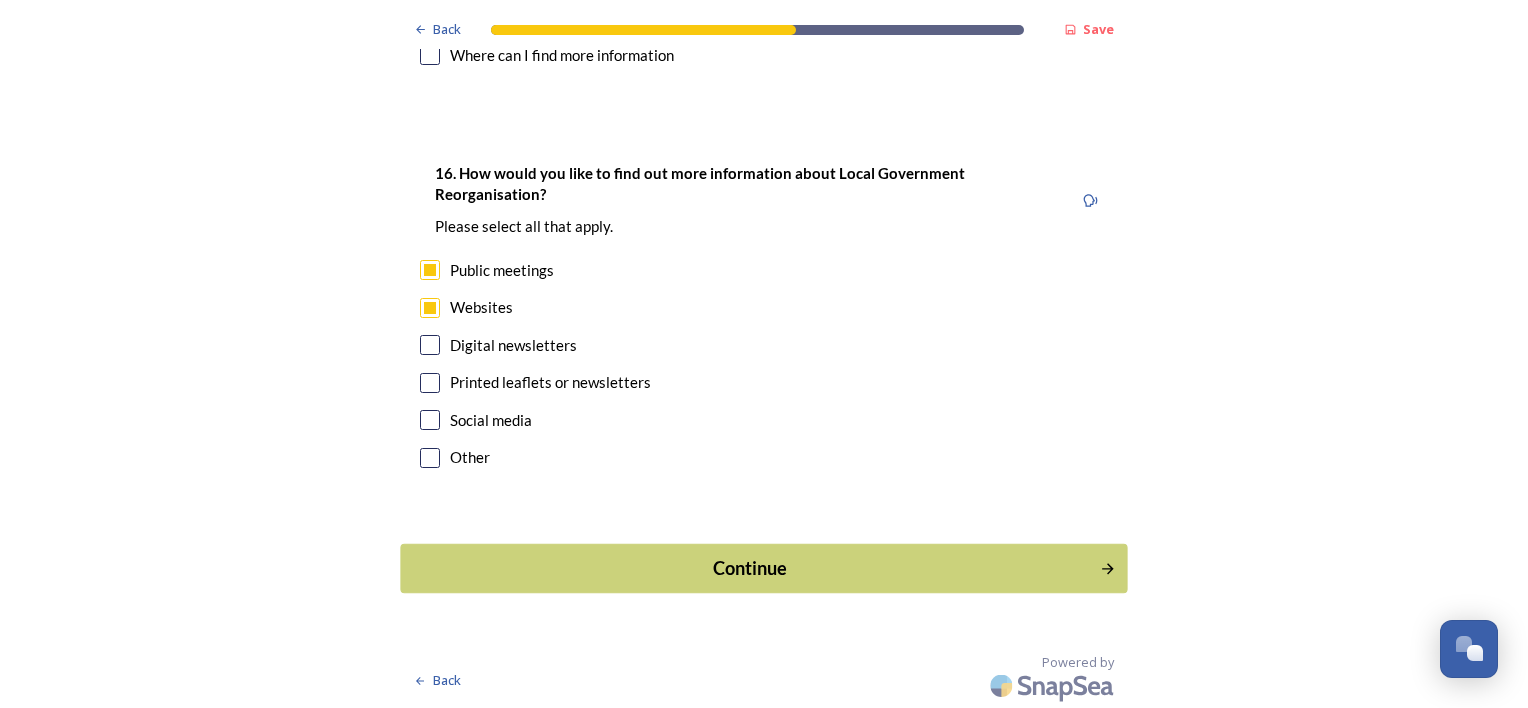 click on "Continue" at bounding box center (750, 568) 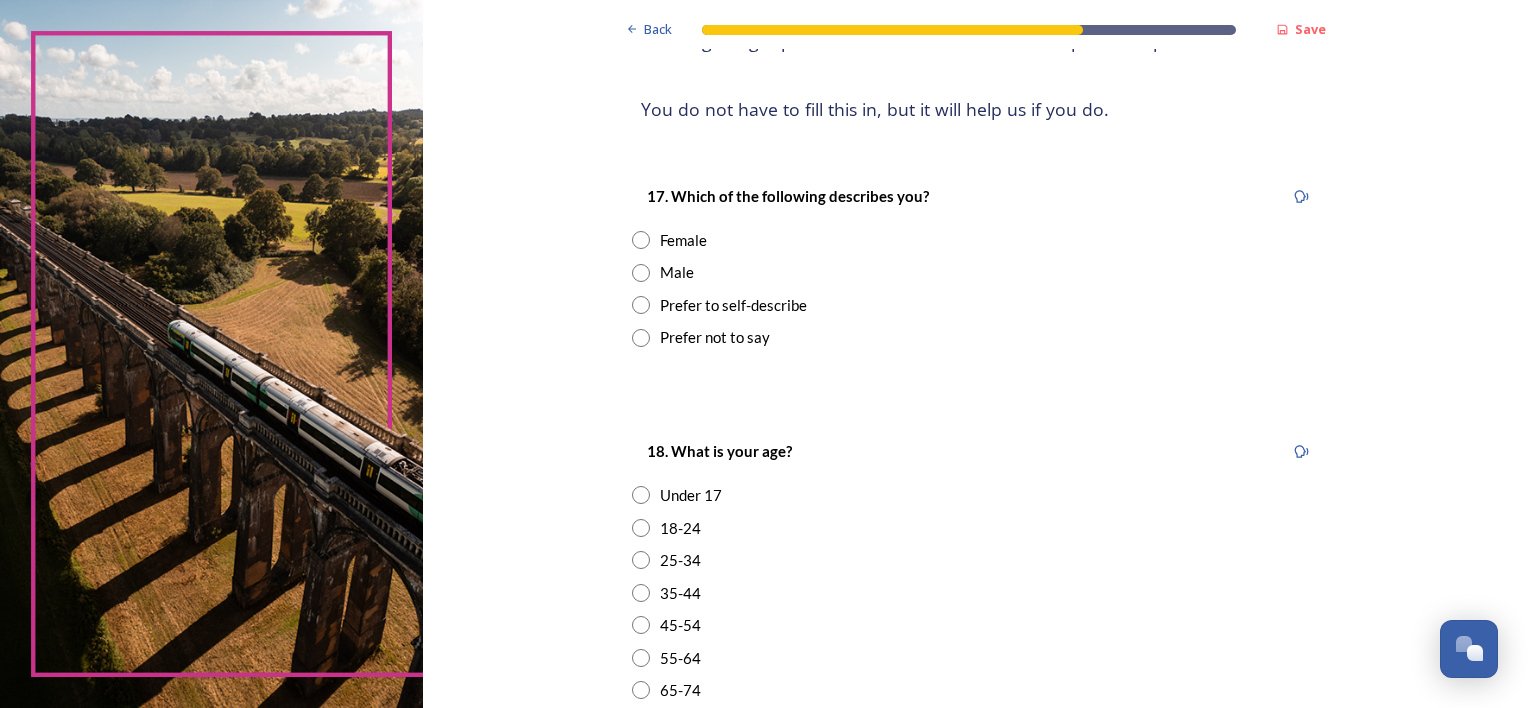 scroll, scrollTop: 256, scrollLeft: 0, axis: vertical 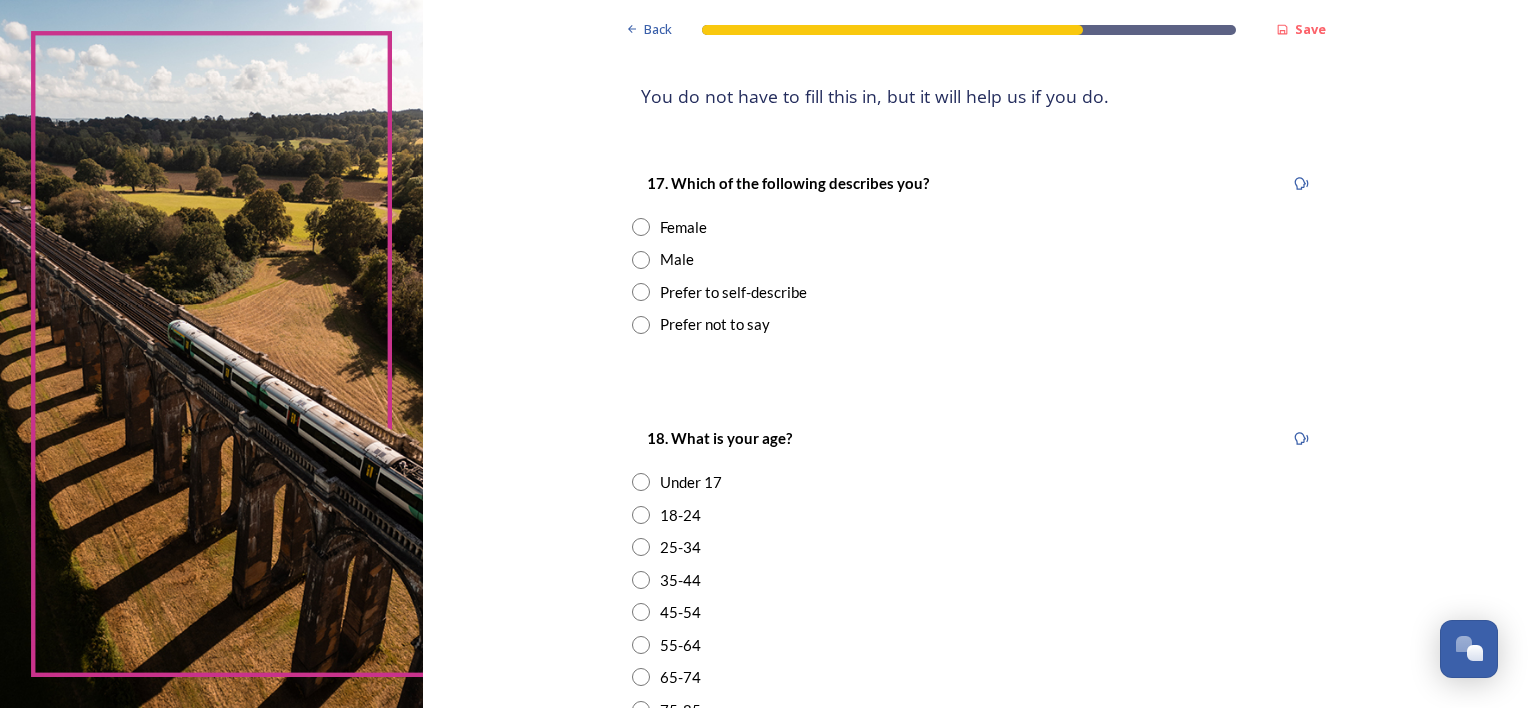 click at bounding box center (641, 260) 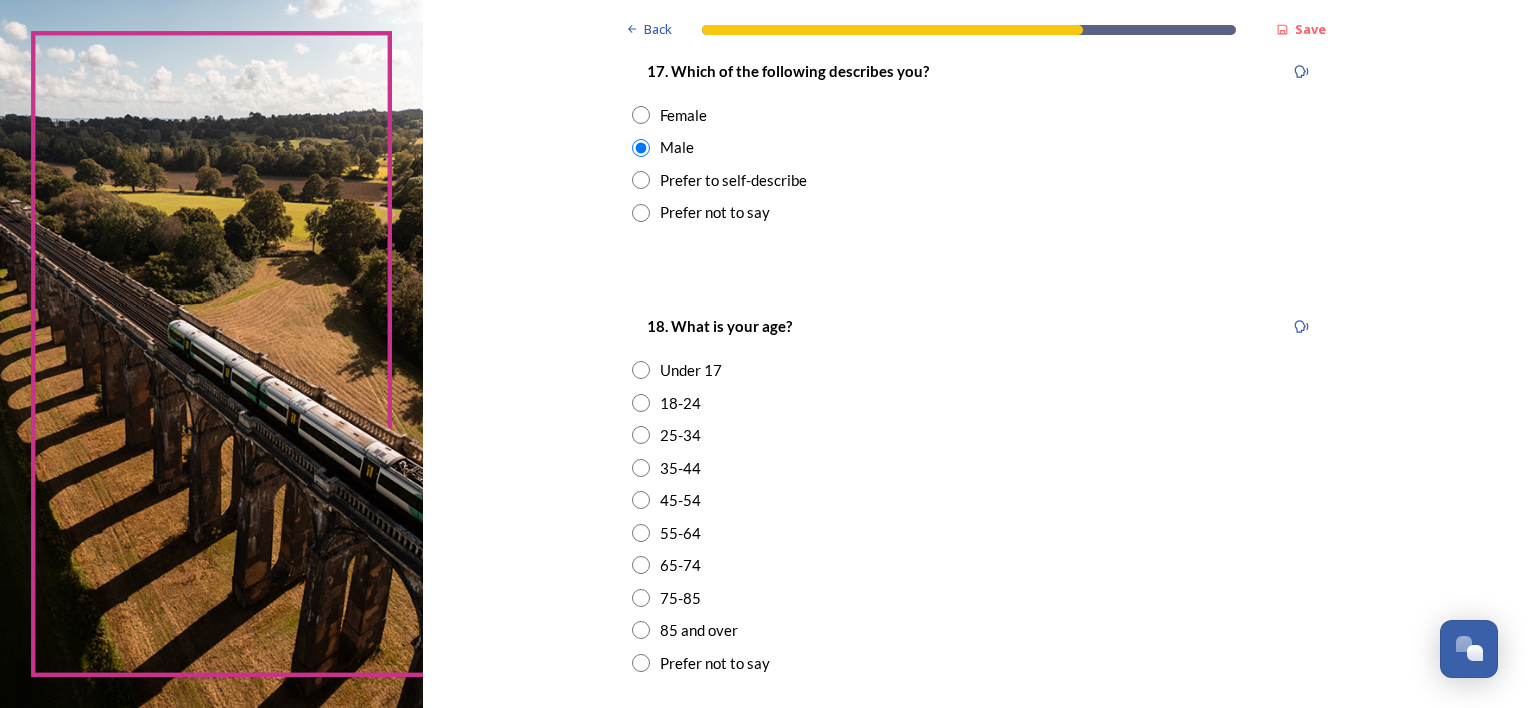scroll, scrollTop: 476, scrollLeft: 0, axis: vertical 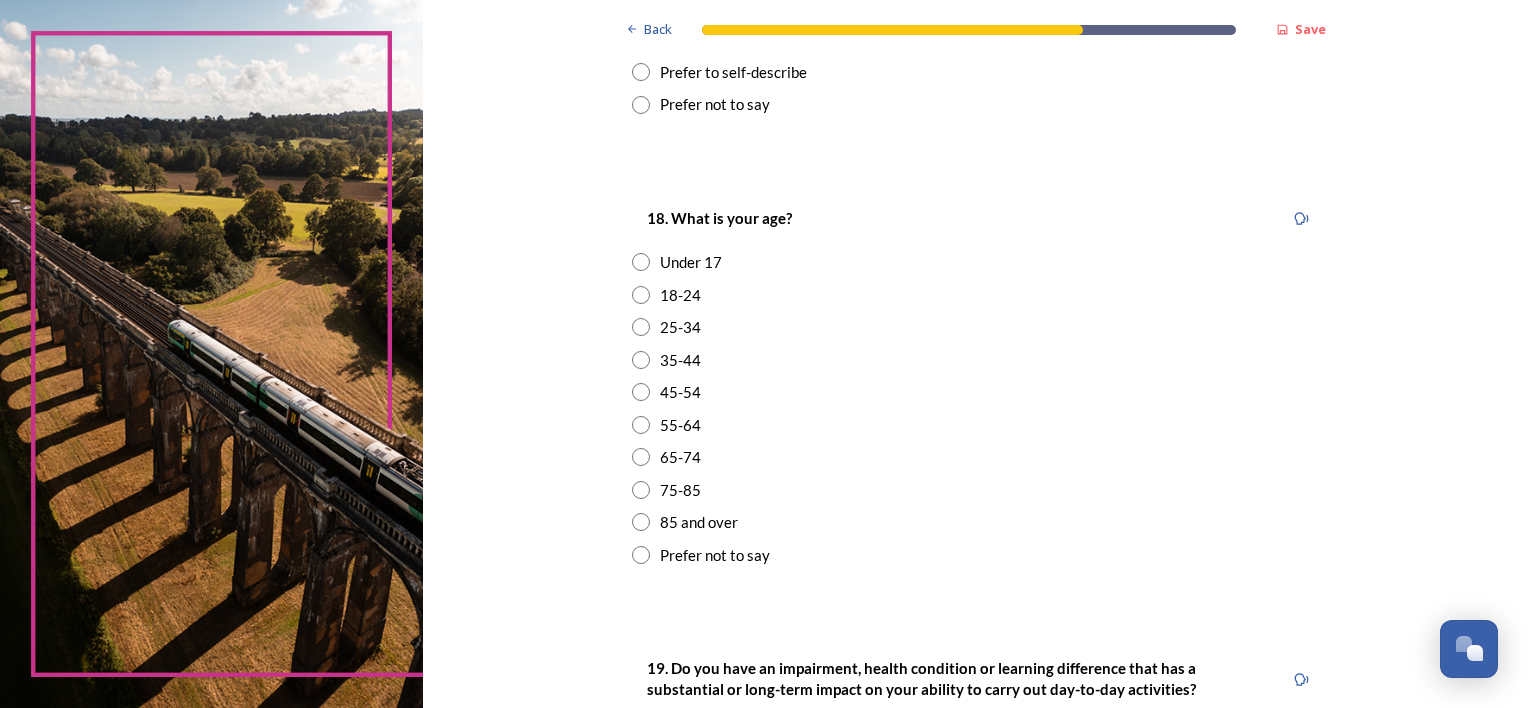 click at bounding box center [641, 425] 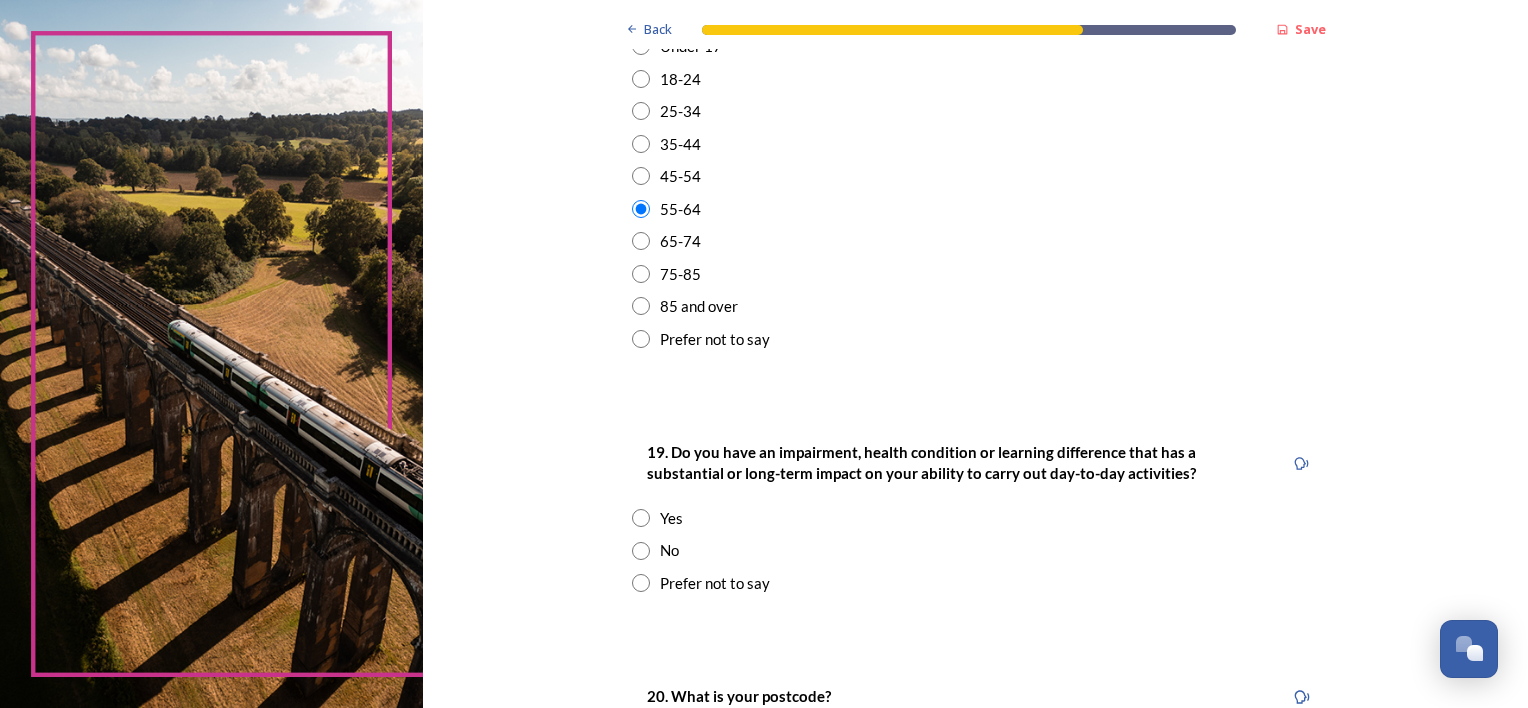 scroll, scrollTop: 886, scrollLeft: 0, axis: vertical 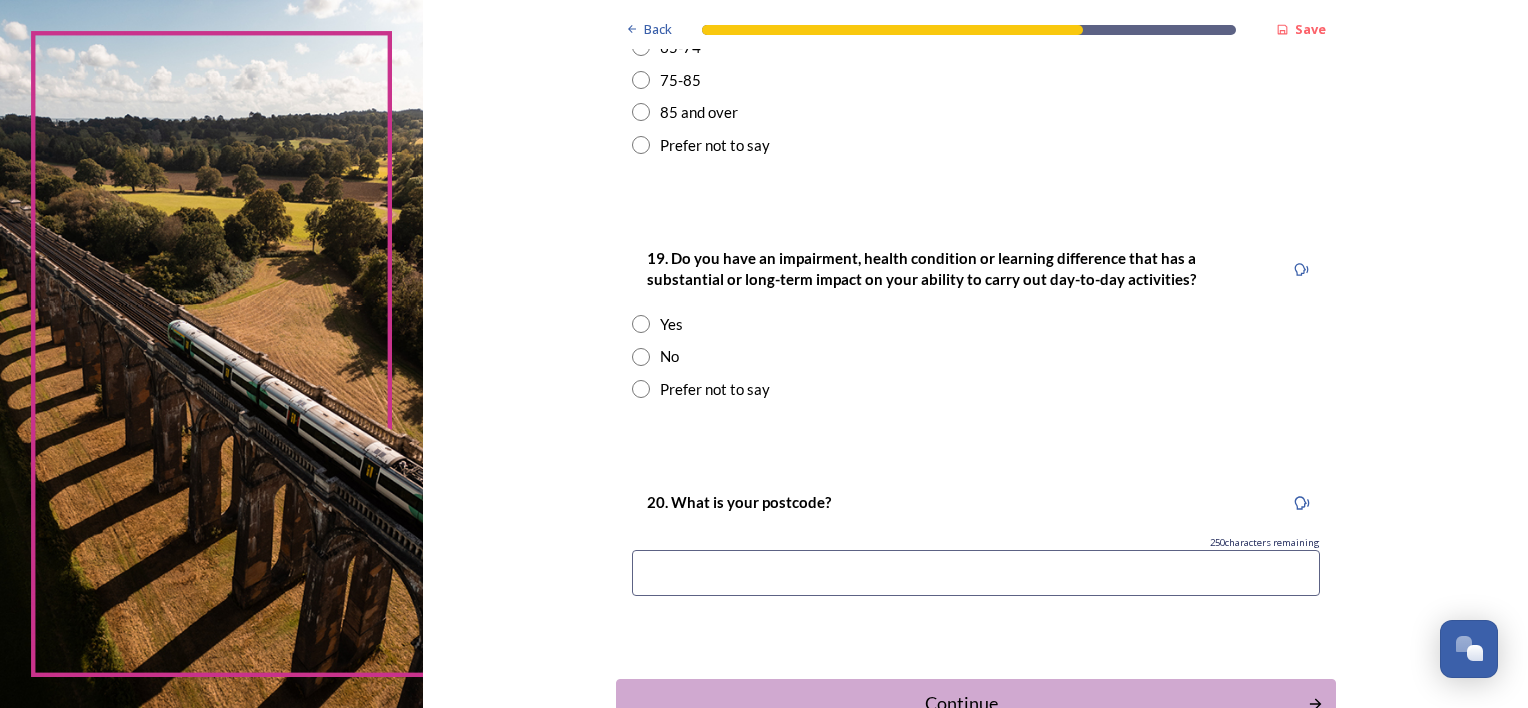 click at bounding box center (641, 357) 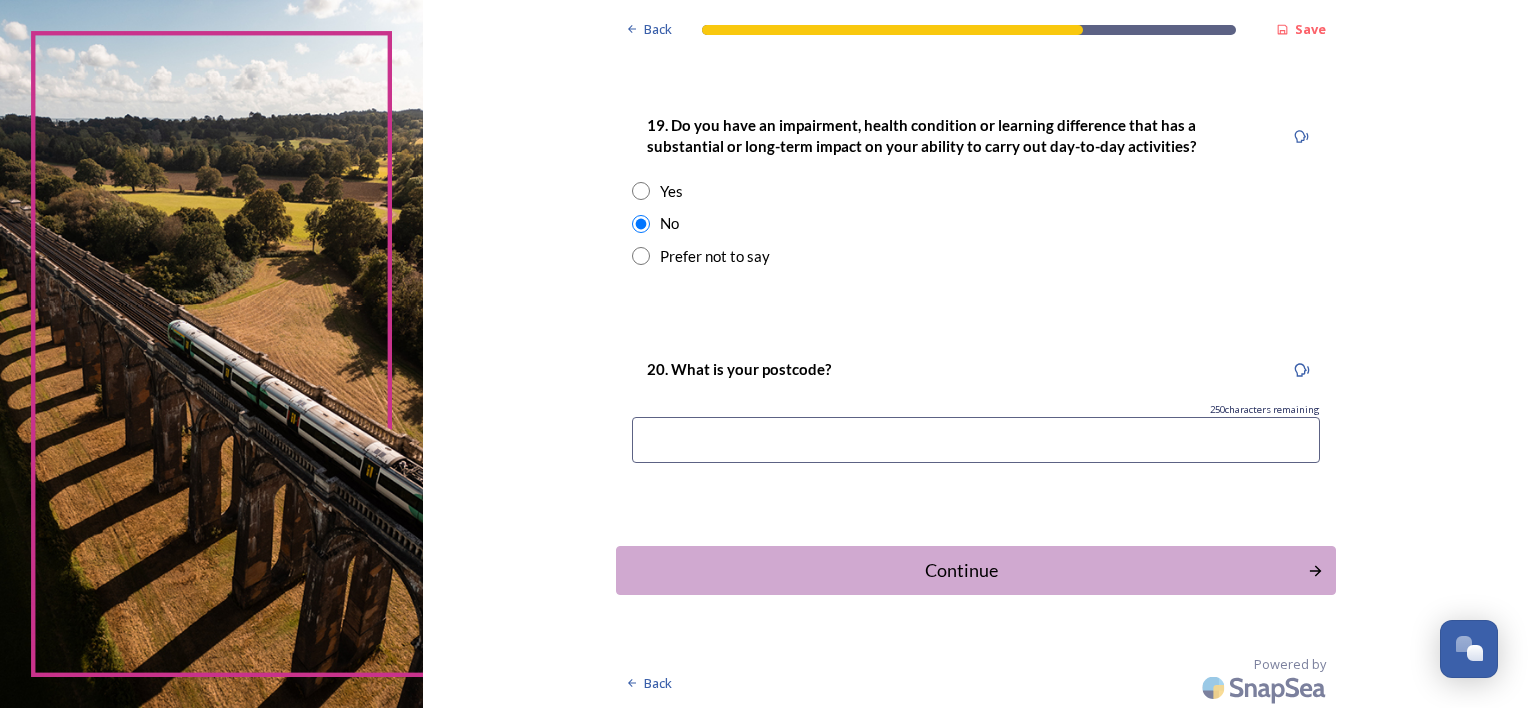 scroll, scrollTop: 1021, scrollLeft: 0, axis: vertical 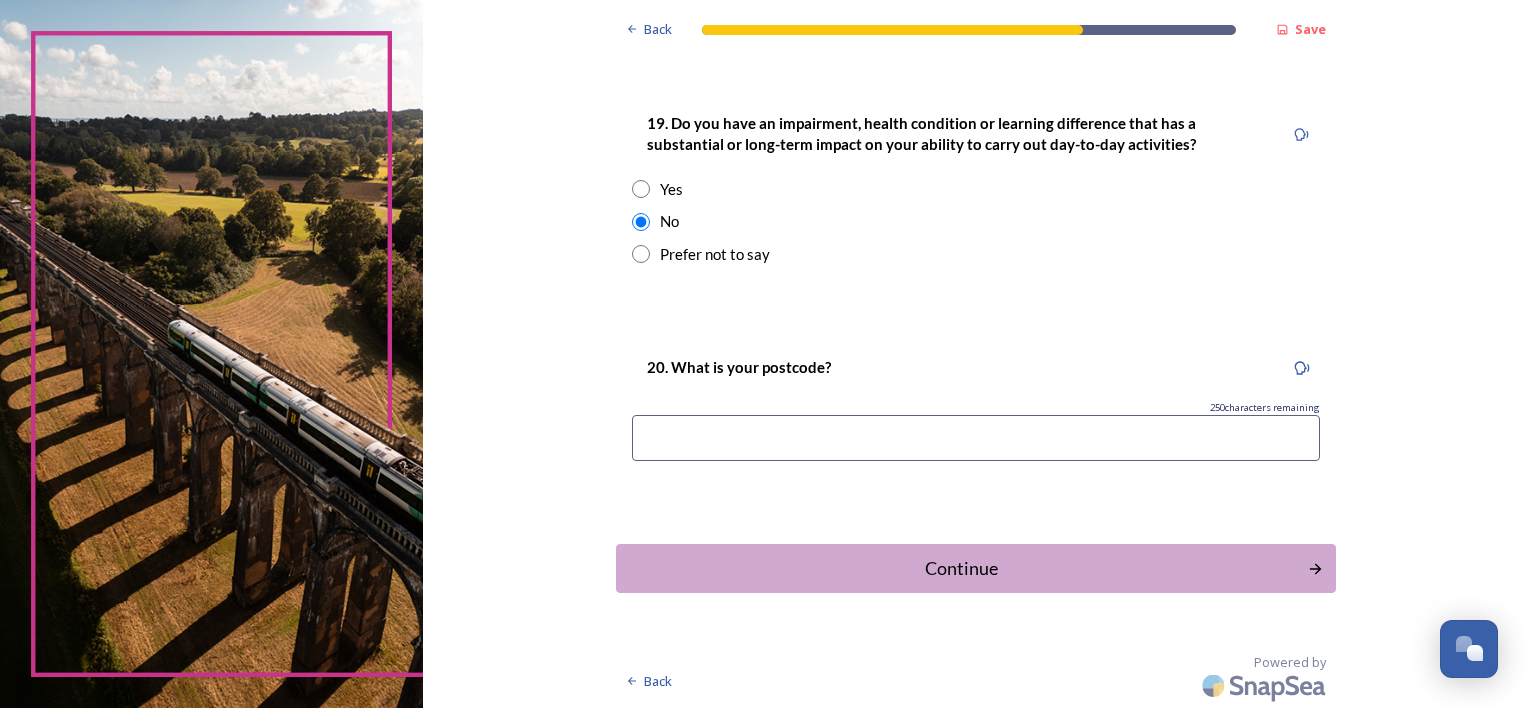 click at bounding box center (976, 438) 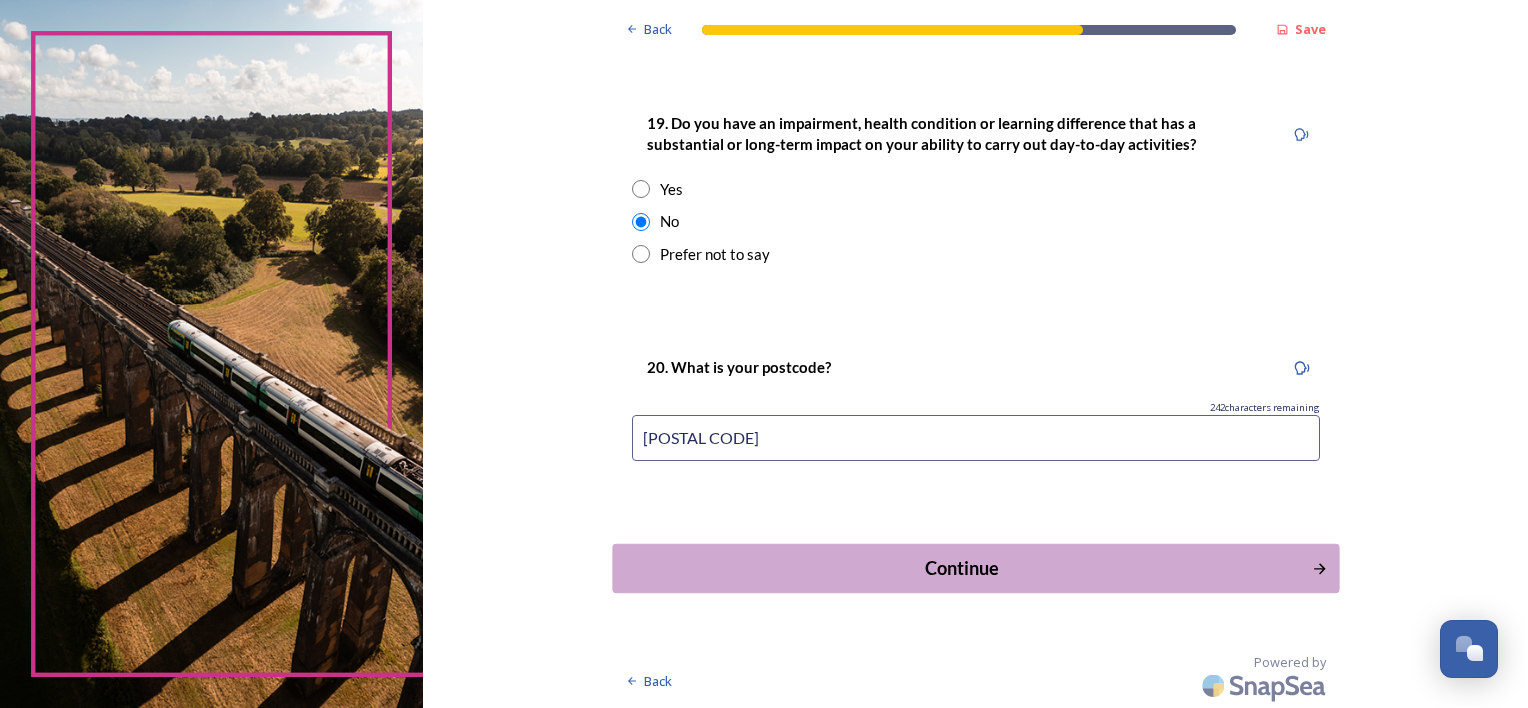 type on "[POSTAL CODE]" 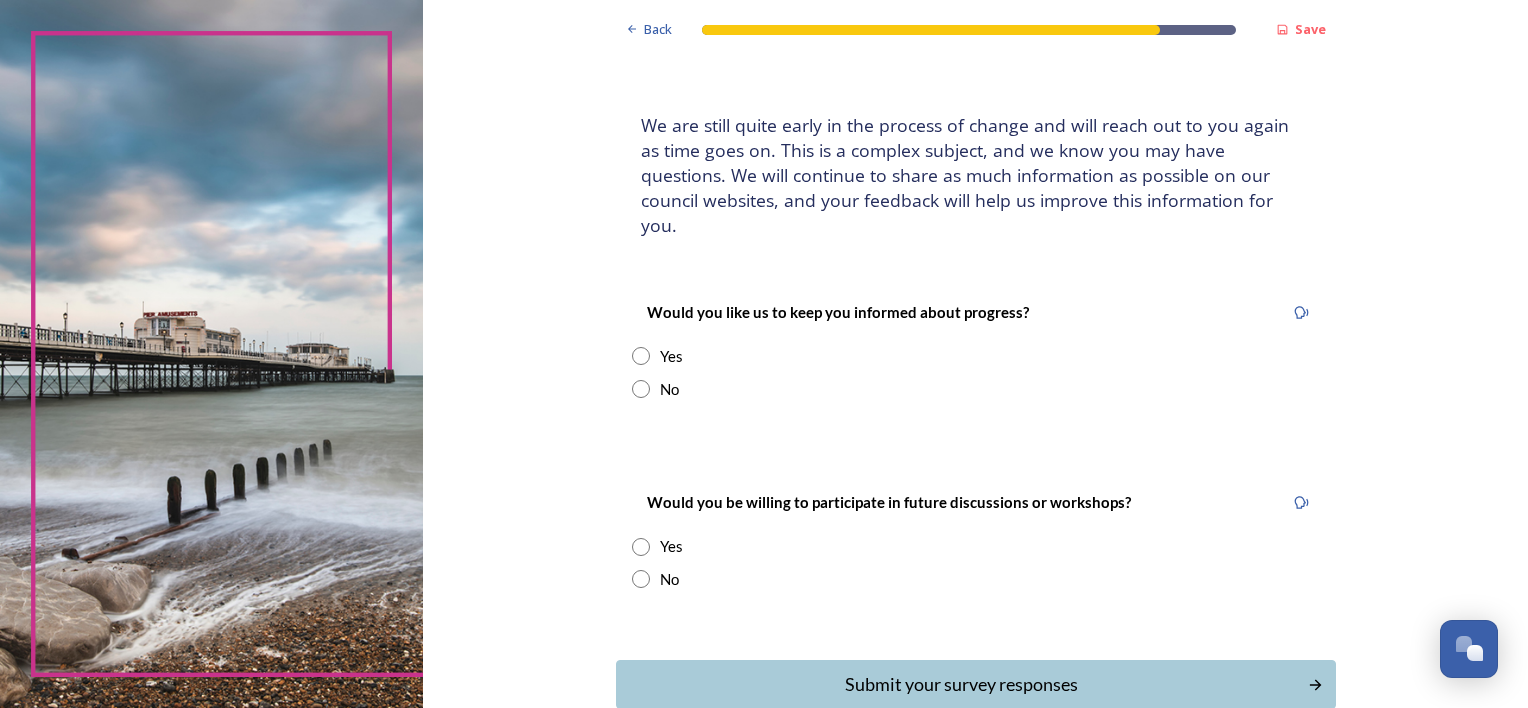 scroll, scrollTop: 86, scrollLeft: 0, axis: vertical 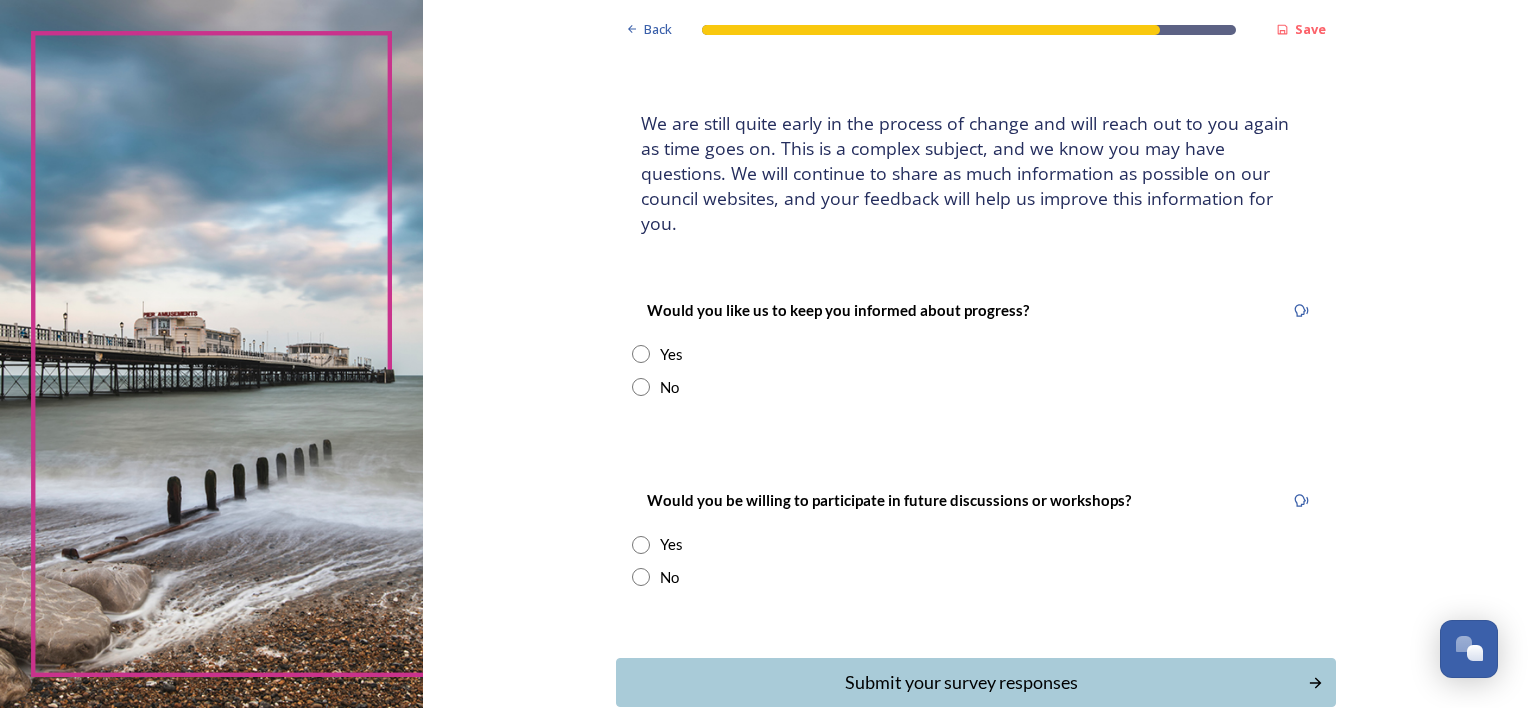 click at bounding box center [641, 354] 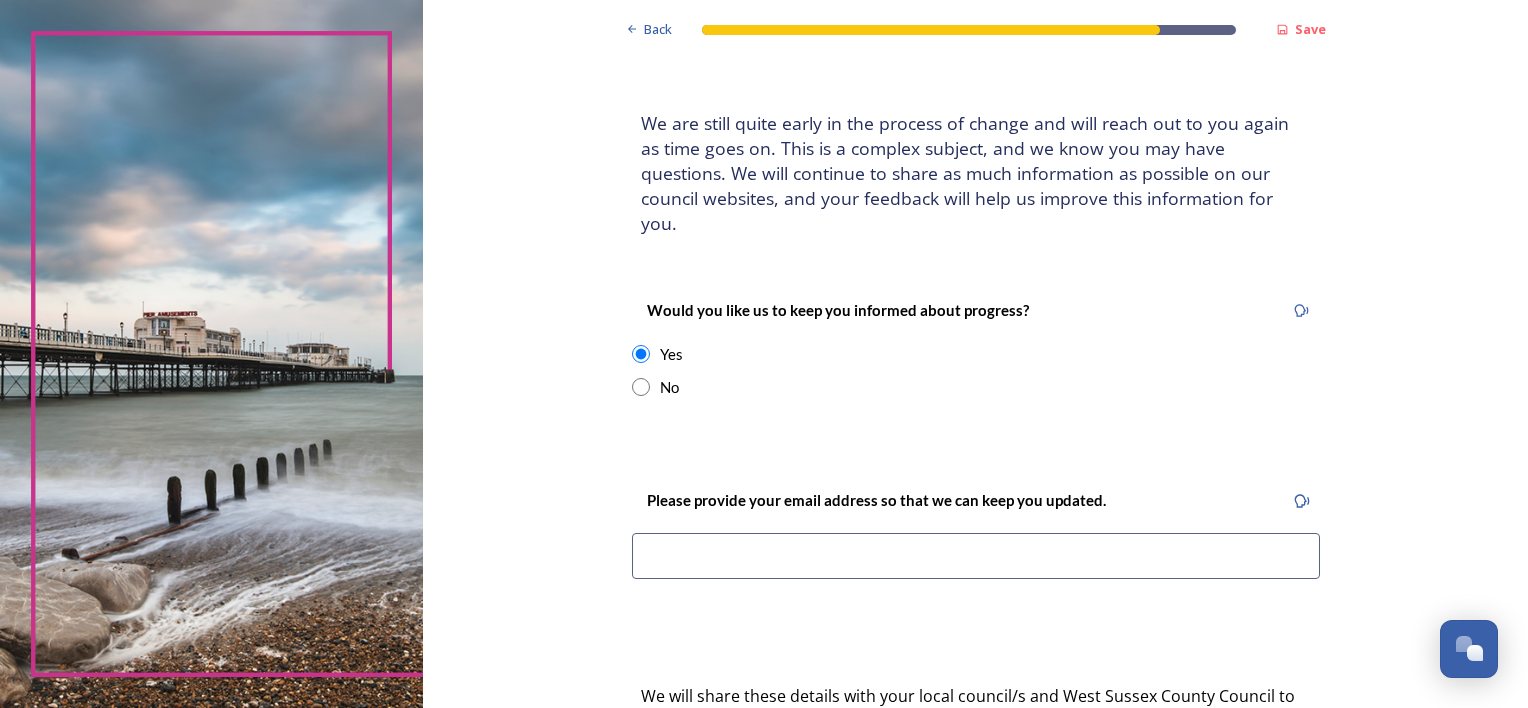 click at bounding box center (976, 556) 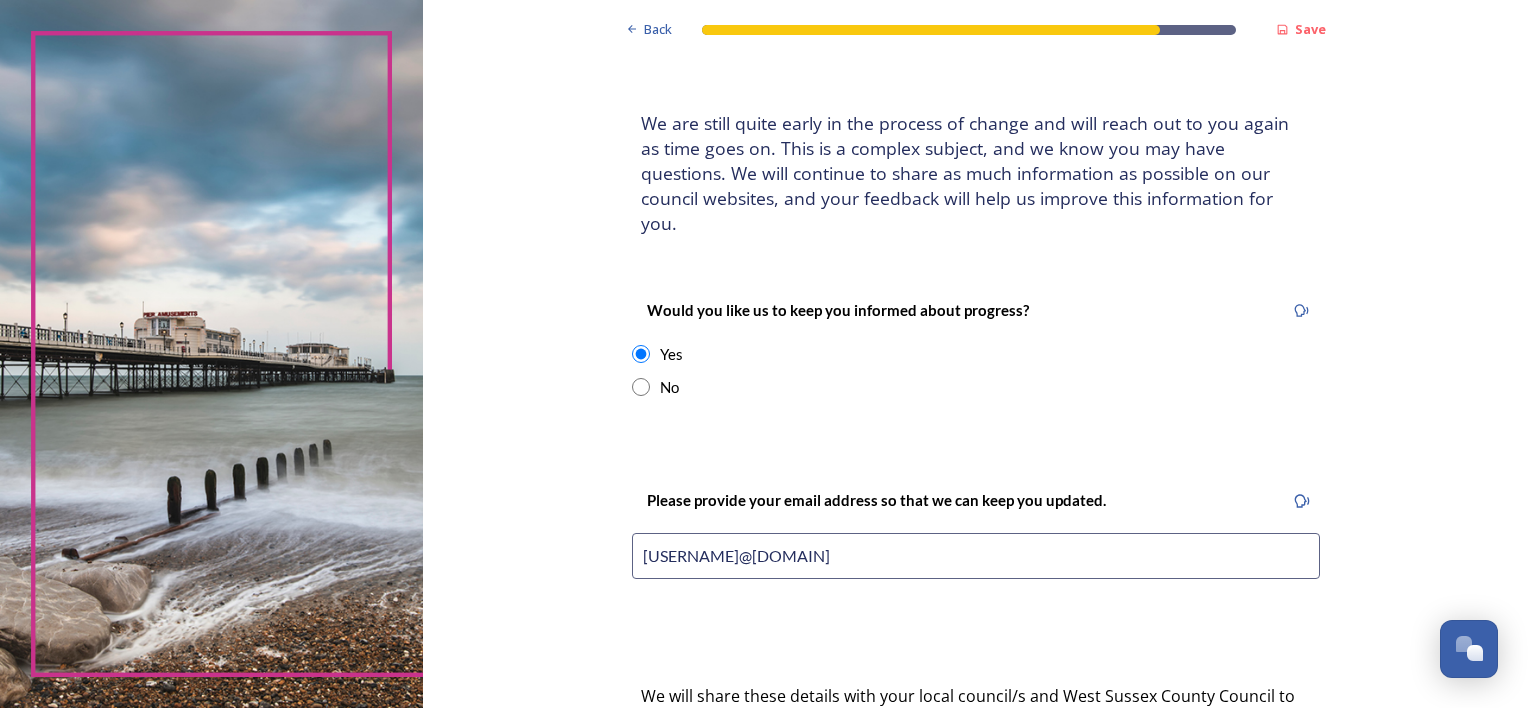 type on "[EMAIL]" 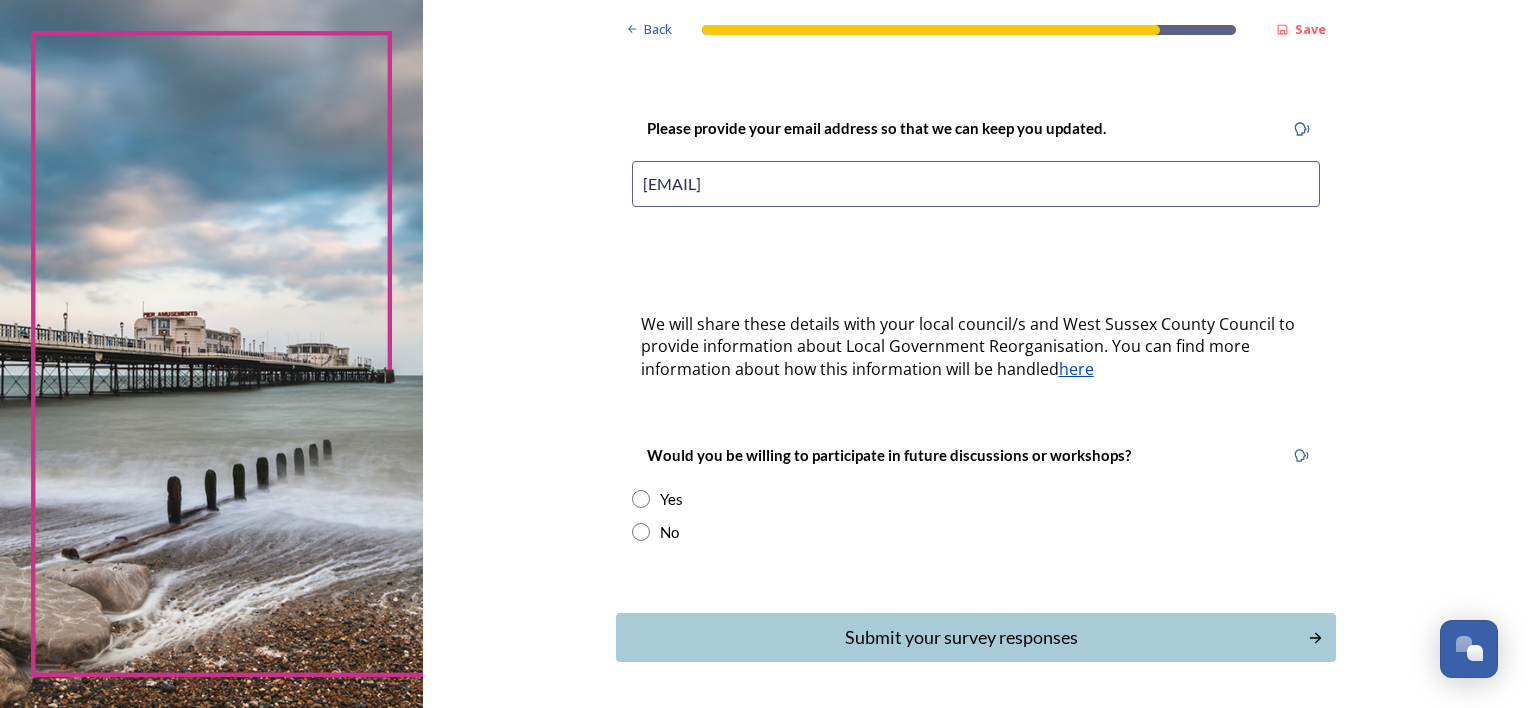 scroll, scrollTop: 502, scrollLeft: 0, axis: vertical 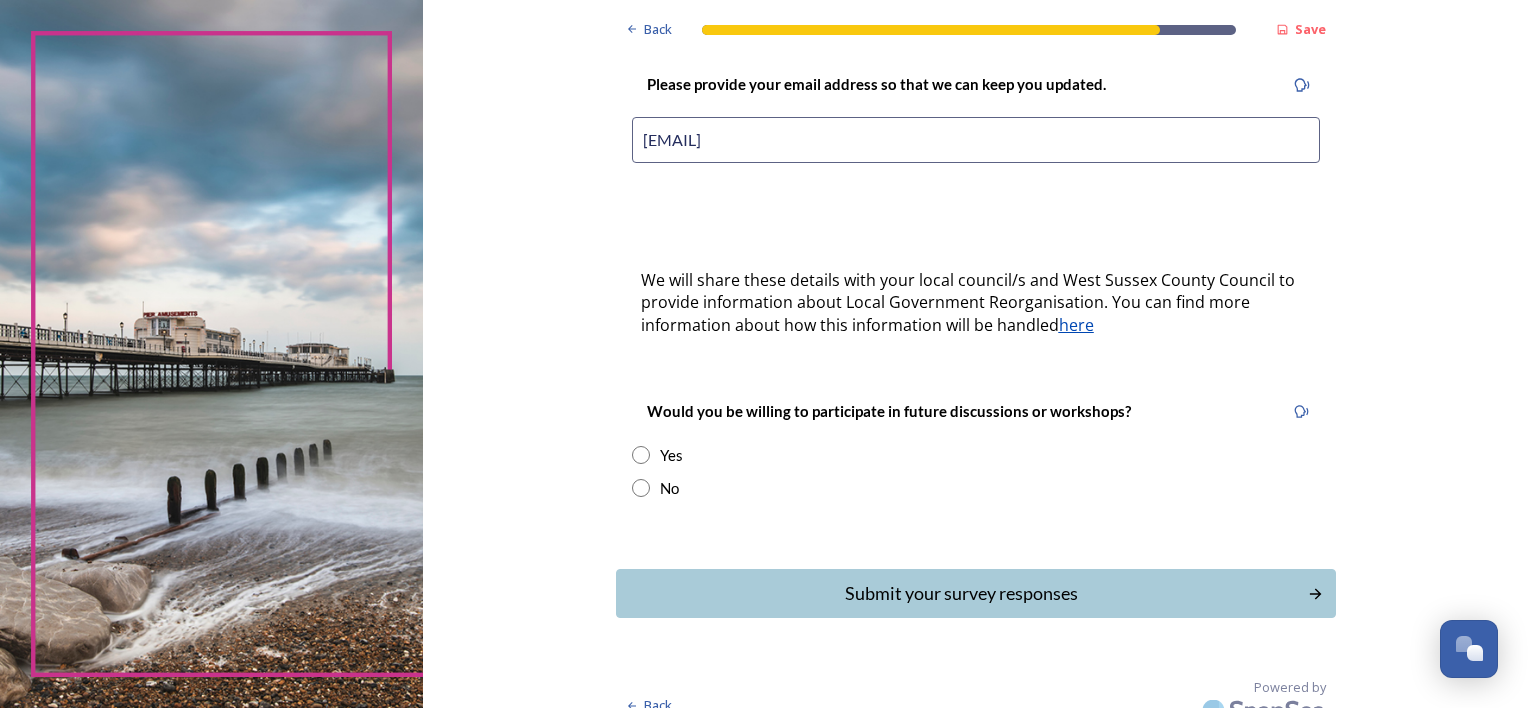 click at bounding box center (641, 455) 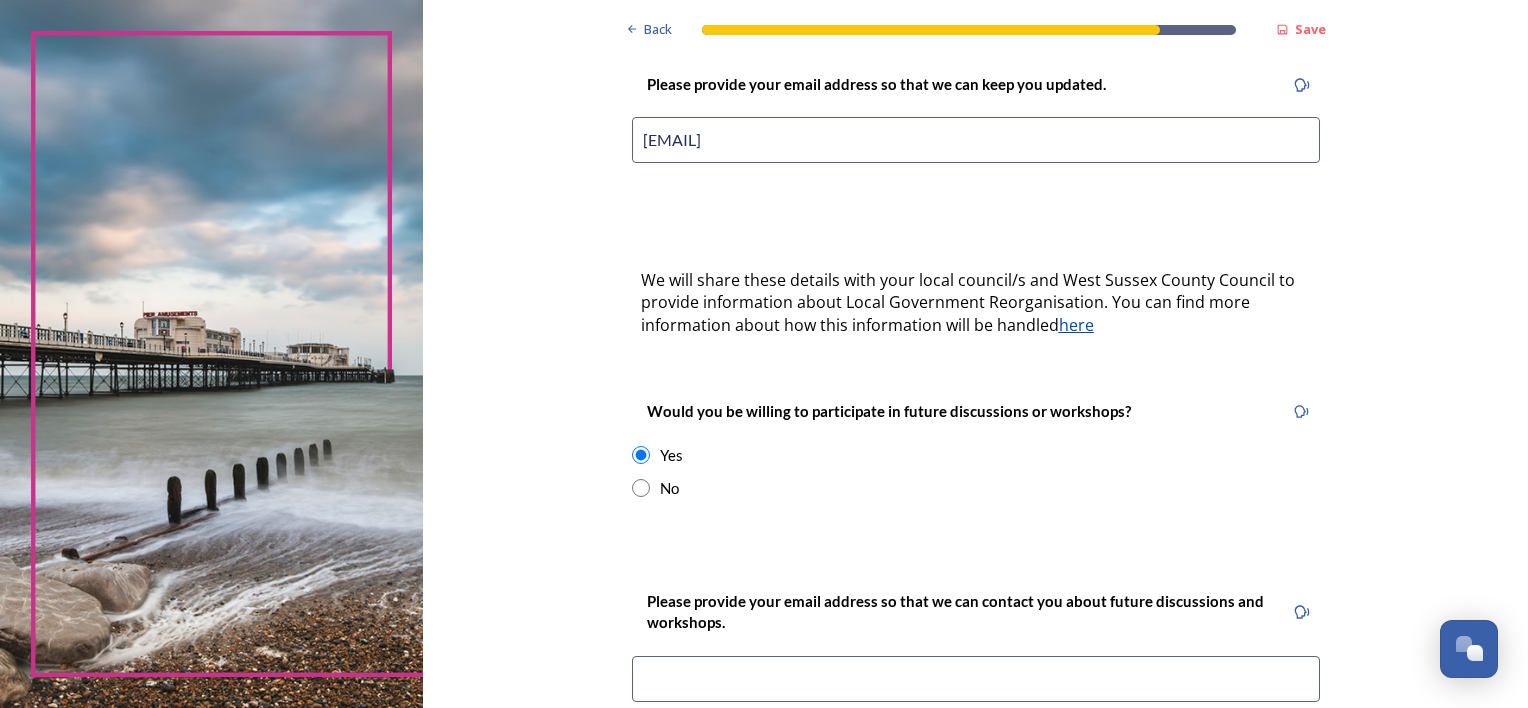 scroll, scrollTop: 627, scrollLeft: 0, axis: vertical 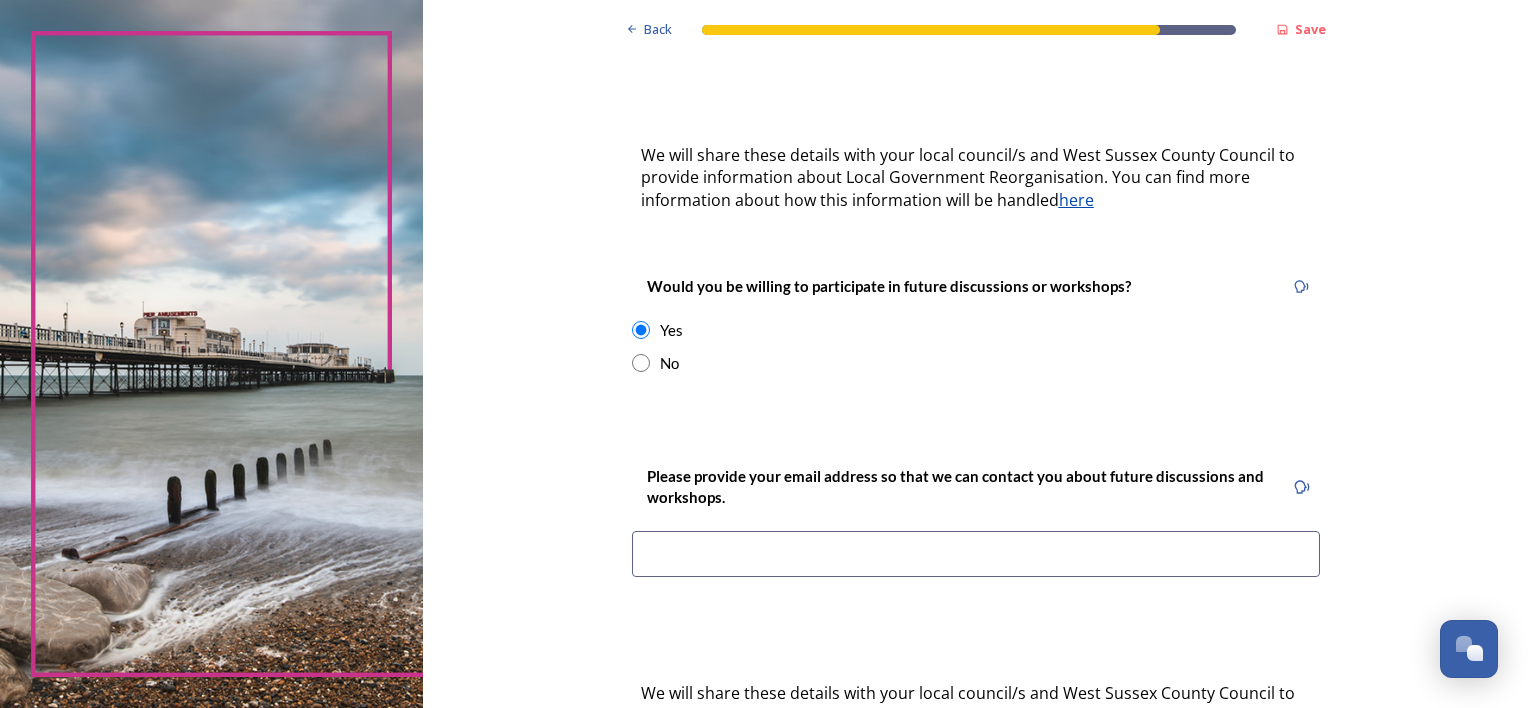 click at bounding box center [976, 554] 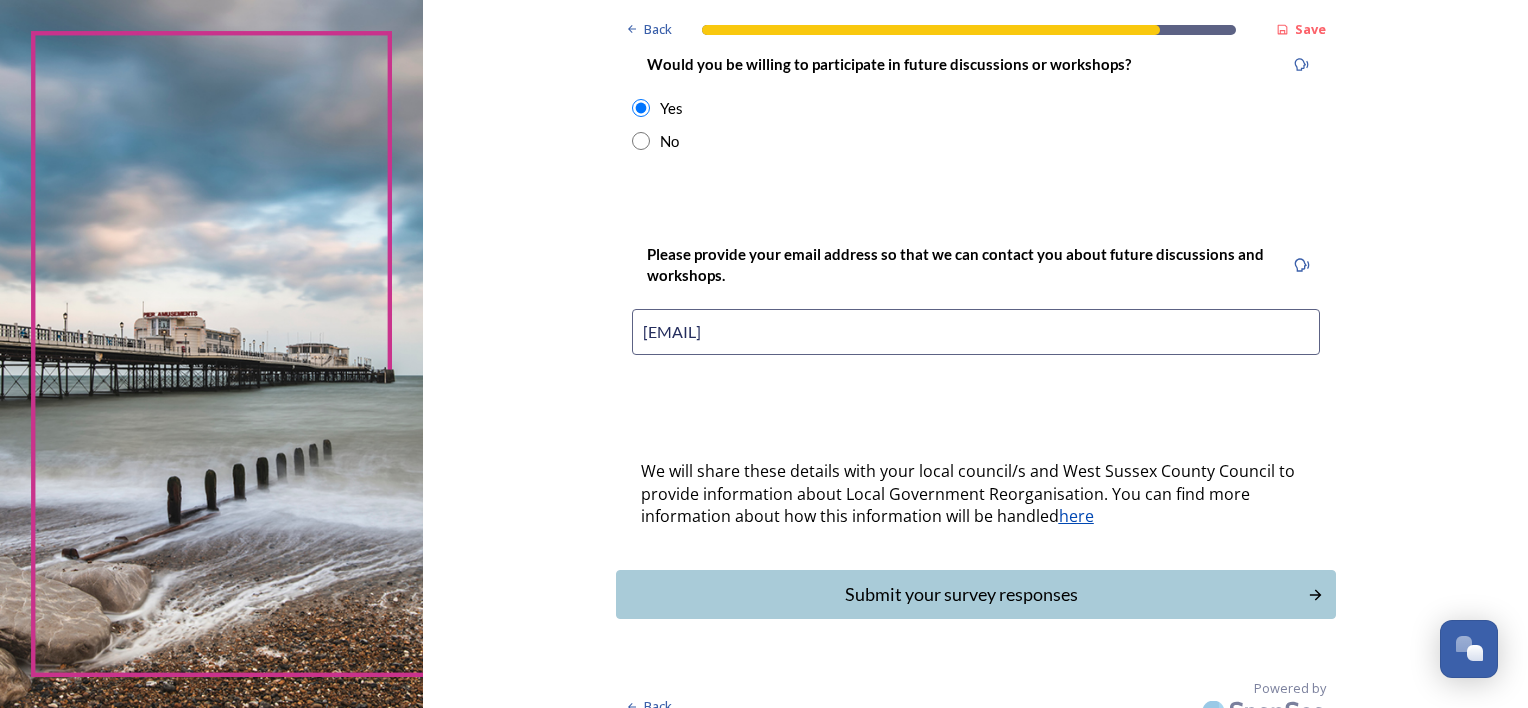 scroll, scrollTop: 849, scrollLeft: 0, axis: vertical 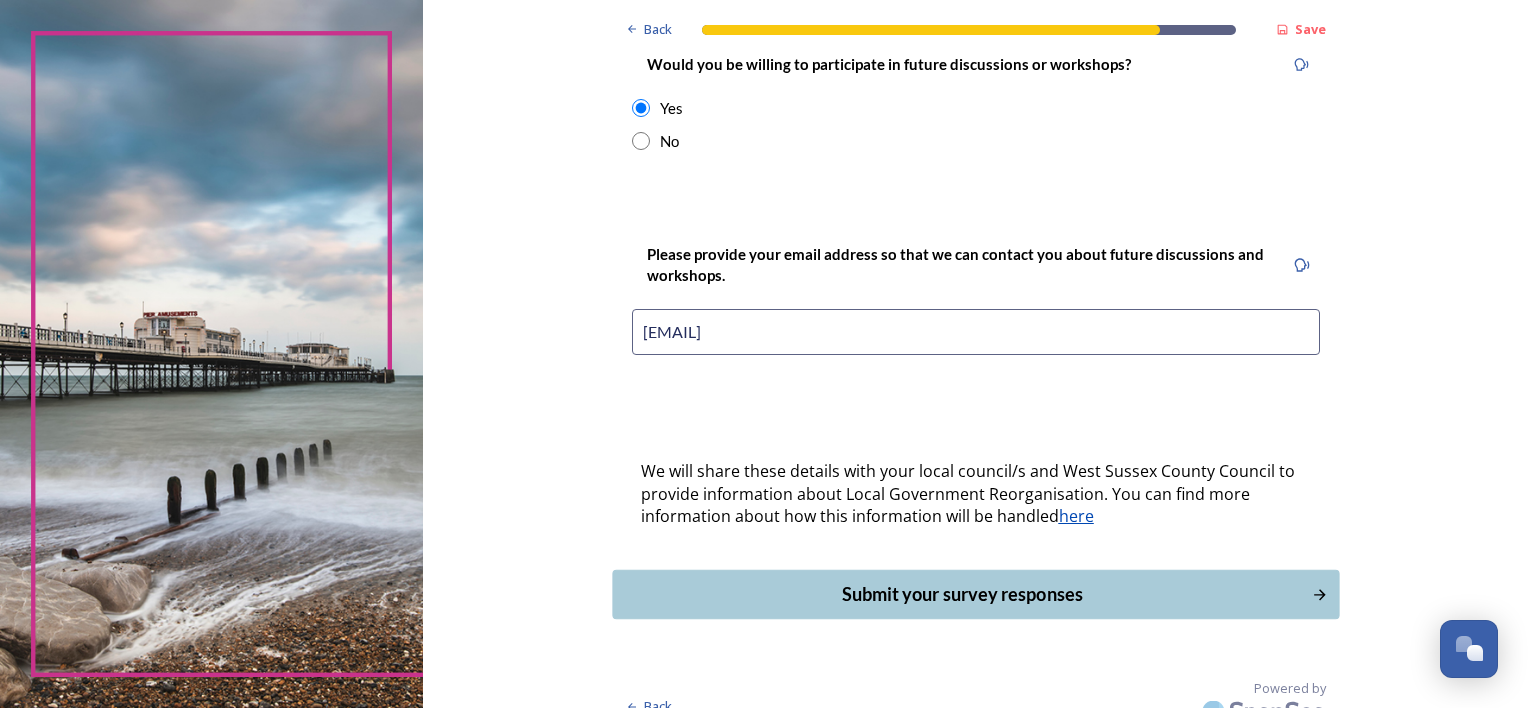 click on "Submit your survey responses" at bounding box center [961, 594] 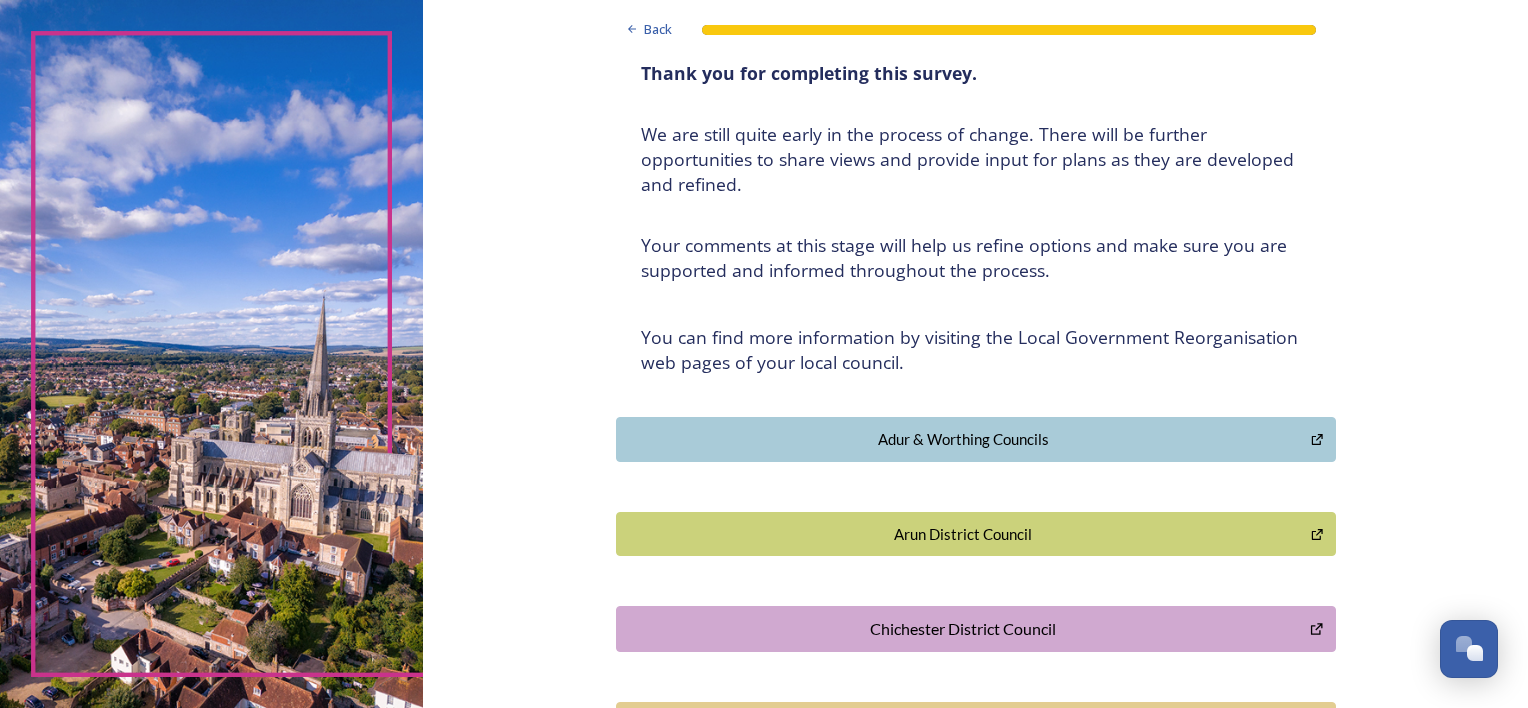 scroll, scrollTop: 0, scrollLeft: 0, axis: both 